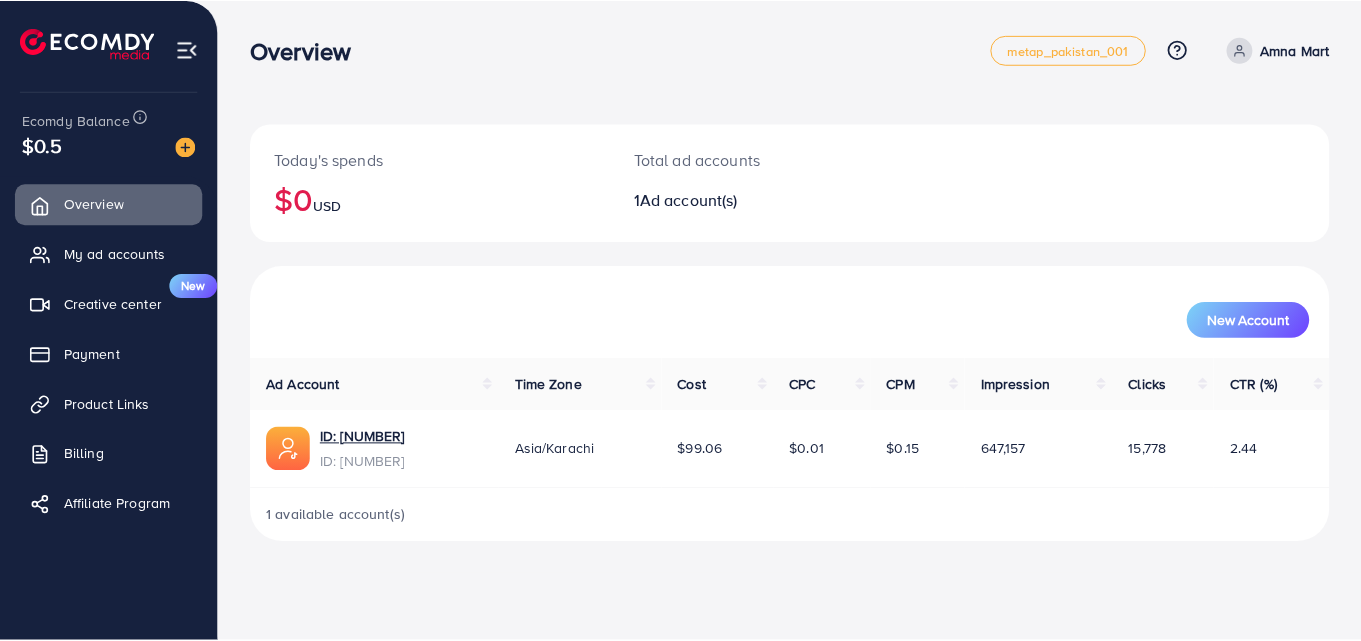 scroll, scrollTop: 0, scrollLeft: 0, axis: both 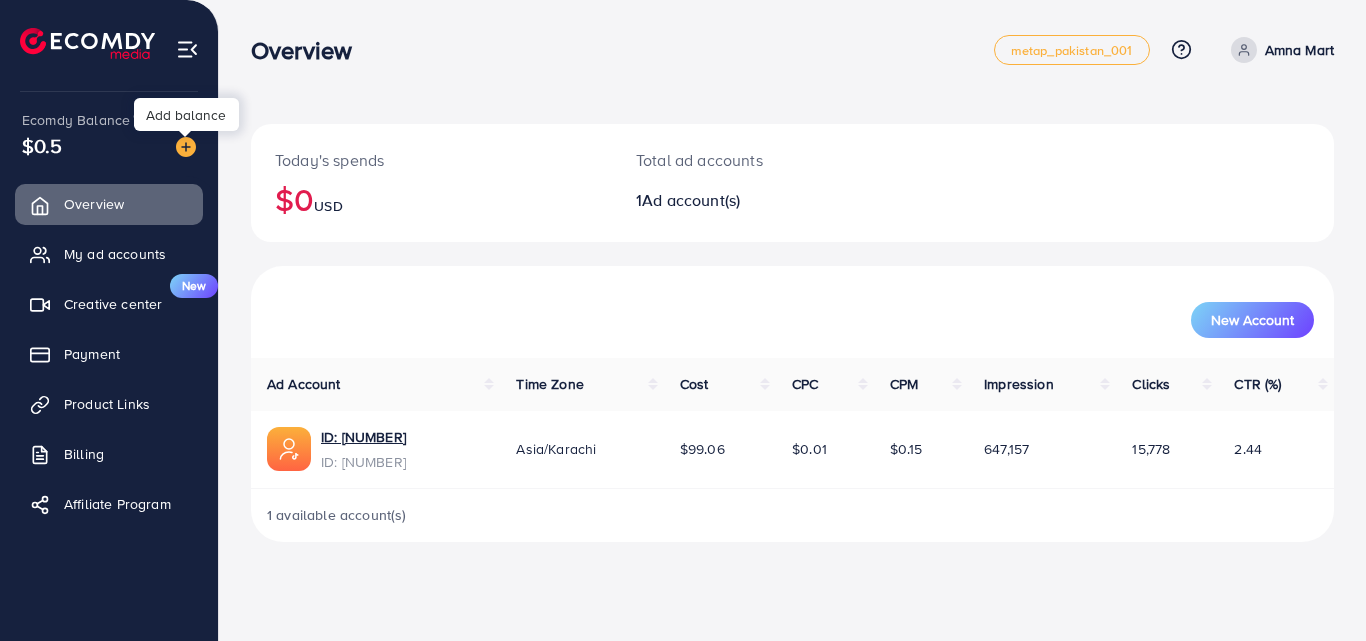 click at bounding box center (186, 147) 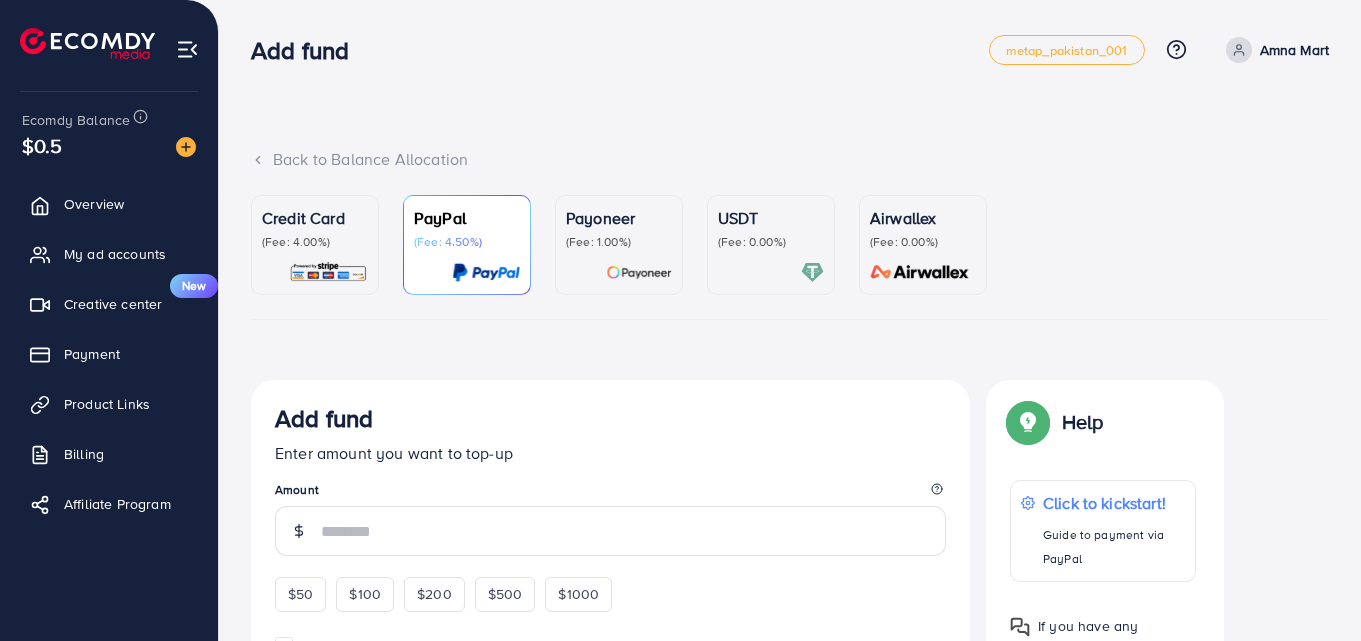 click on "(Fee: 0.00%)" at bounding box center (771, 242) 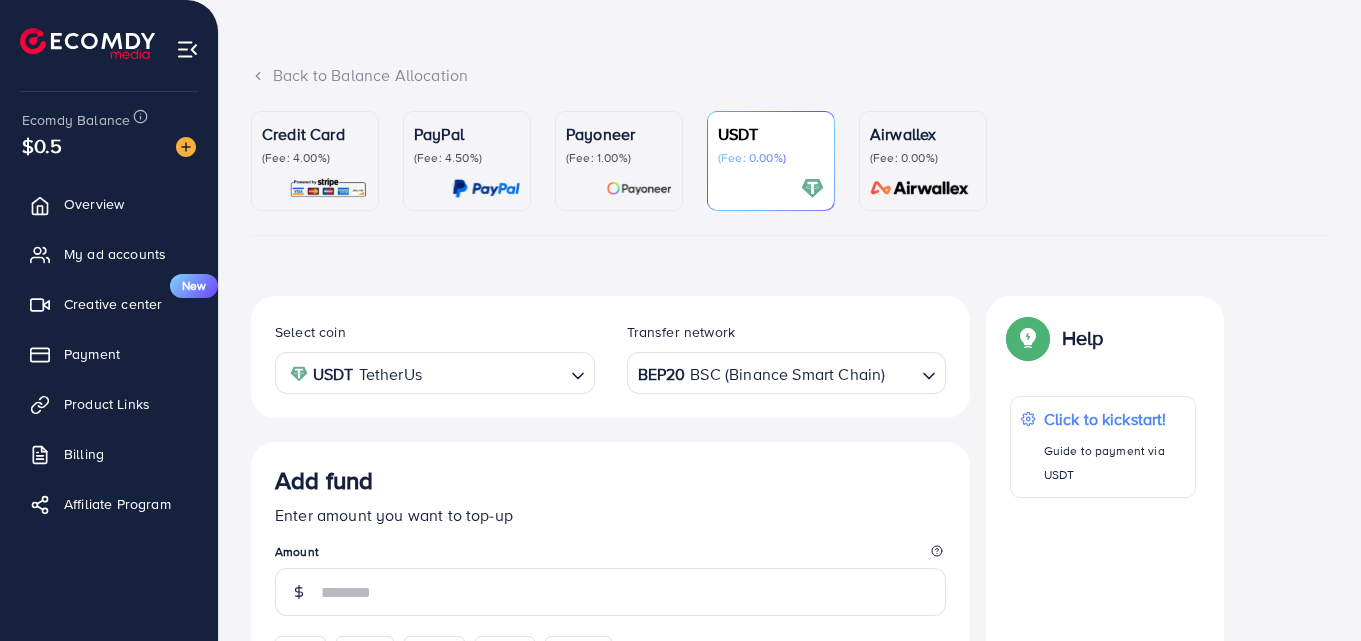 scroll, scrollTop: 200, scrollLeft: 0, axis: vertical 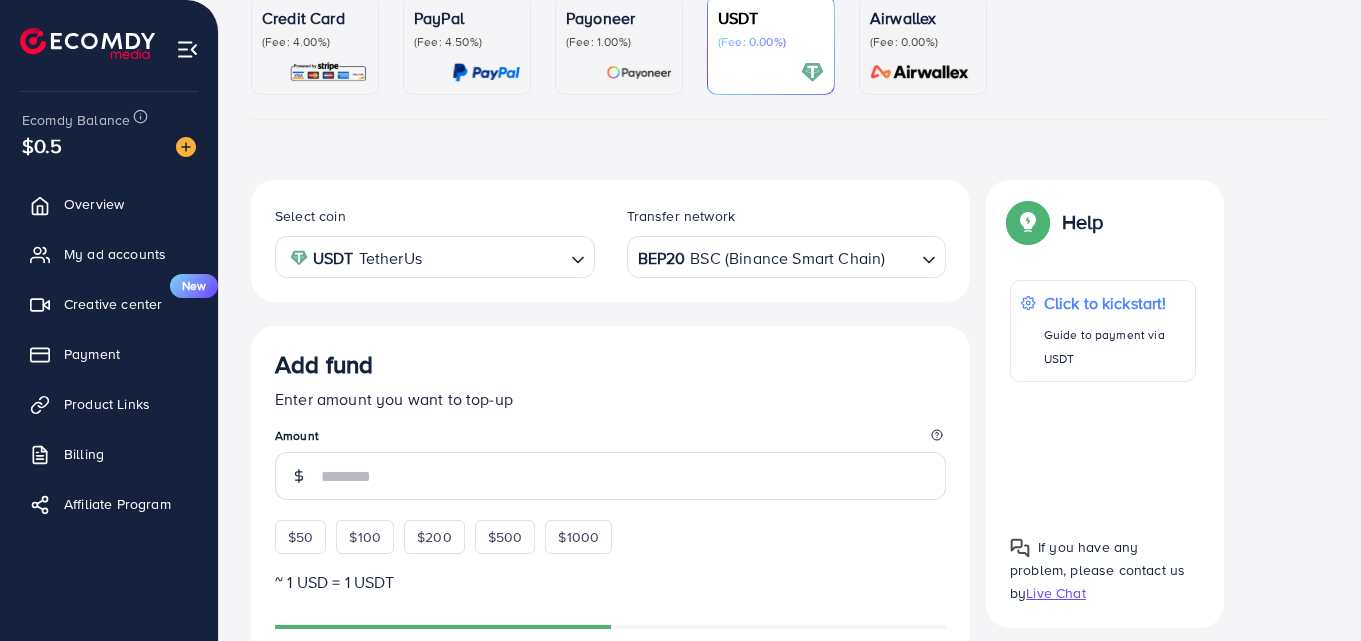 click on "BEP20 BSC (Binance Smart Chain)" at bounding box center (775, 255) 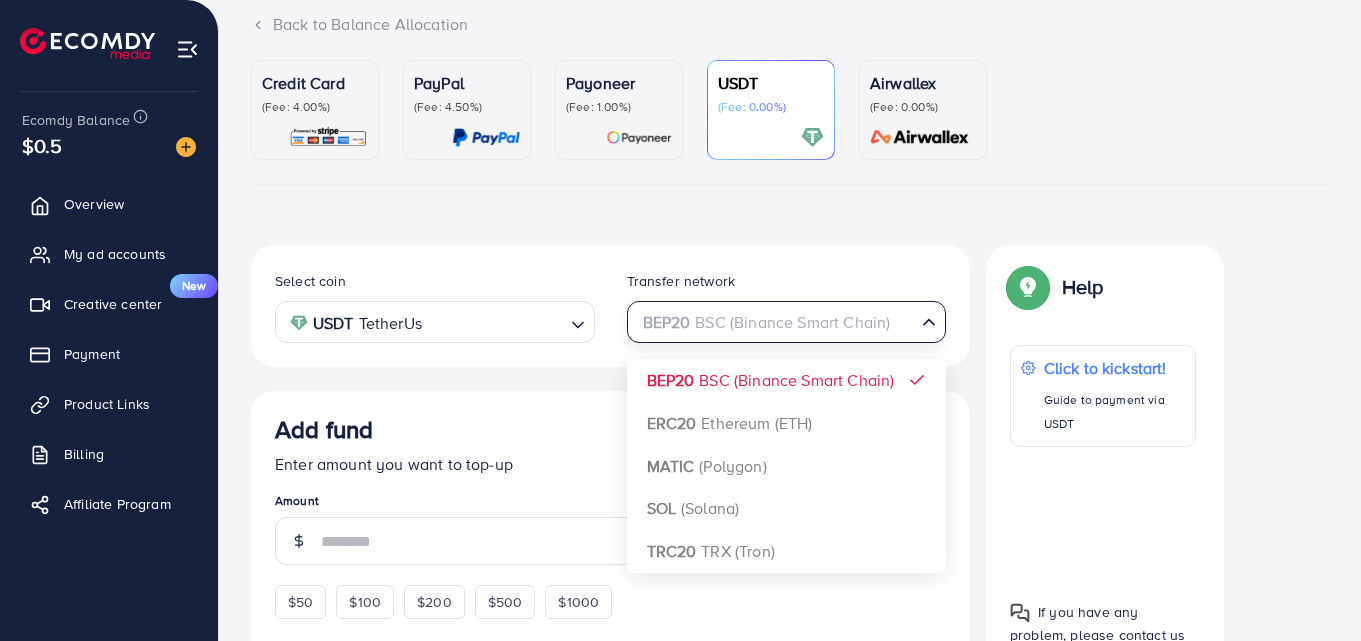 scroll, scrollTop: 100, scrollLeft: 0, axis: vertical 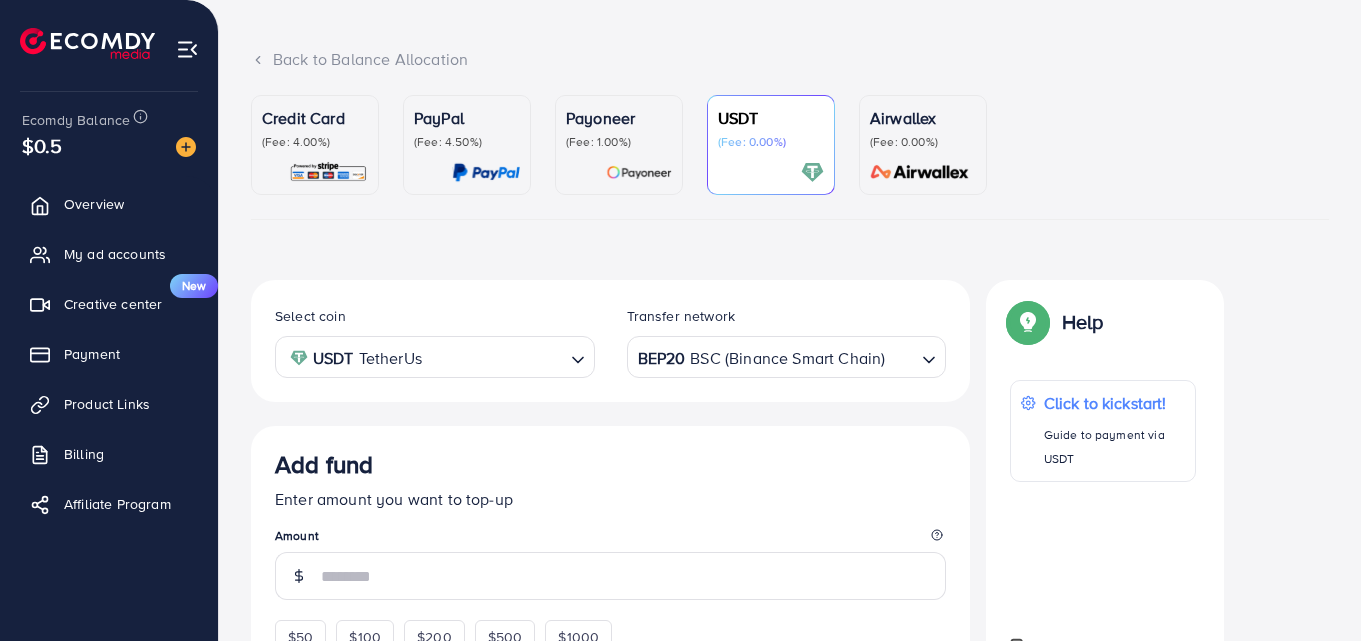 click at bounding box center [771, 172] 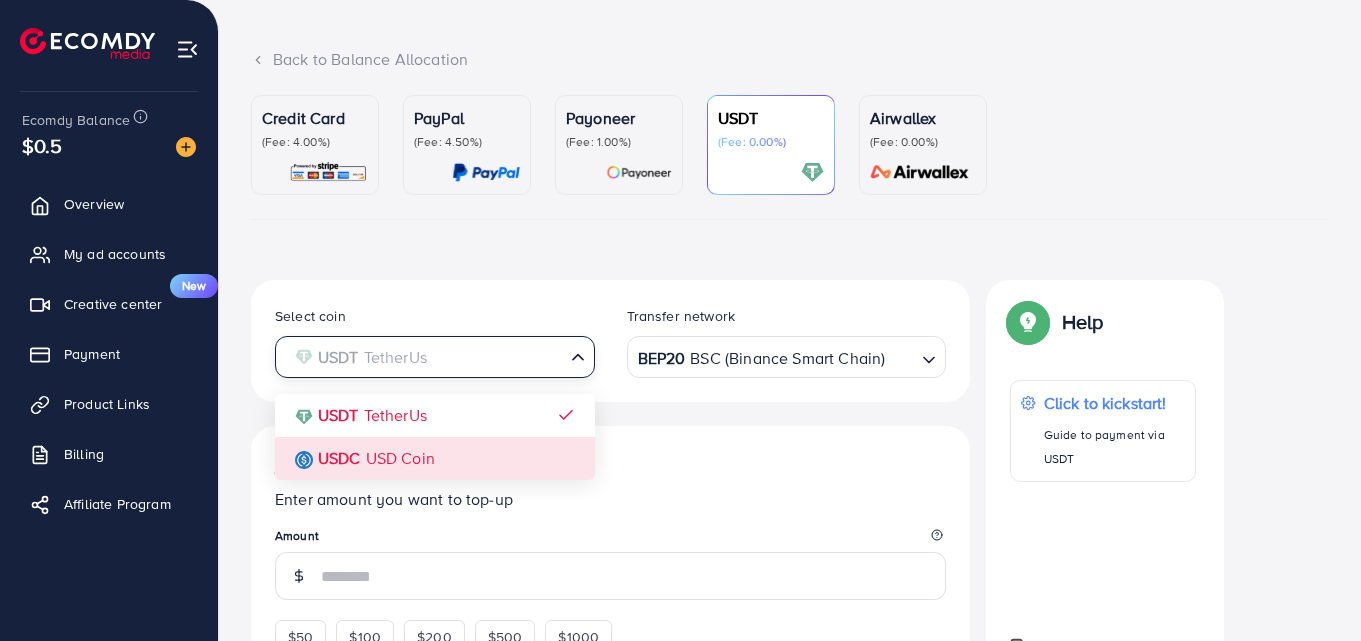 click on "Select coin   USDT TetherUs           Loading...     USDT TetherUs USDC USD Coin       Transfer network   BEP20 BSC (Binance Smart Chain)           Loading...      Add fund  Enter amount you want to top-up Amount $50 $100 $200 $500 $1000  ~ 1 USD = 1 USDT   Add USDT amount  1/2 I would like to make a donation to support my Account Manager. 5% 10% 15% 20%  Continue   Summary   Amount   --   Payment Method   --   Coin type   --   Service charge   (3.00%)   --   Tax   (3.00%)   --   Transfer network   --   Total Amount   --" at bounding box center (610, 814) 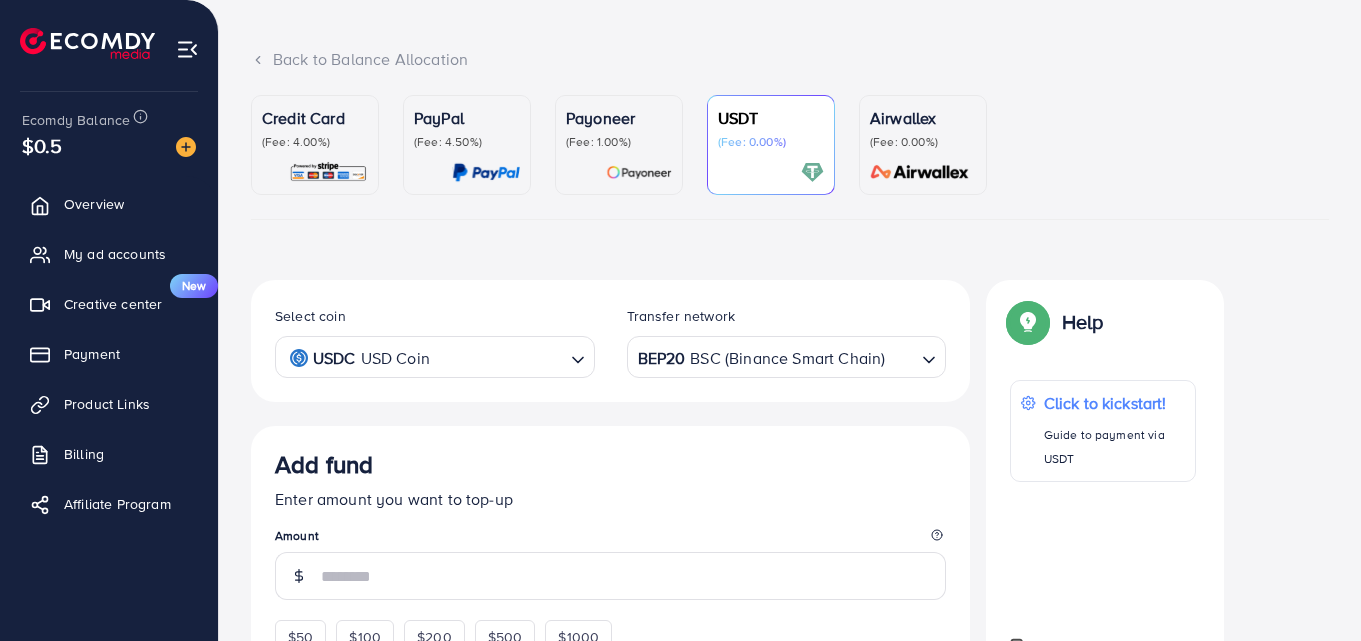 click on "BEP20 BSC (Binance Smart Chain)" at bounding box center [775, 355] 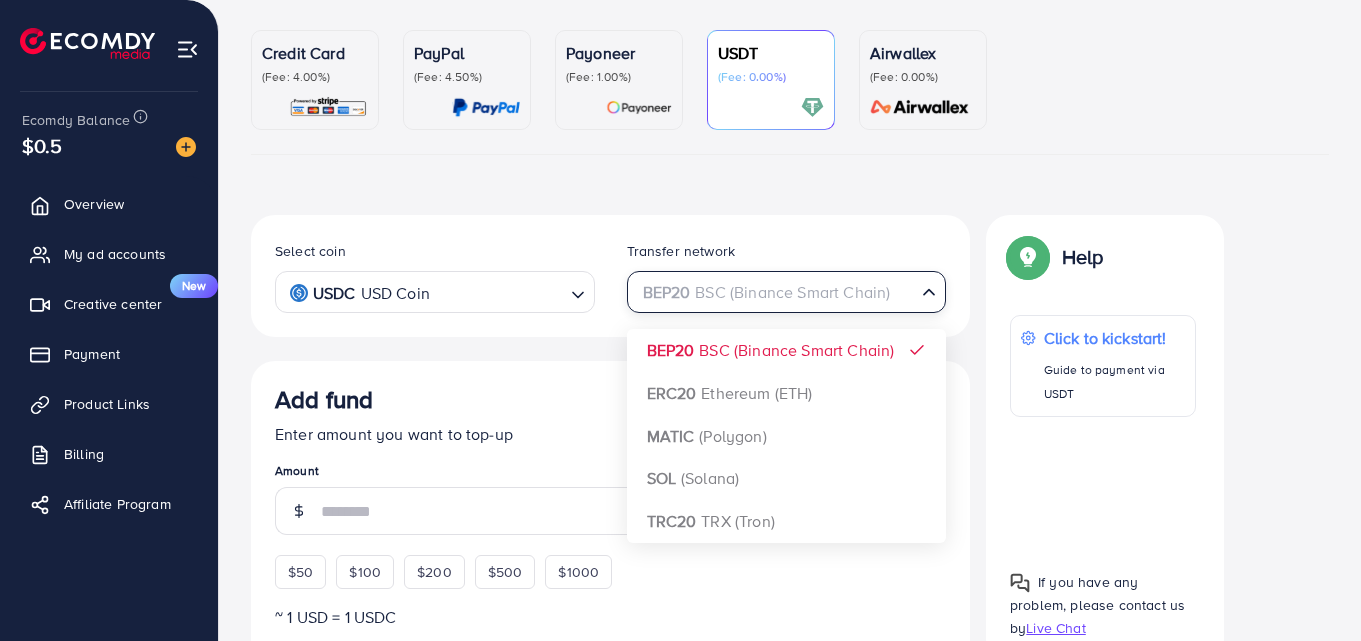 scroll, scrollTop: 200, scrollLeft: 0, axis: vertical 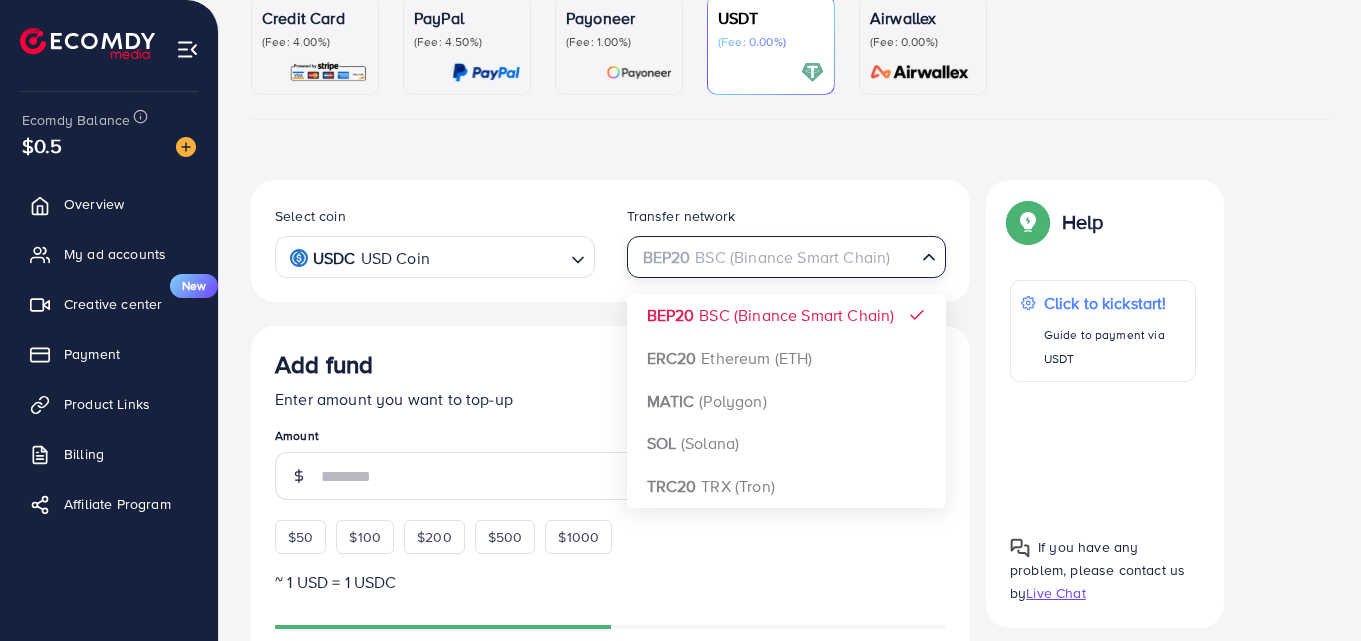 click on "Select coin   USDC USD Coin           Loading...     Transfer network   BEP20 BSC (Binance Smart Chain)           Loading...     BEP20 BSC (Binance Smart Chain) ERC20 Ethereum (ETH) MATIC (Polygon) SOL (Solana) TRC20 TRX (Tron)        Add fund  Enter amount you want to top-up Amount $50 $100 $200 $500 $1000  ~ 1 USD = 1 USDC   Add USDT amount  1/2 I would like to make a donation to support my Account Manager. 5% 10% 15% 20%  Continue   Summary   Amount   --   Payment Method   --   Coin type   --   Service charge   (3.00%)   --   Tax   (3.00%)   --   Transfer network   --   Total Amount   --" at bounding box center [610, 714] 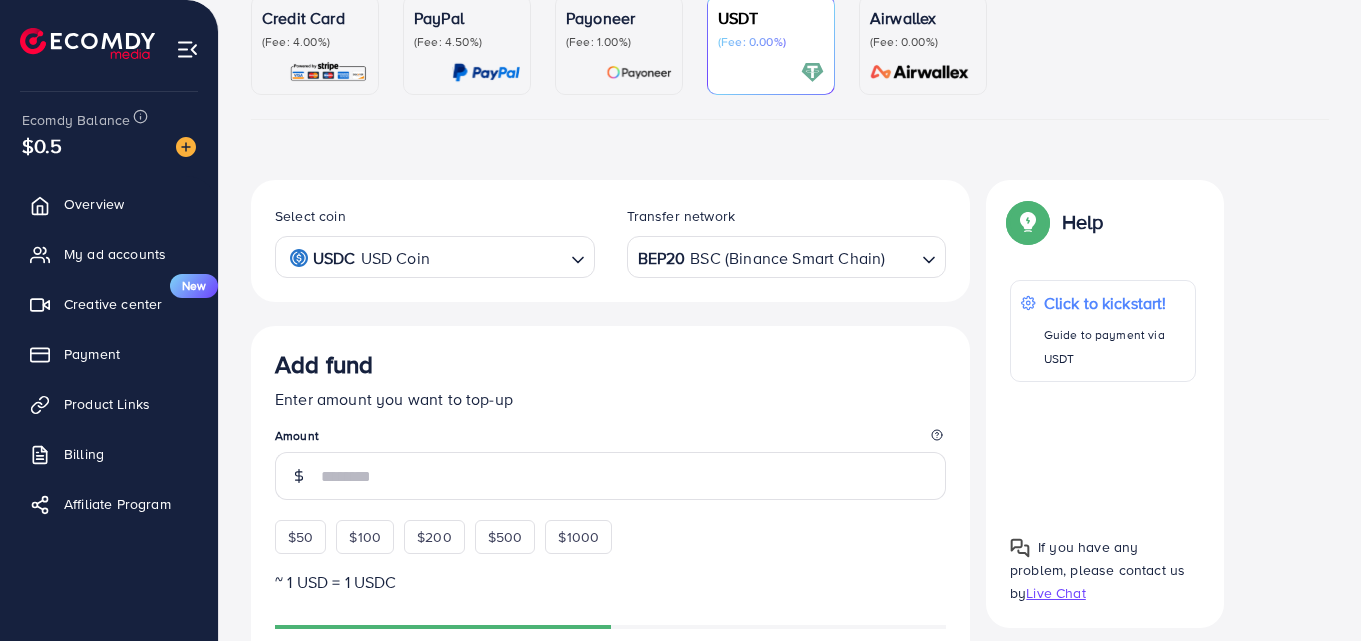 click on "BEP20 BSC (Binance Smart Chain)" at bounding box center [775, 255] 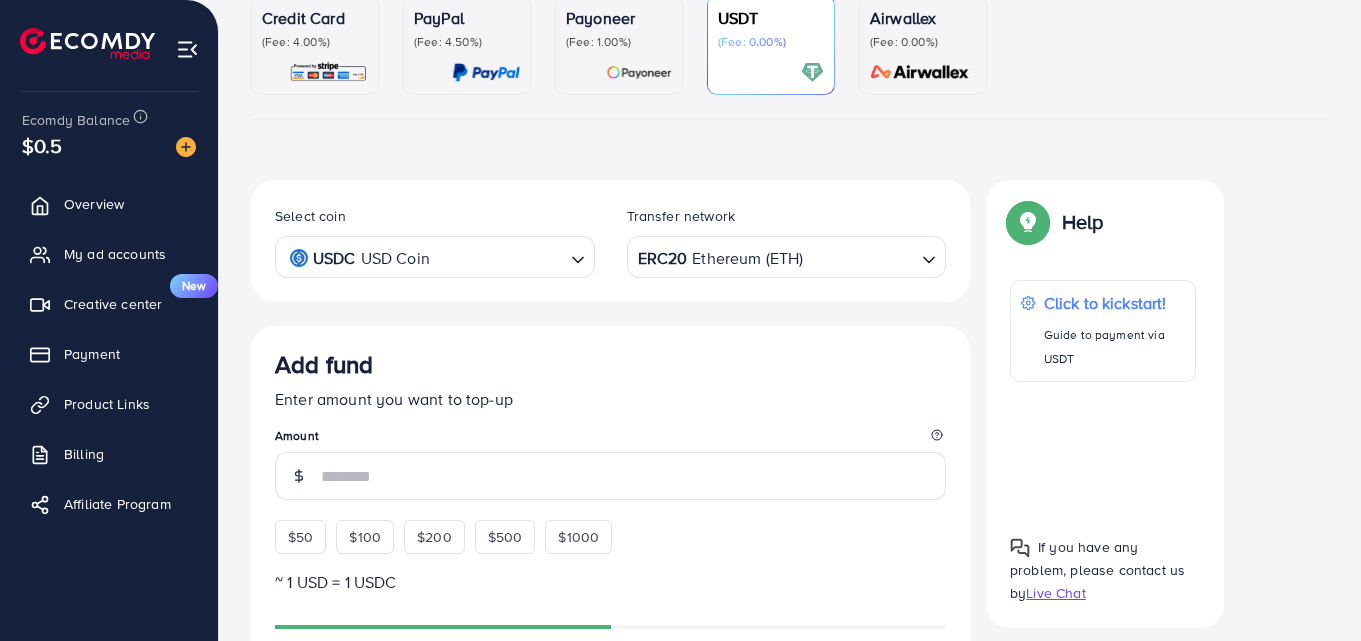click on "Select coin   USDC USD Coin           Loading...     Transfer network   ERC20 Ethereum (ETH)           Loading...     BEP20 BSC (Binance Smart Chain) ERC20 Ethereum (ETH) MATIC (Polygon) SOL (Solana) TRC20 TRX (Tron)        Add fund  Enter amount you want to top-up Amount $50 $100 $200 $500 $1000  ~ 1 USD = 1 USDC   Add USDT amount  1/2 I would like to make a donation to support my Account Manager. 5% 10% 15% 20%  Continue   Summary   Amount   --   Payment Method   --   Coin type   --   Service charge   (3.00%)   --   Tax   (3.00%)   --   Transfer network   --   Total Amount   --" at bounding box center (610, 714) 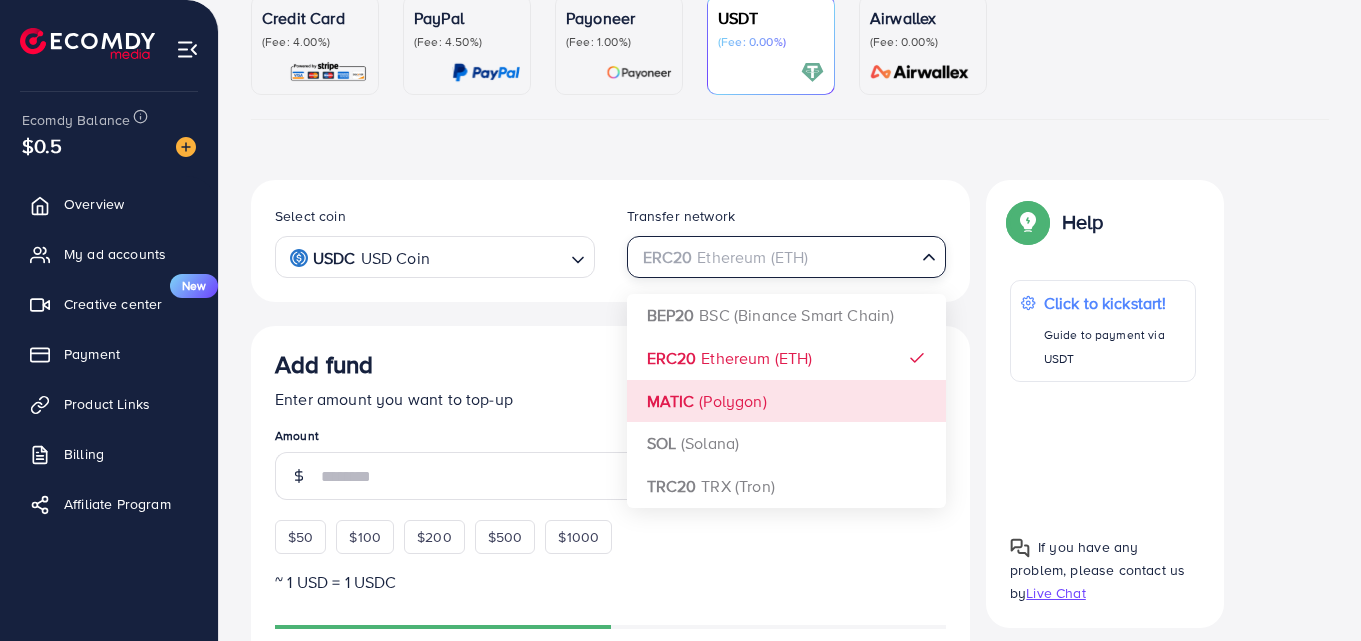 click on "Select coin   USDC USD Coin           Loading...     Transfer network   ERC20 Ethereum (ETH)           Loading...     BEP20 BSC (Binance Smart Chain) ERC20 Ethereum (ETH) MATIC (Polygon) SOL (Solana) TRC20 TRX (Tron)        Add fund  Enter amount you want to top-up Amount $50 $100 $200 $500 $1000  ~ 1 USD = 1 USDC   Add USDT amount  1/2 I would like to make a donation to support my Account Manager. 5% 10% 15% 20%  Continue   Summary   Amount   --   Payment Method   --   Coin type   --   Service charge   (3.00%)   --   Tax   (3.00%)   --   Transfer network   --   Total Amount   --" at bounding box center (610, 714) 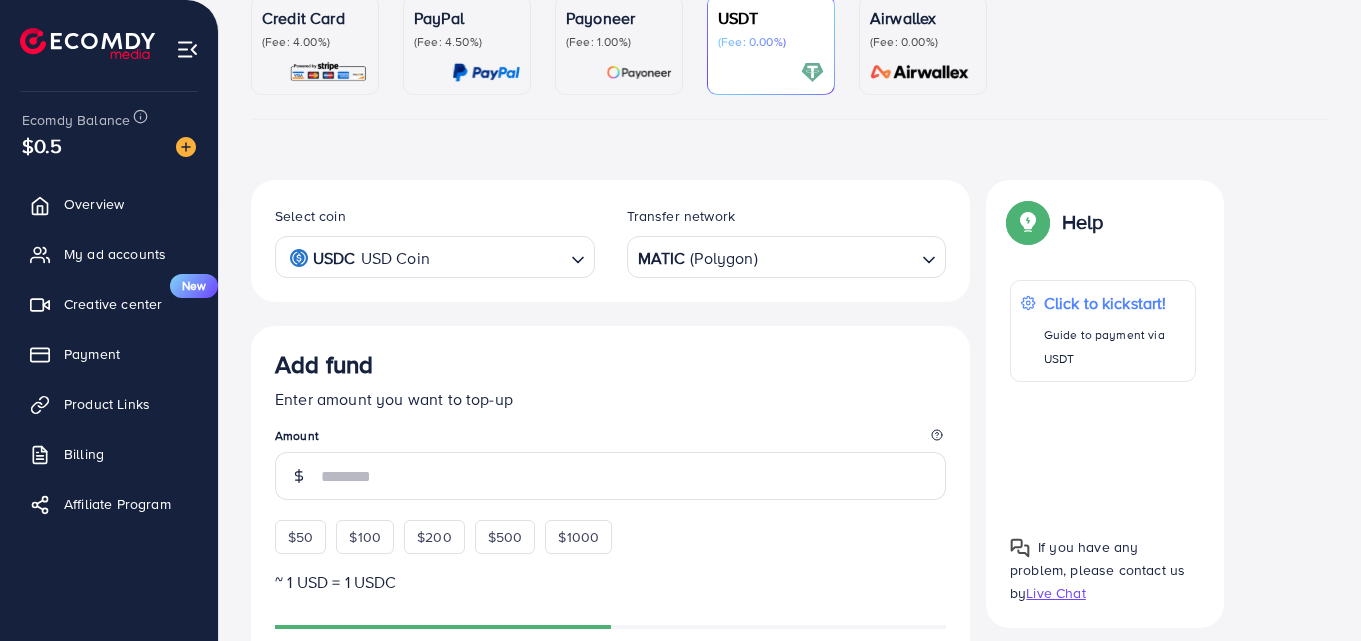 click at bounding box center [837, 257] 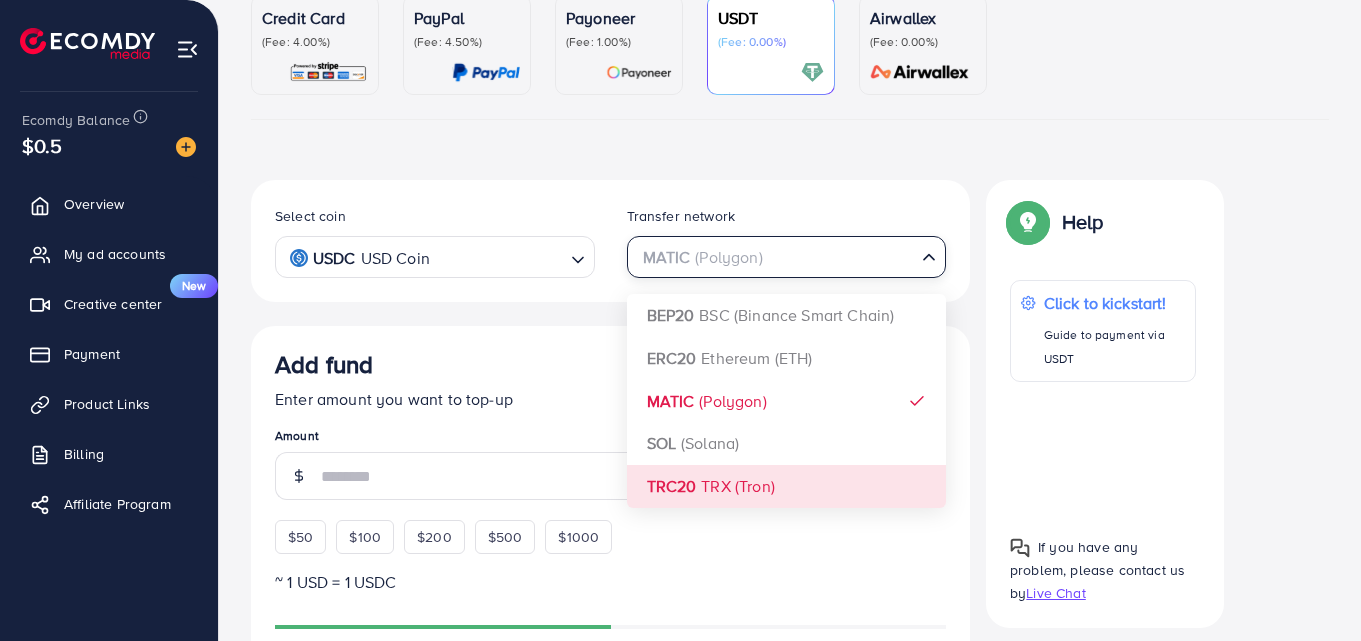 click on "Select coin   USDC USD Coin           Loading...     Transfer network   MATIC (Polygon)           Loading...     BEP20 BSC (Binance Smart Chain) ERC20 Ethereum (ETH) MATIC (Polygon) SOL (Solana) TRC20 TRX (Tron)        Add fund  Enter amount you want to top-up Amount $50 $100 $200 $500 $1000  ~ 1 USD = 1 USDC   Add USDT amount  1/2 I would like to make a donation to support my Account Manager. 5% 10% 15% 20%  Continue   Summary   Amount   --   Payment Method   --   Coin type   --   Service charge   (3.00%)   --   Tax   (3.00%)   --   Transfer network   --   Total Amount   --" at bounding box center [610, 714] 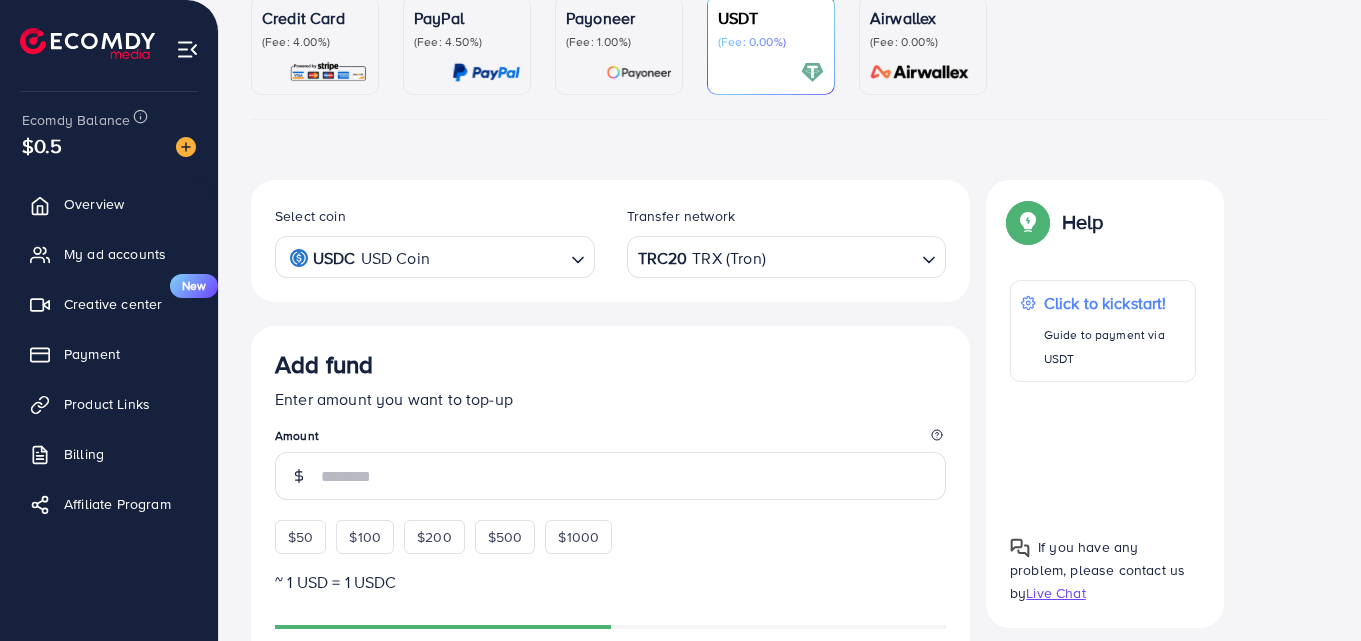 click at bounding box center (841, 257) 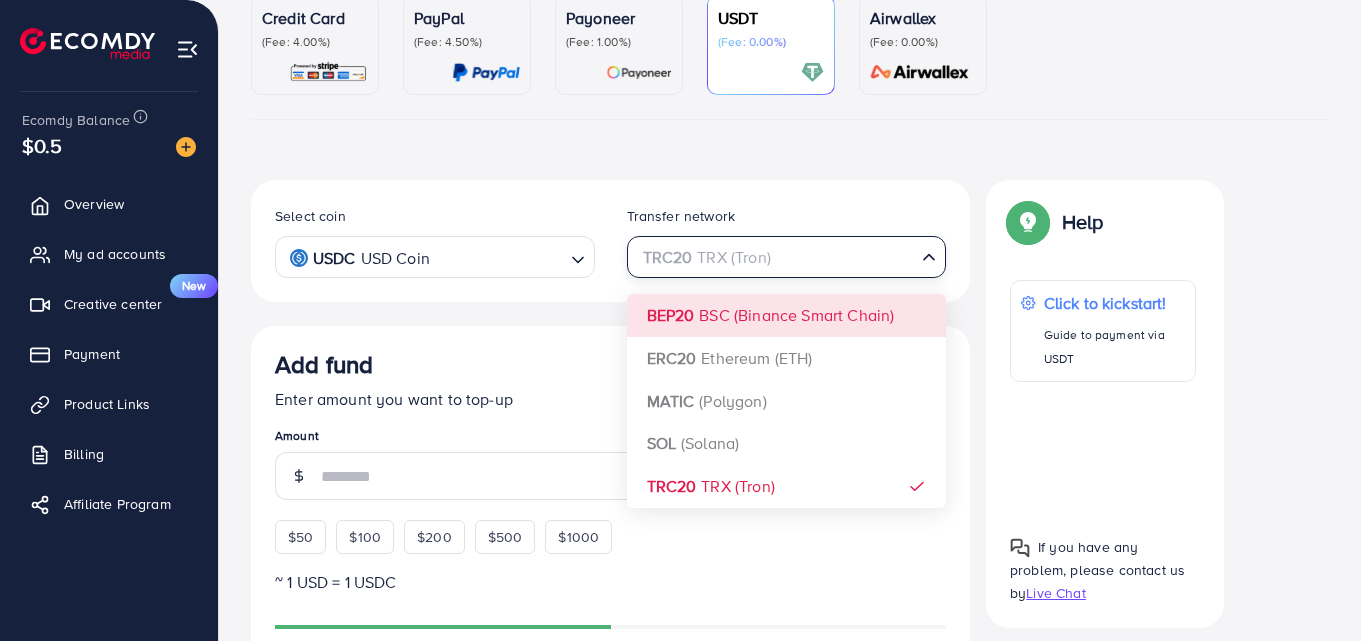 click on "Select coin   USDC USD Coin           Loading...     Transfer network   TRC20 TRX (Tron)           Loading...     BEP20 BSC (Binance Smart Chain) ERC20 Ethereum (ETH) MATIC (Polygon) SOL (Solana) TRC20 TRX (Tron)        Add fund  Enter amount you want to top-up Amount $50 $100 $200 $500 $1000  ~ 1 USD = 1 USDC   Add USDT amount  1/2 I would like to make a donation to support my Account Manager. 5% 10% 15% 20%  Continue   Summary   Amount   --   Payment Method   --   Coin type   --   Service charge   (3.00%)   --   Tax   (3.00%)   --   Transfer network   --   Total Amount   --" at bounding box center (610, 714) 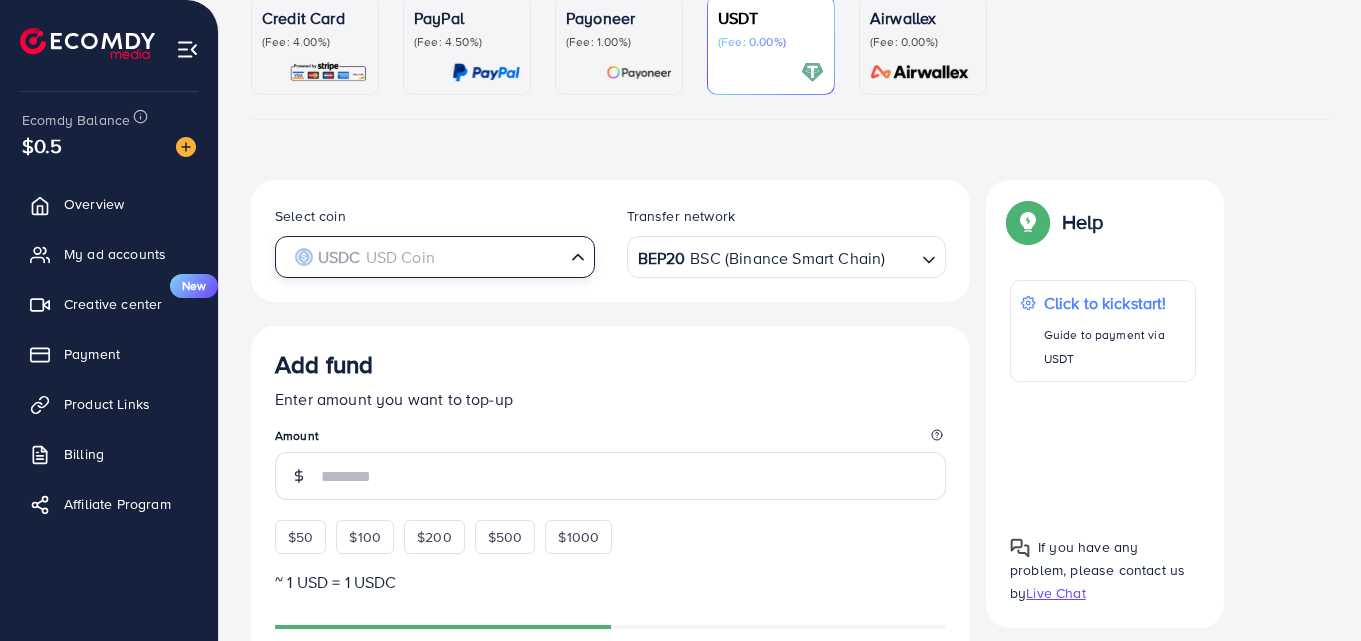 click at bounding box center (423, 257) 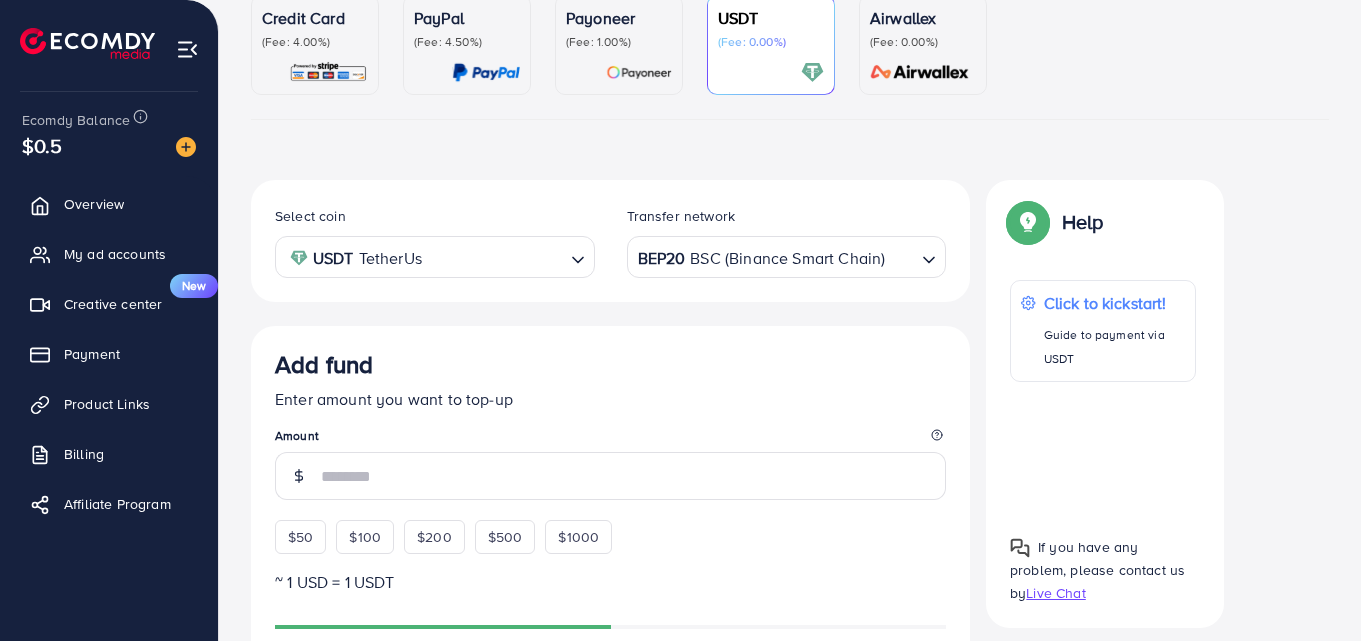 click on "Select coin   USDT TetherUs           Loading...     USDT TetherUs USDC USD Coin       Transfer network   BEP20 BSC (Binance Smart Chain)           Loading...      Add fund  Enter amount you want to top-up Amount $50 $100 $200 $500 $1000  ~ 1 USD = 1 USDT   Add USDT amount  1/2 I would like to make a donation to support my Account Manager. 5% 10% 15% 20%  Continue   Summary   Amount   --   Payment Method   --   Coin type   --   Service charge   (3.00%)   --   Tax   (3.00%)   --   Transfer network   --   Total Amount   --" at bounding box center [610, 714] 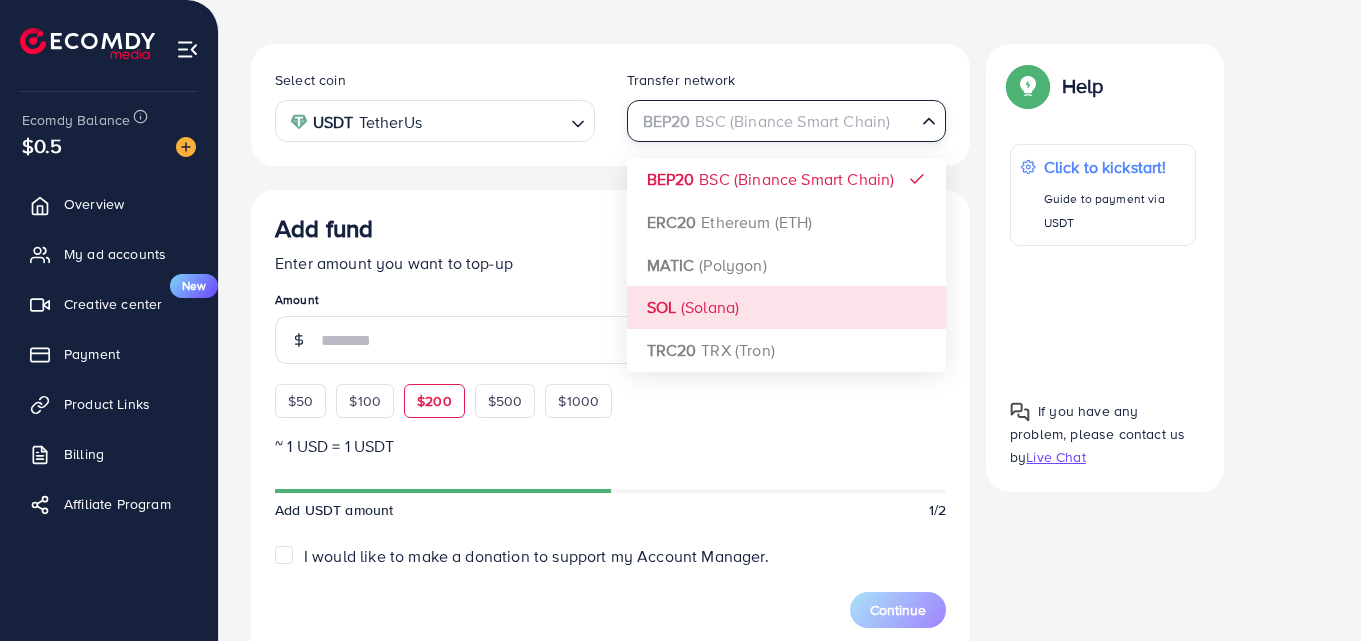 scroll, scrollTop: 400, scrollLeft: 0, axis: vertical 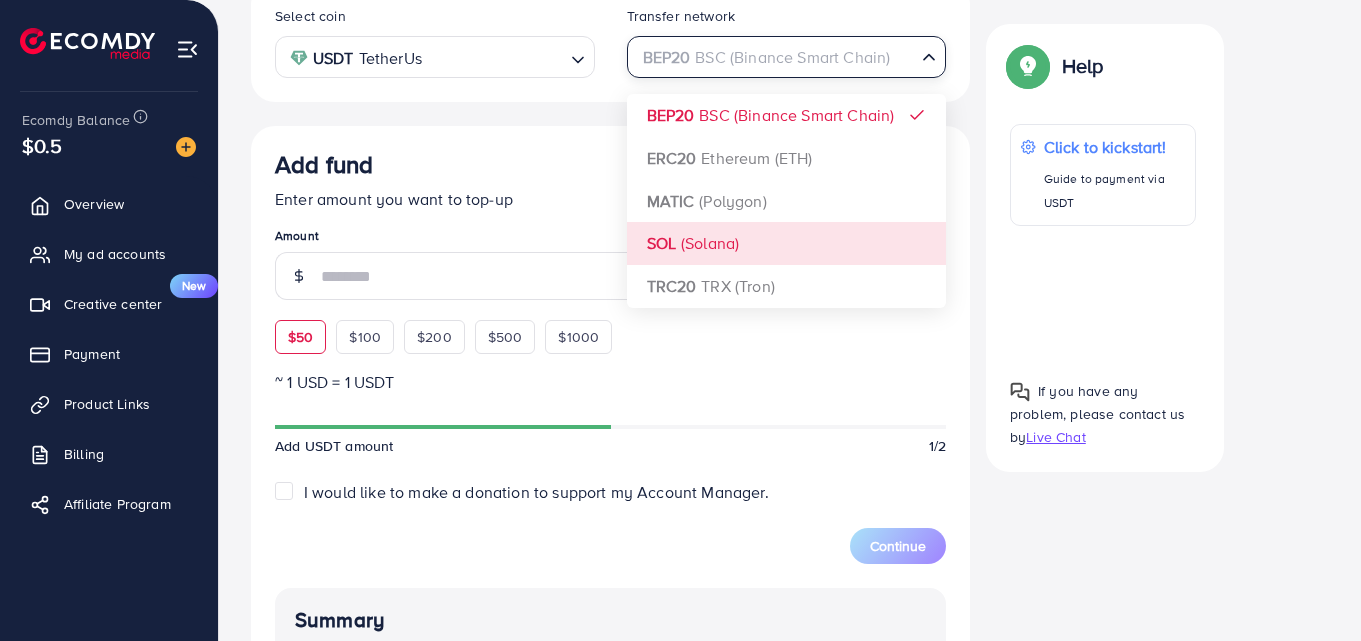 click on "$50" at bounding box center [300, 337] 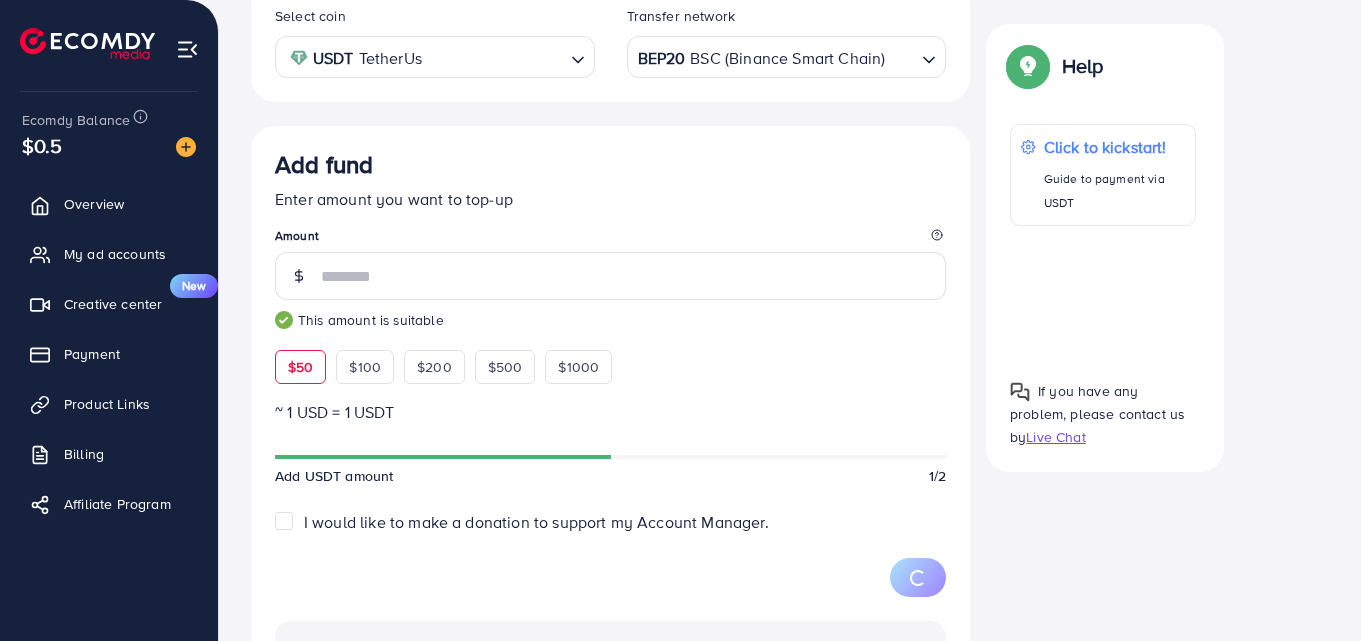 type on "**" 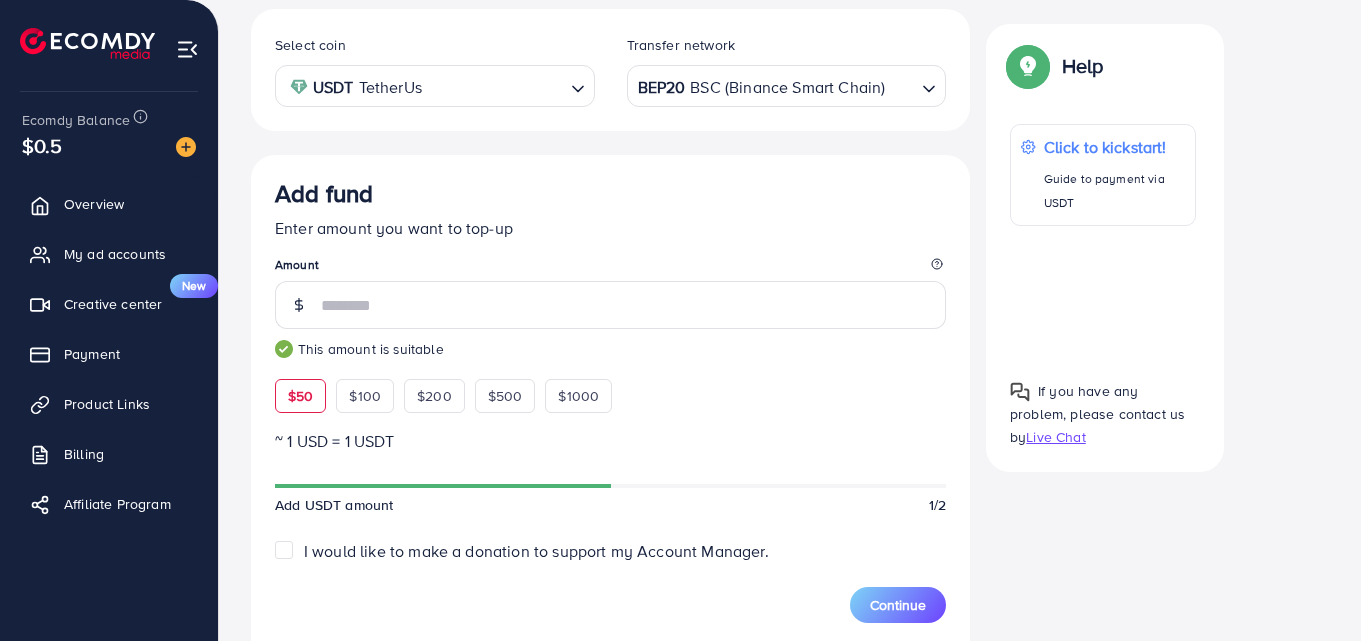 scroll, scrollTop: 300, scrollLeft: 0, axis: vertical 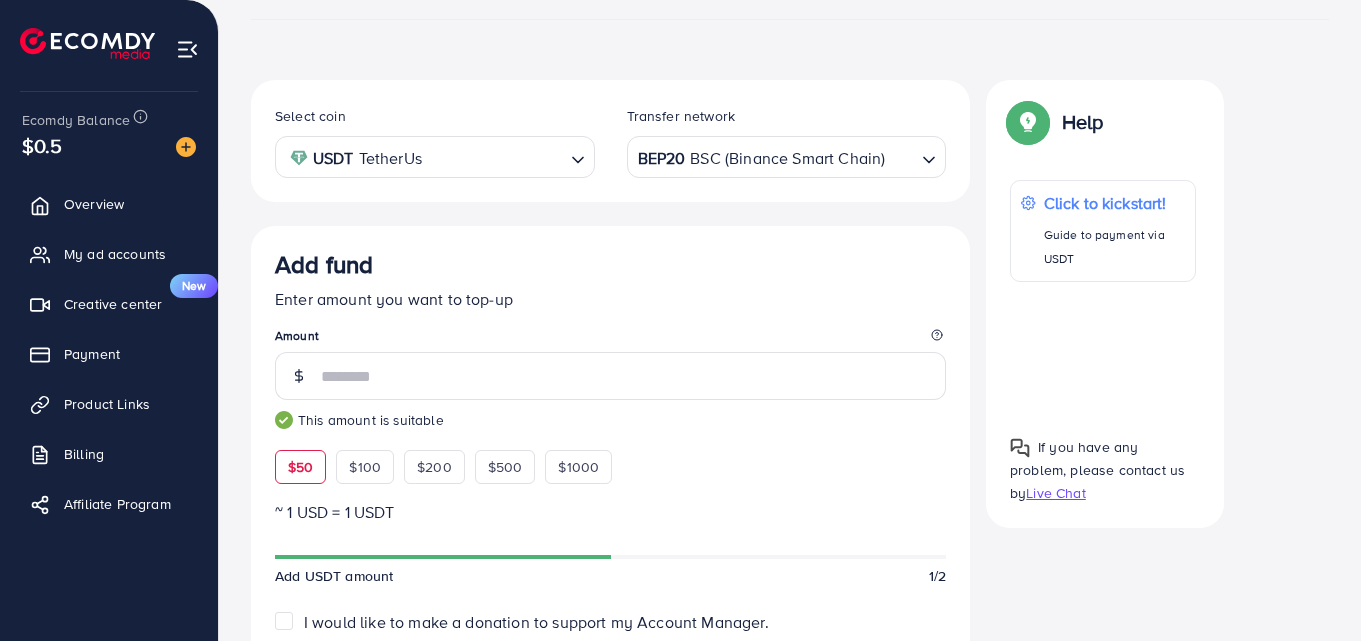 click on "BEP20 BSC (Binance Smart Chain)" at bounding box center (775, 155) 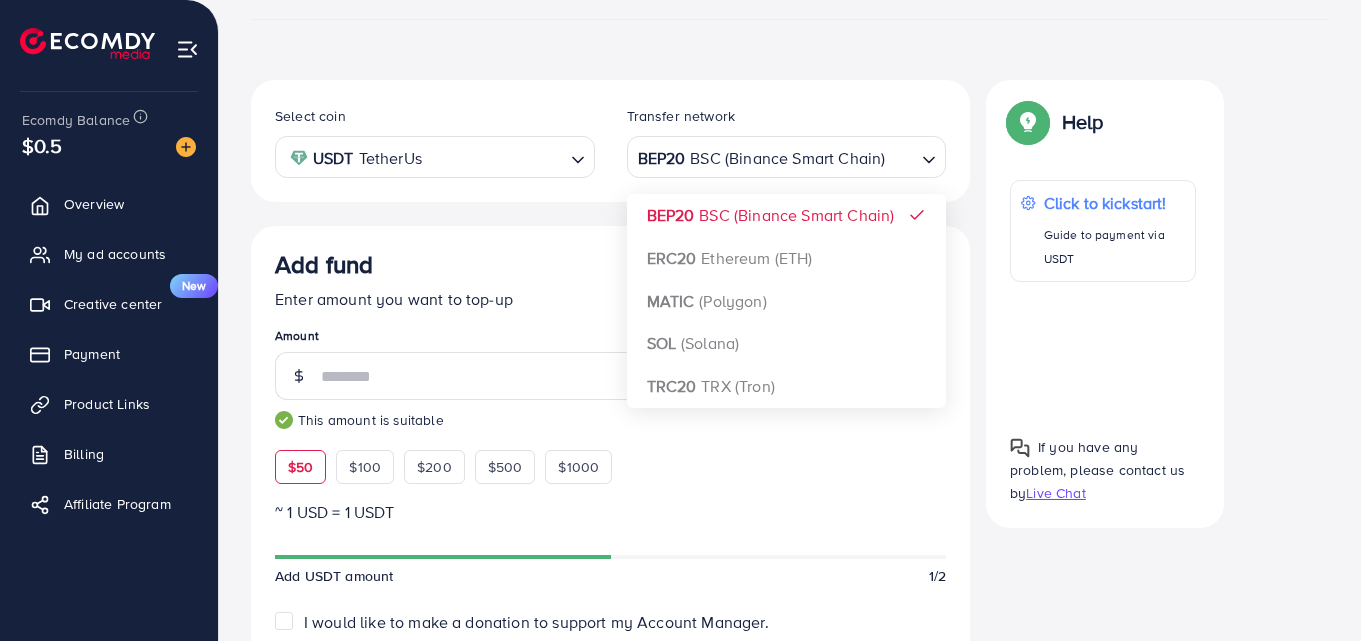 click on "Add fund  Enter amount you want to top-up Amount **  This amount is suitable  $50 $100 $200 $500 $1000  ~ 1 USD = 1 USDT   Add USDT amount  1/2 I would like to make a donation to support my Account Manager. 5% 10% 15% 20%  Continue   Summary   Amount   50.699 USD   Payment Method  USDT  Coin type  USDT  Service charge   (3.00%)  1.5 USD  Tax   (3.00%)  1.5 USD  Transfer network  BEP20  Total Amount   53.699 USD" at bounding box center (610, 702) 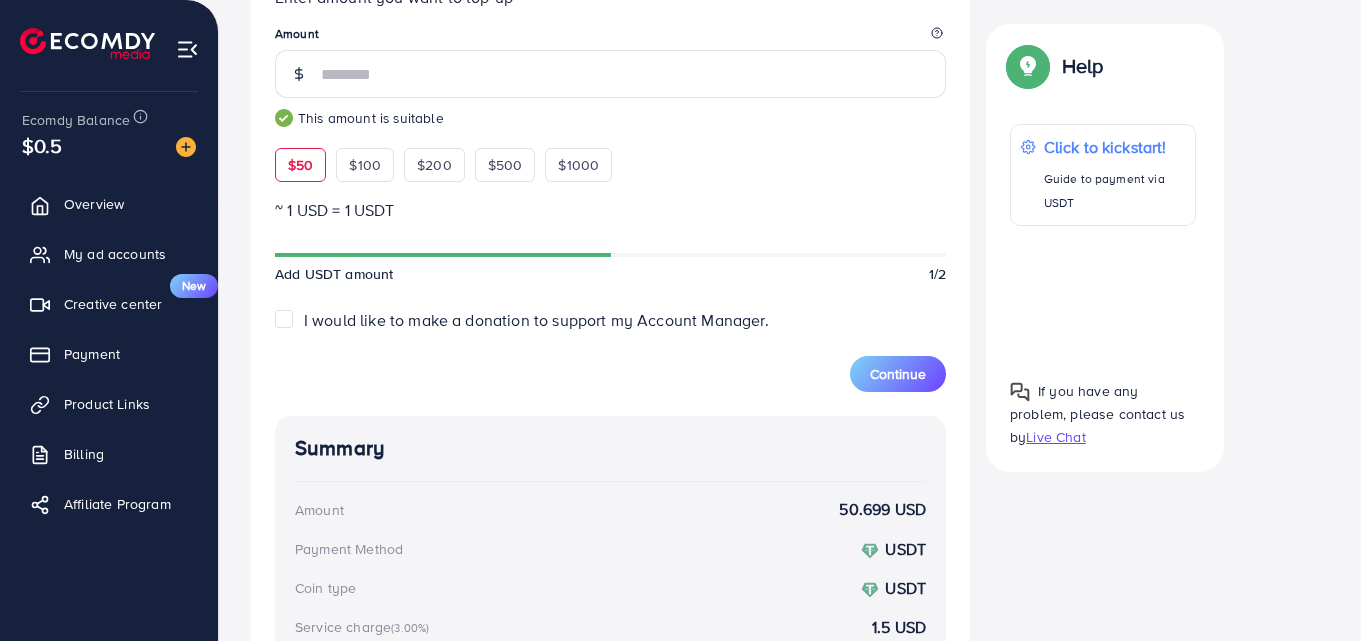 scroll, scrollTop: 600, scrollLeft: 0, axis: vertical 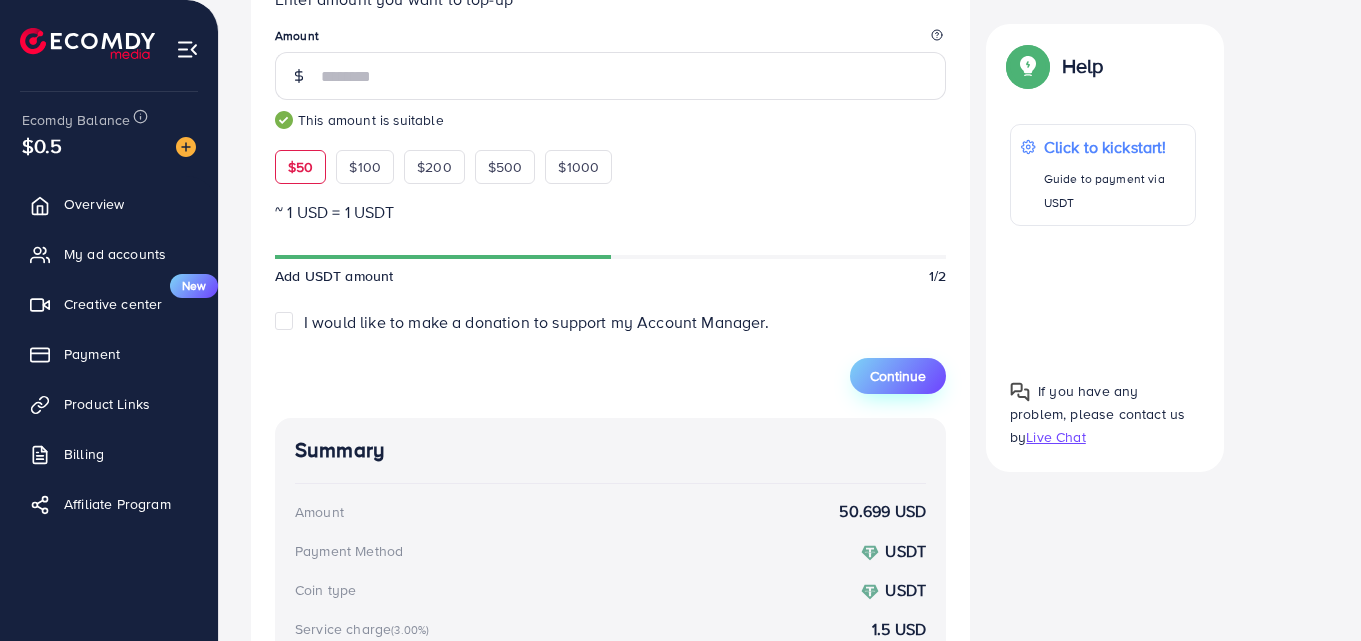 click on "Continue" at bounding box center [898, 376] 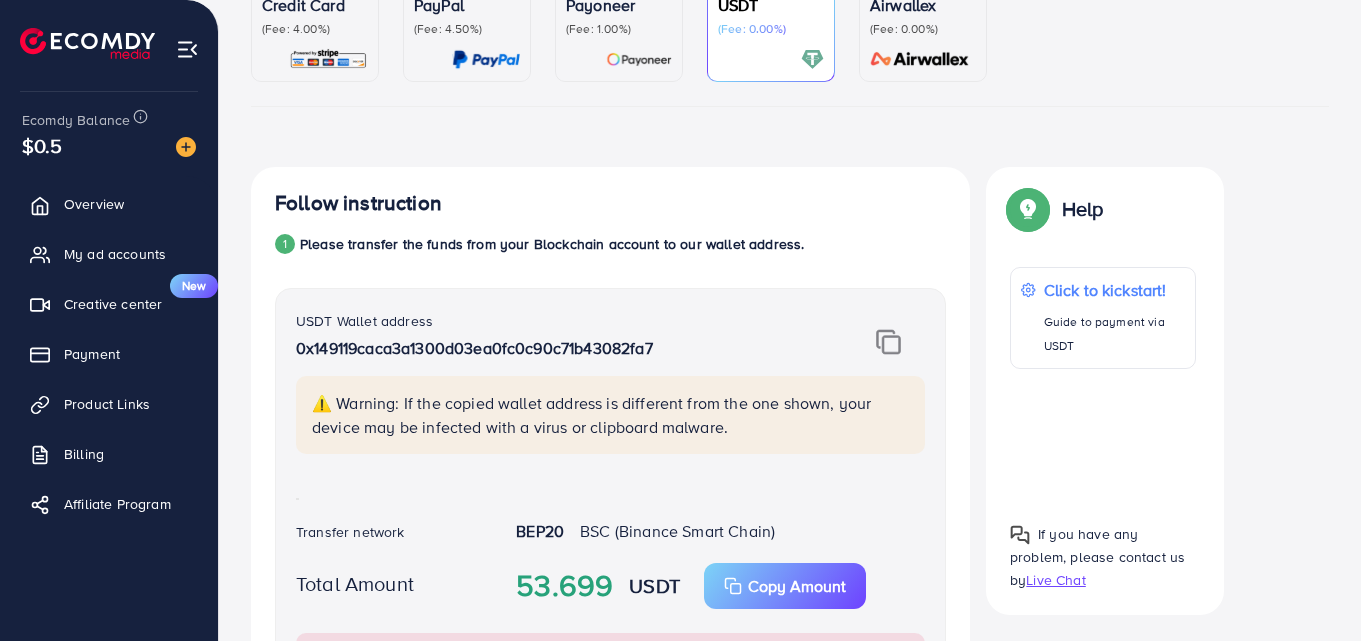 scroll, scrollTop: 0, scrollLeft: 0, axis: both 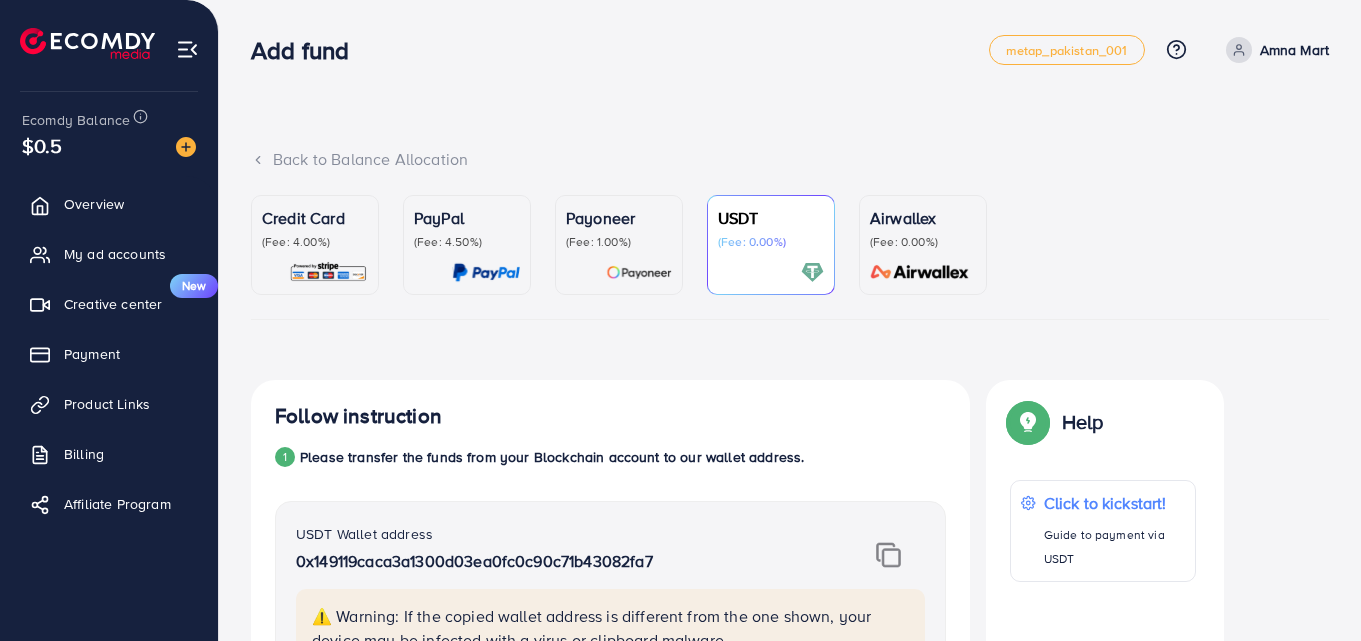 click 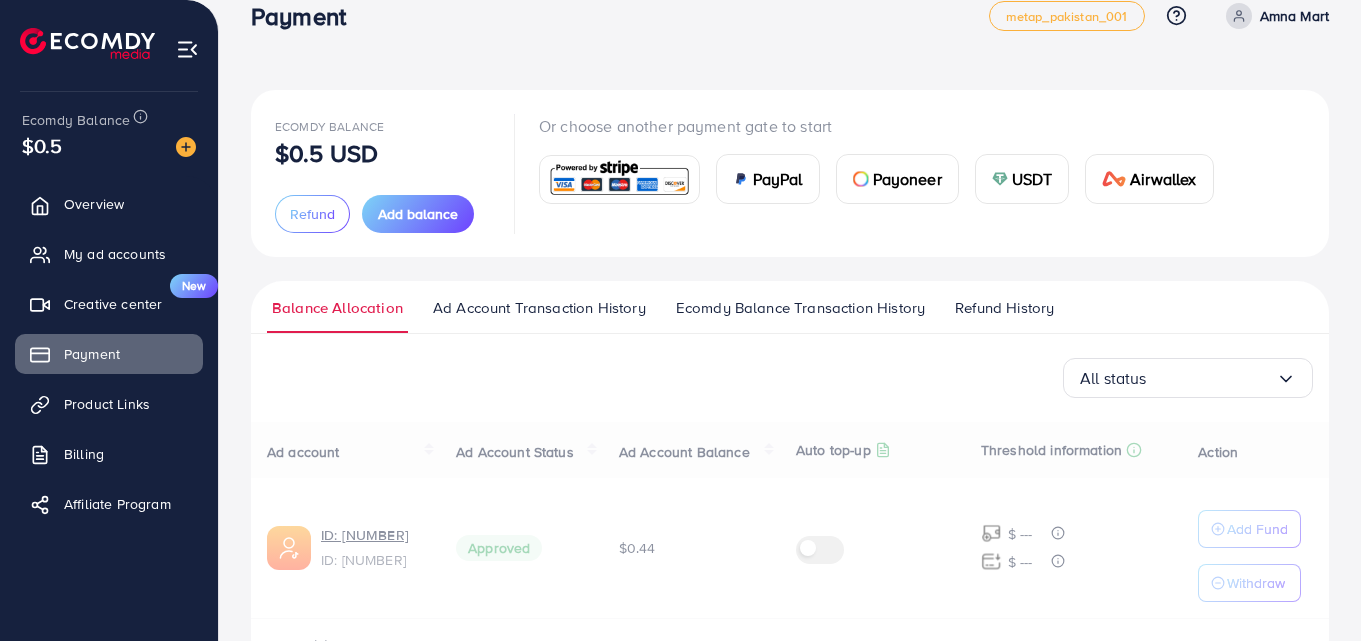 scroll, scrollTop: 0, scrollLeft: 0, axis: both 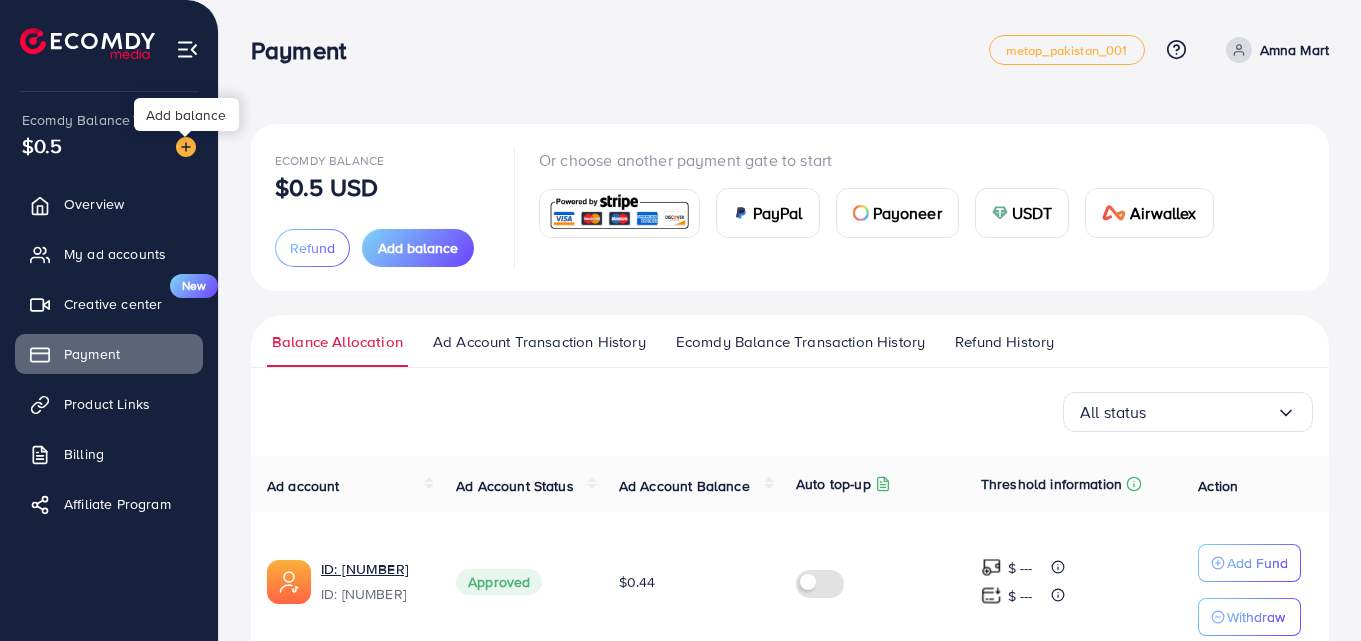 click at bounding box center [186, 147] 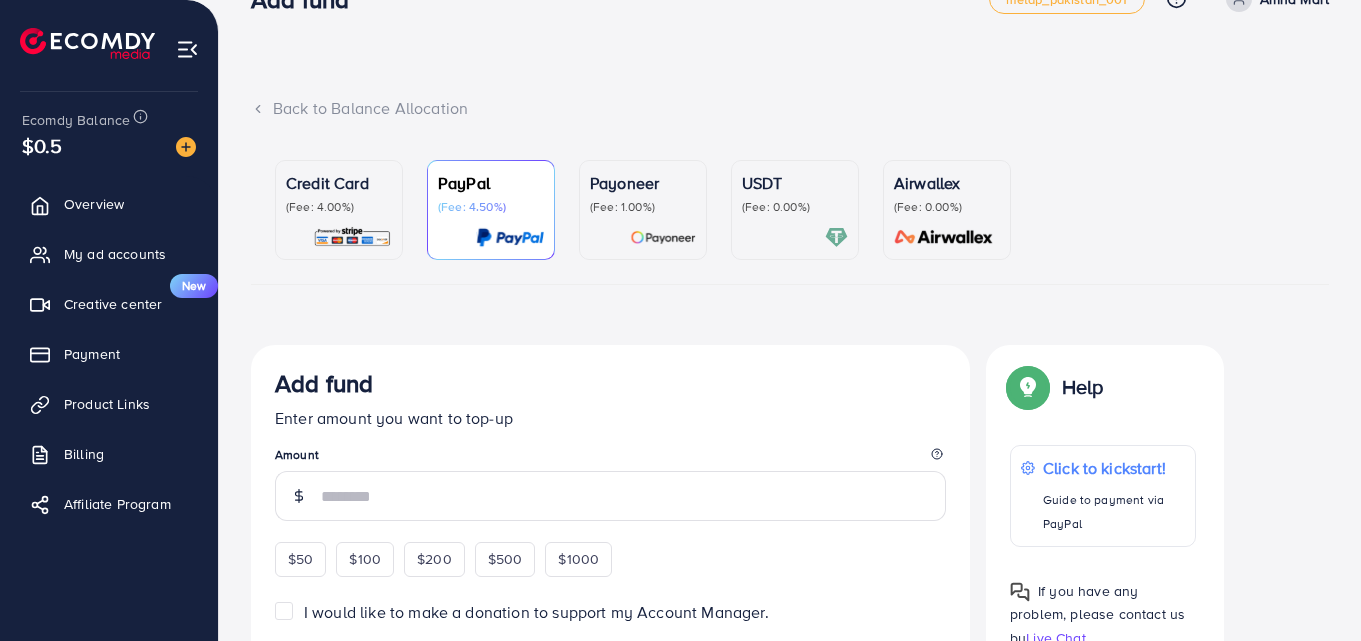 scroll, scrollTop: 100, scrollLeft: 0, axis: vertical 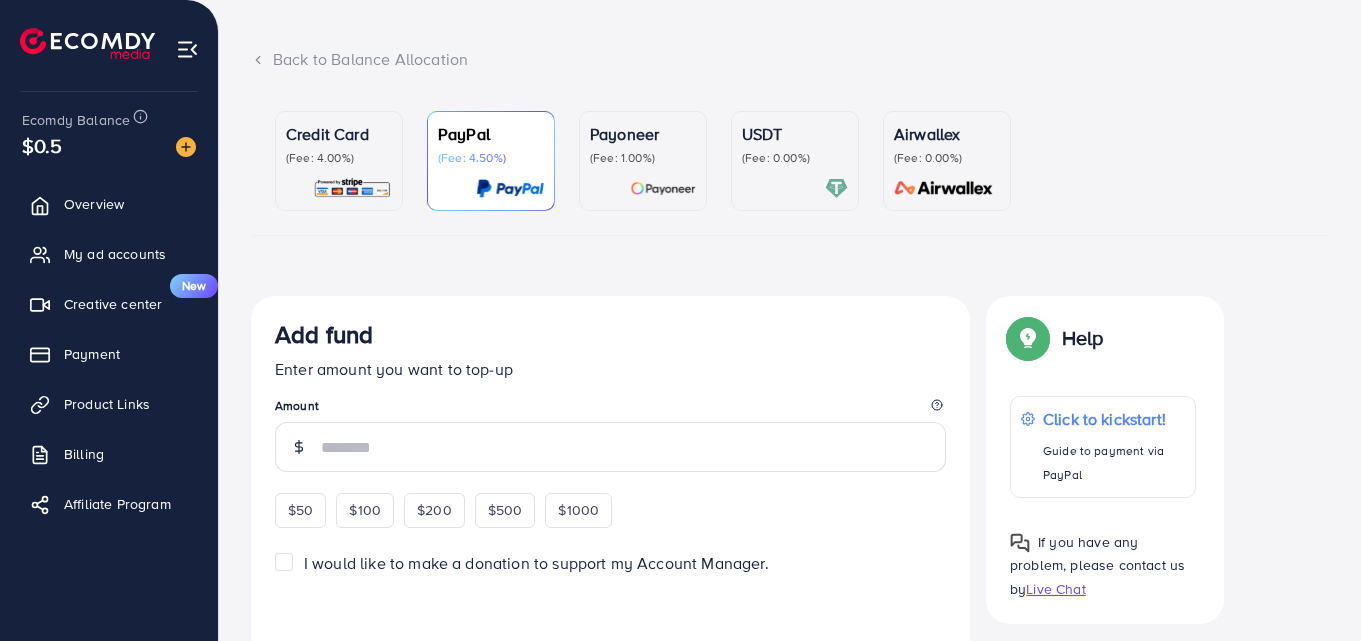 click on "USDT" at bounding box center (795, 134) 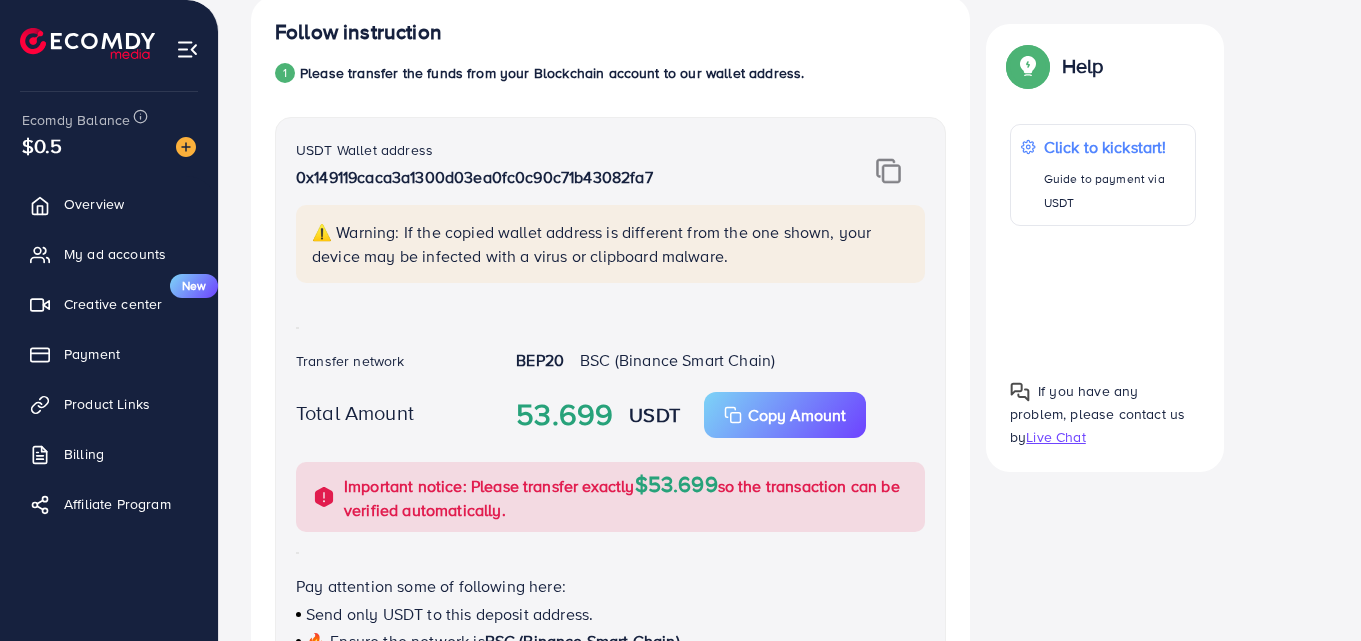 scroll, scrollTop: 300, scrollLeft: 0, axis: vertical 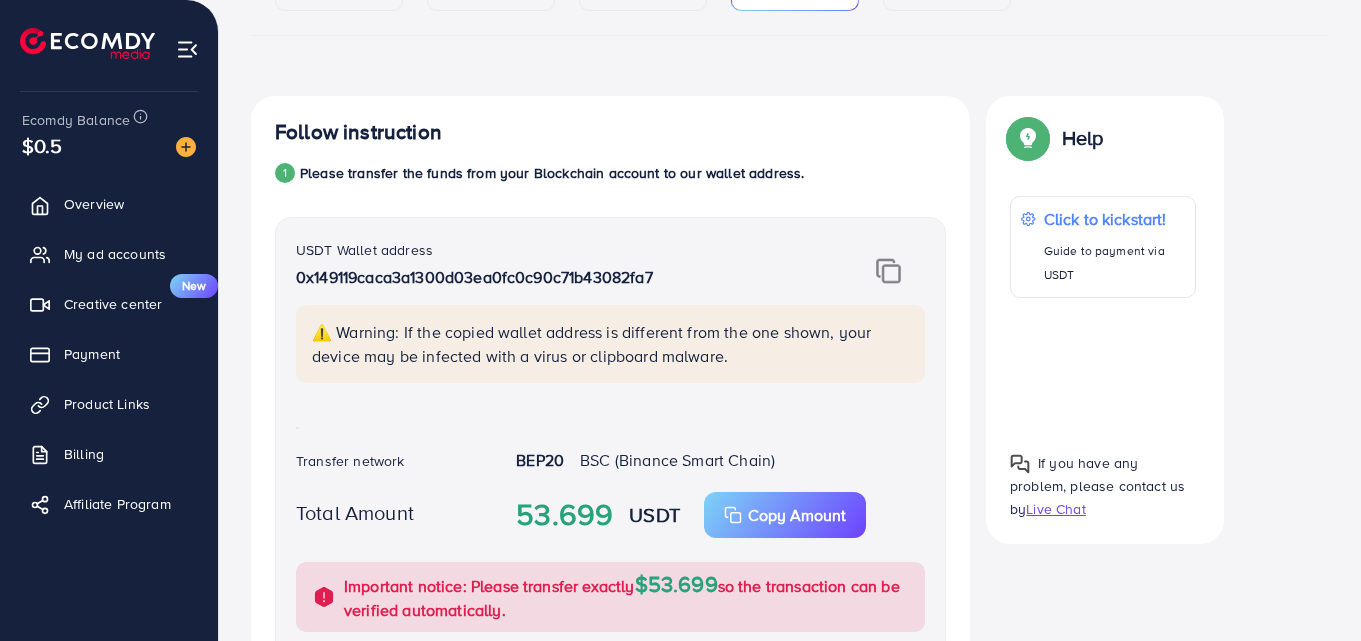 click on "1" at bounding box center [285, 173] 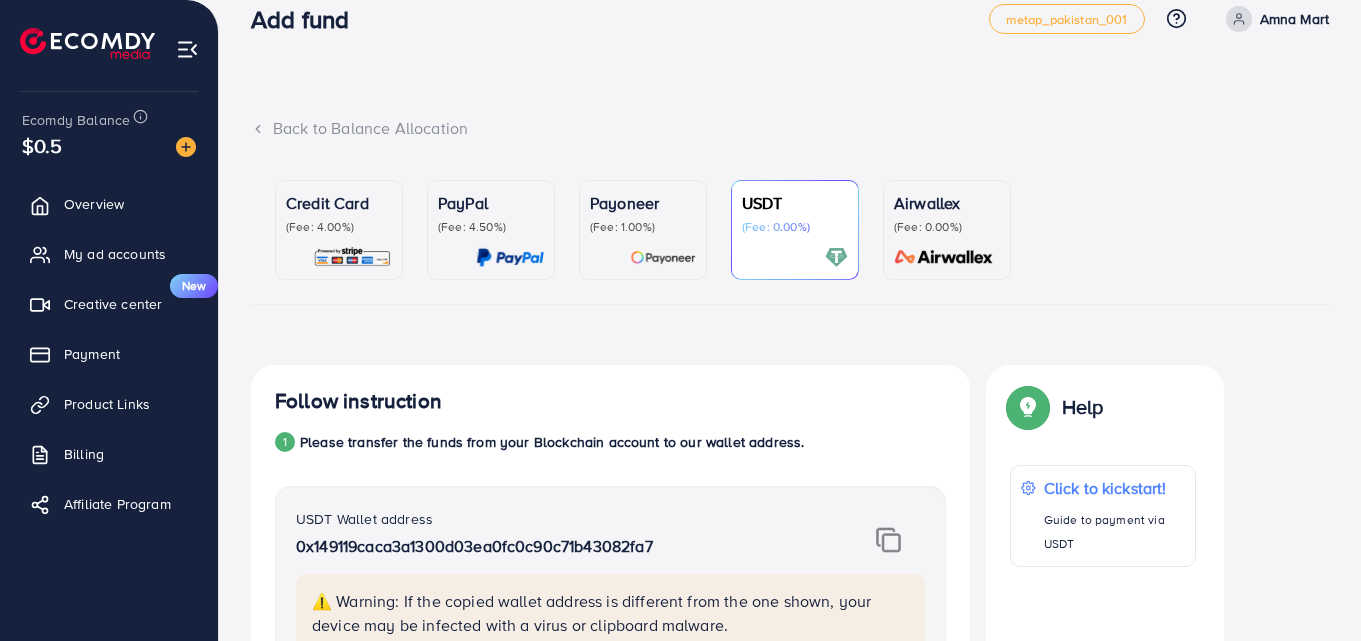 scroll, scrollTop: 0, scrollLeft: 0, axis: both 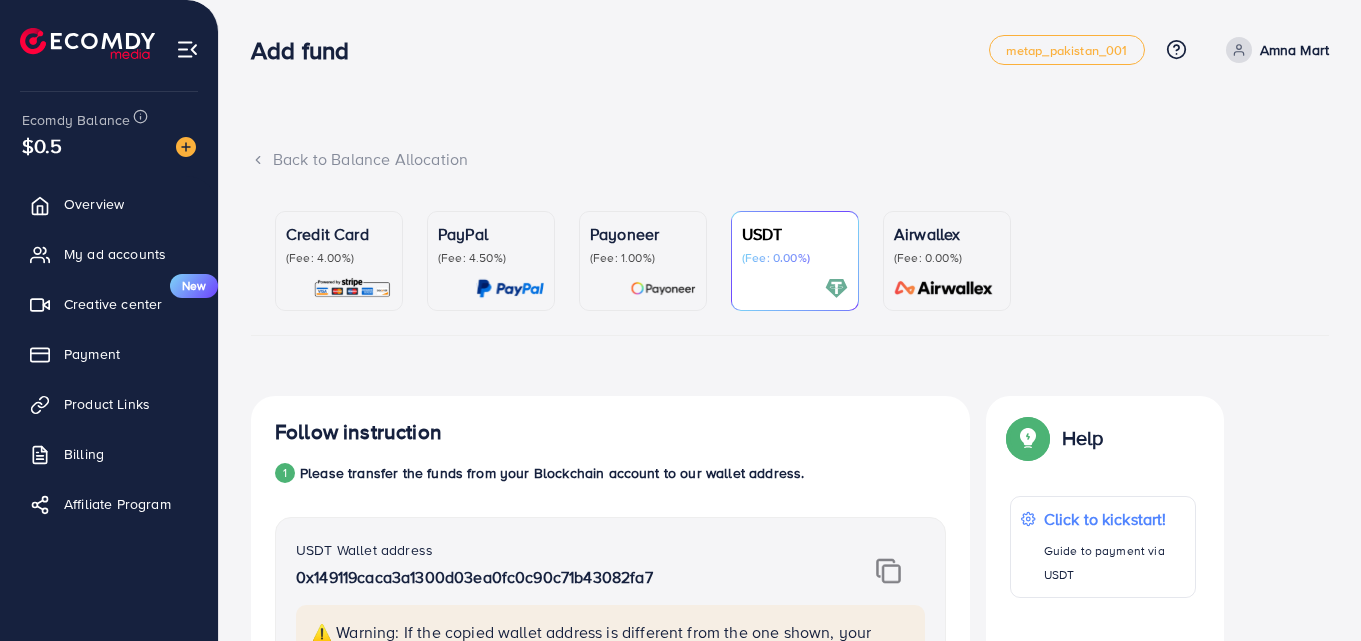 click 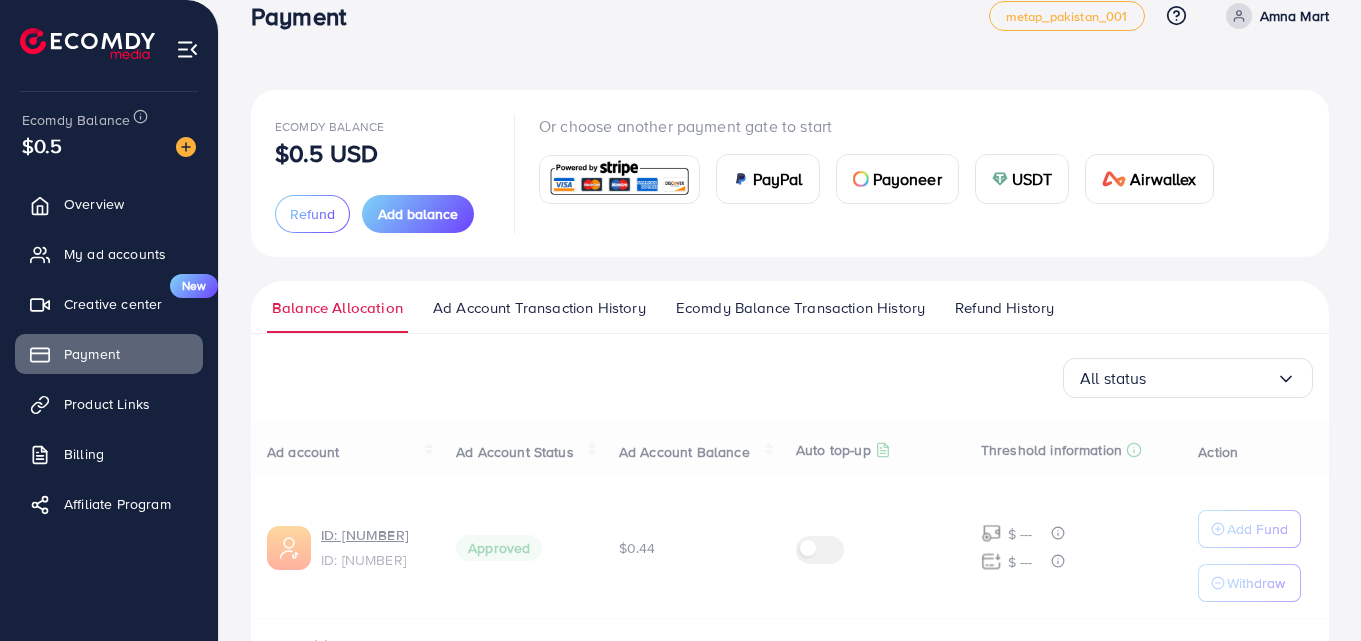 scroll, scrollTop: 0, scrollLeft: 0, axis: both 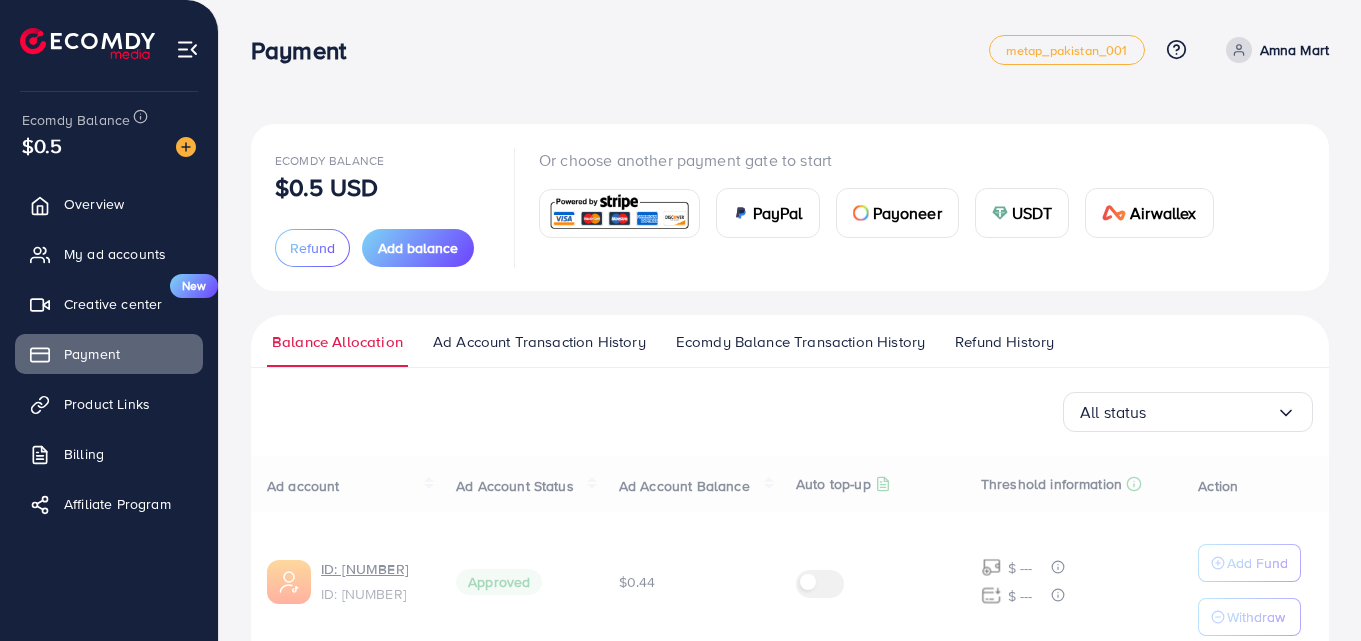 click on "USDT" at bounding box center [1032, 213] 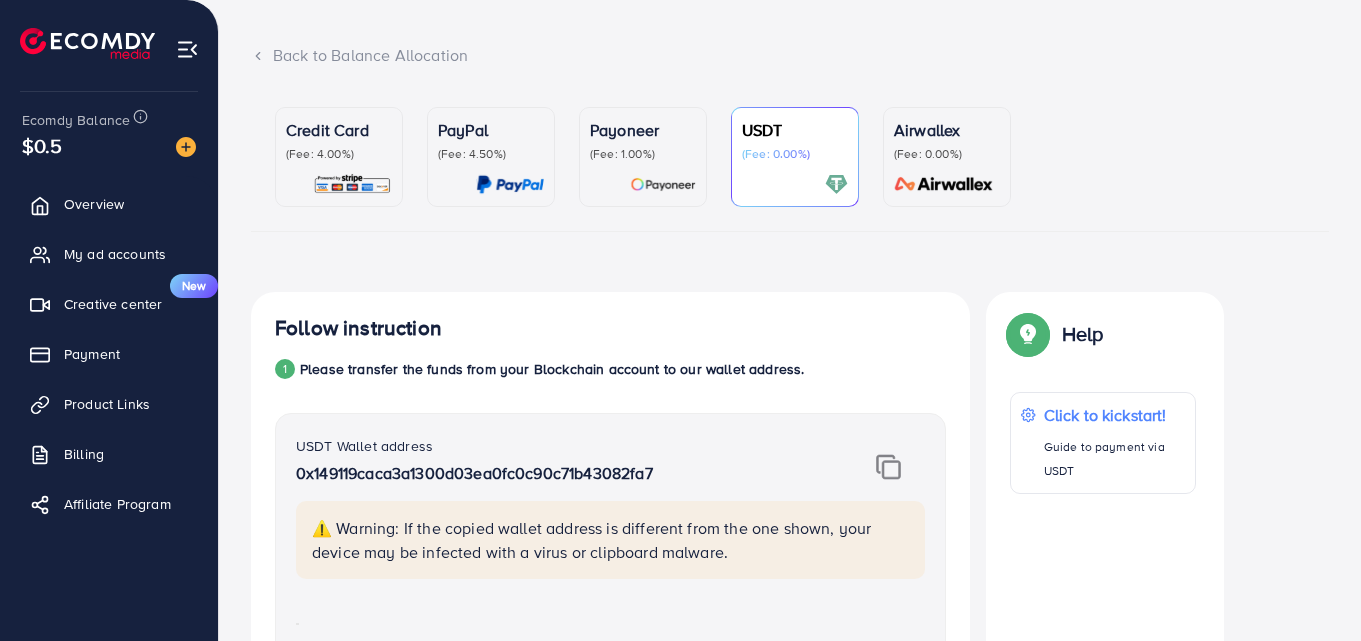scroll, scrollTop: 100, scrollLeft: 0, axis: vertical 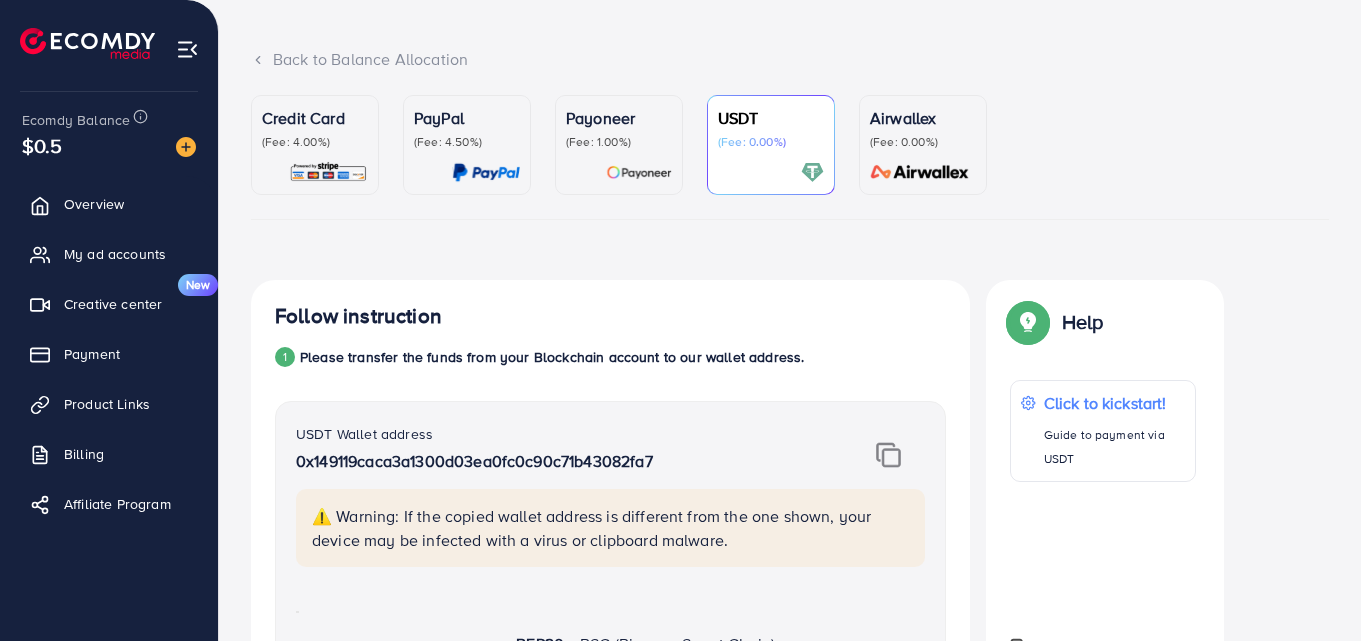 click on "(Fee: 1.00%)" at bounding box center [619, 142] 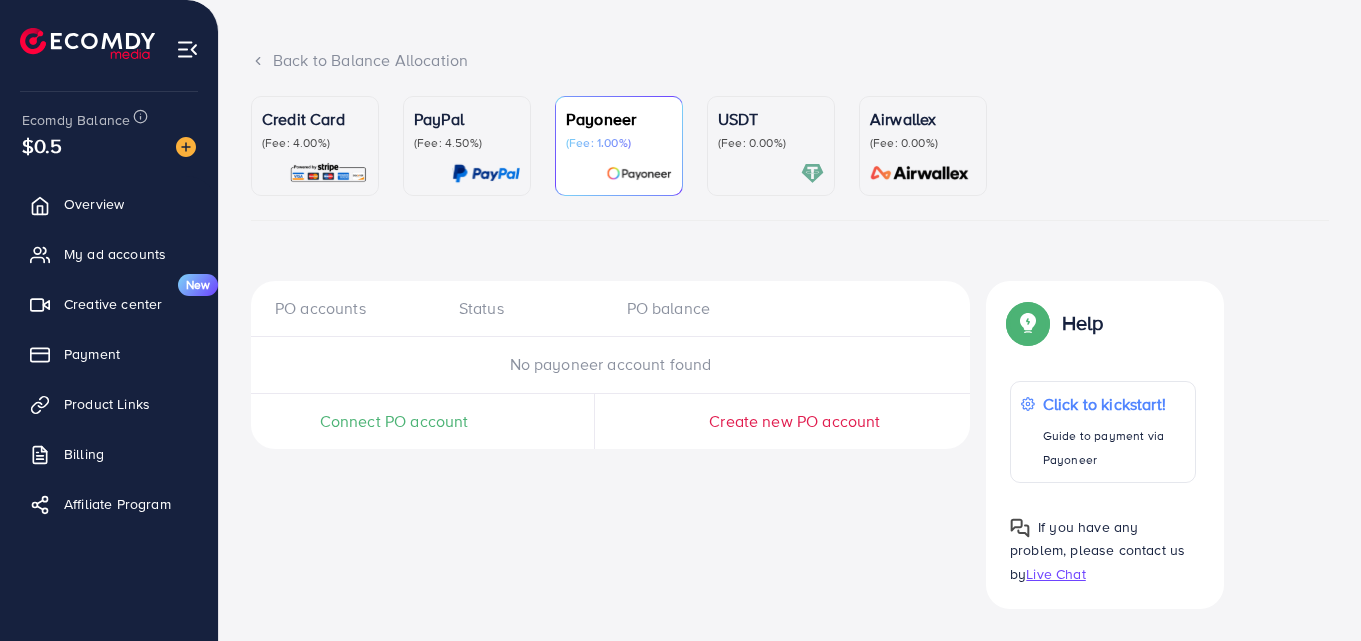scroll, scrollTop: 99, scrollLeft: 0, axis: vertical 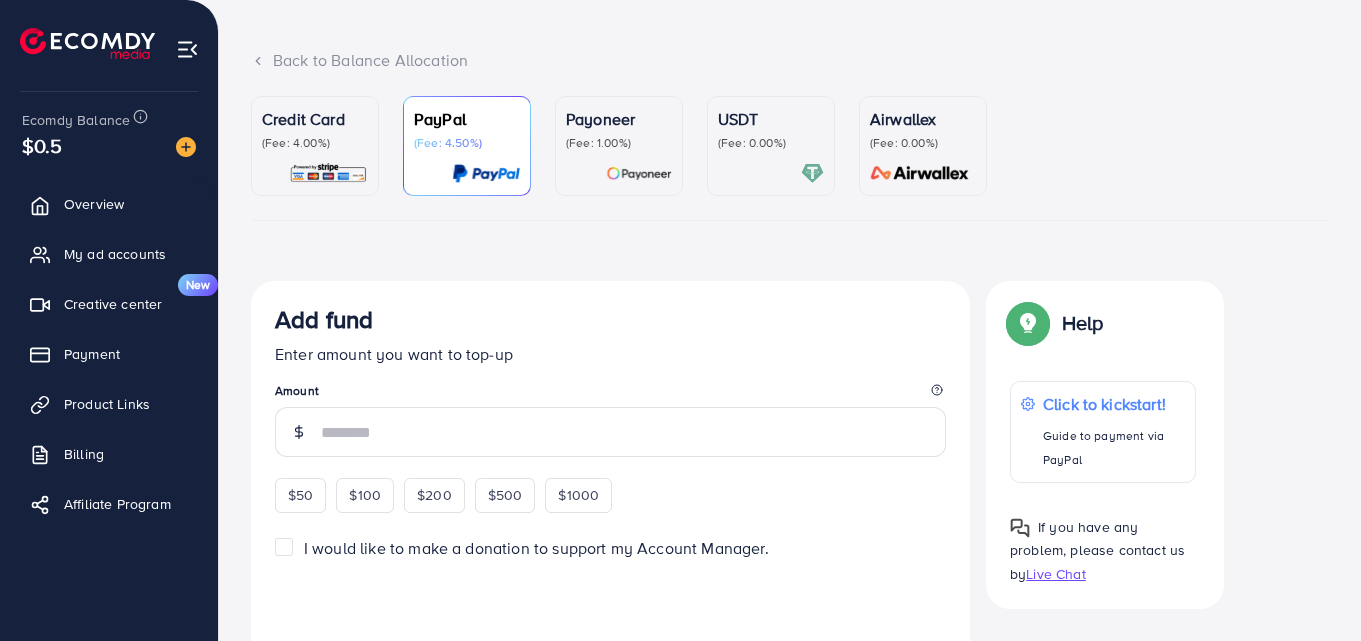 click on "Airwallex   (Fee: 0.00%)" at bounding box center (923, 146) 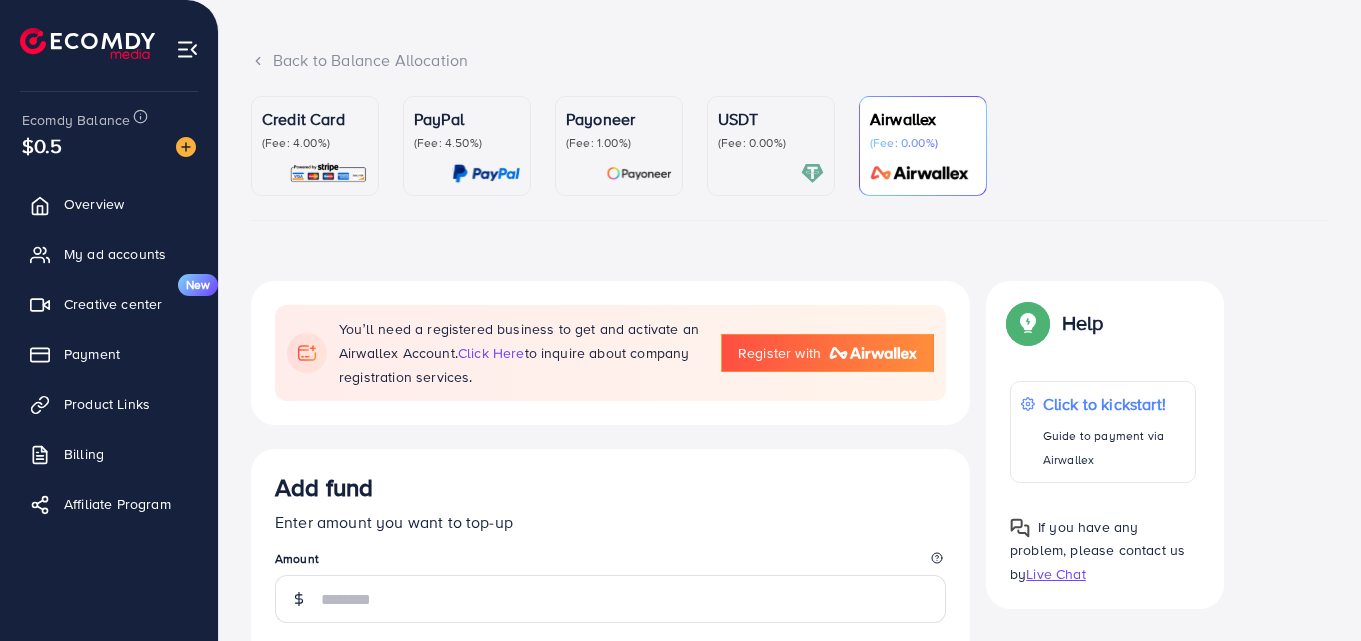 click on "Payoneer   (Fee: 1.00%)" at bounding box center (619, 146) 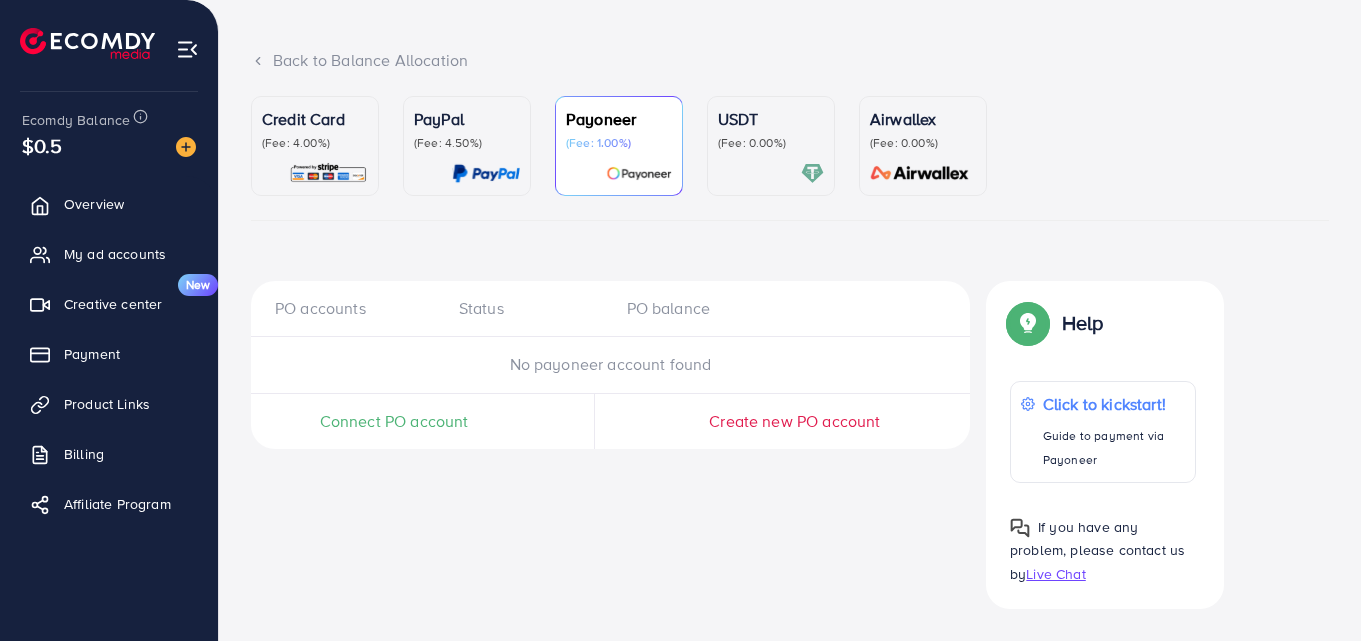 click on "USDT   (Fee: 0.00%)" at bounding box center (771, 146) 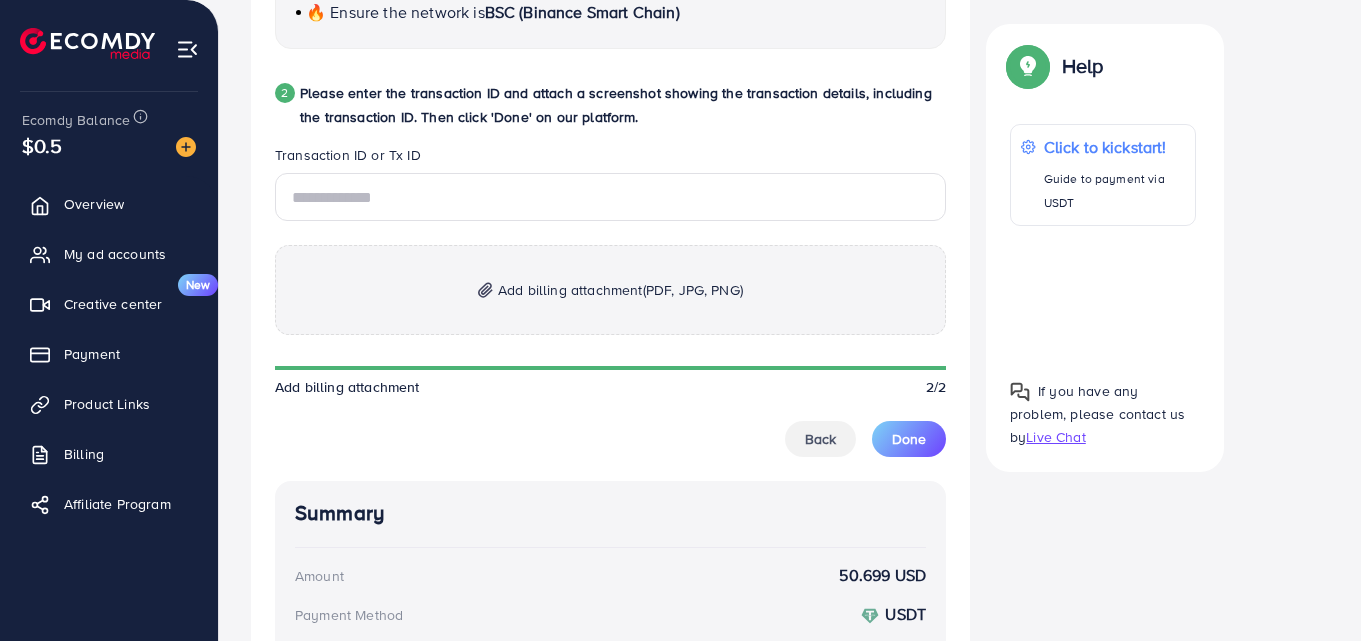 scroll, scrollTop: 1099, scrollLeft: 0, axis: vertical 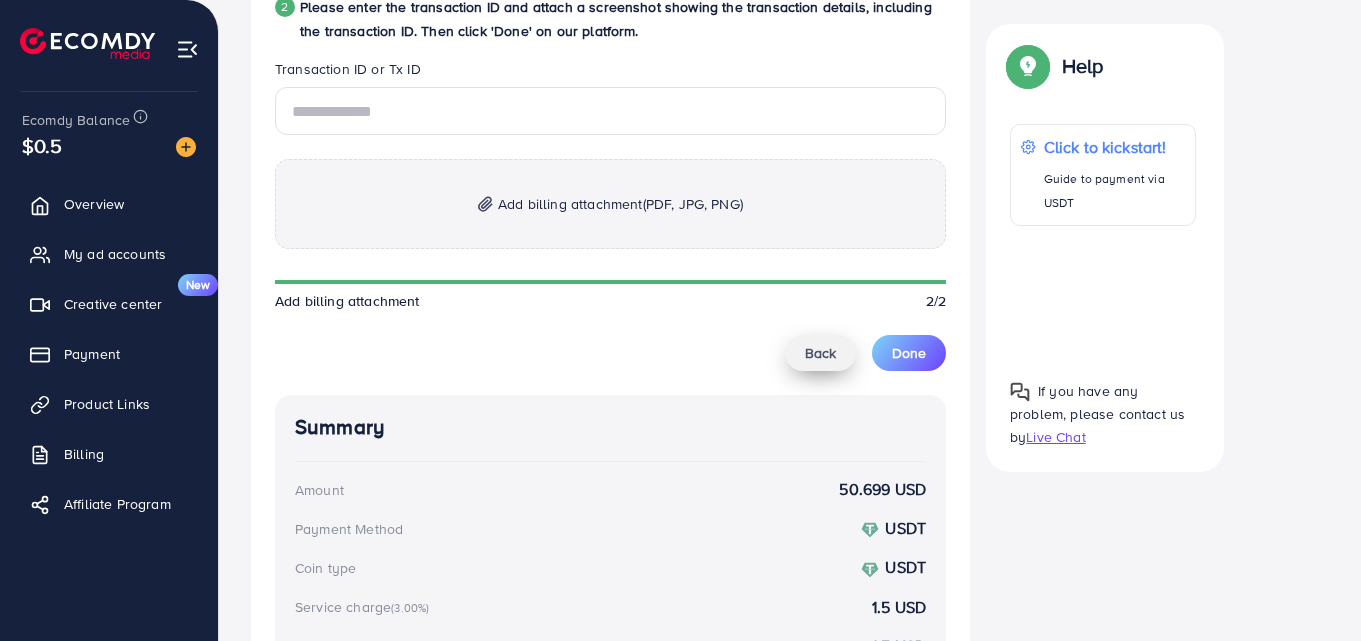click on "Back" at bounding box center [820, 353] 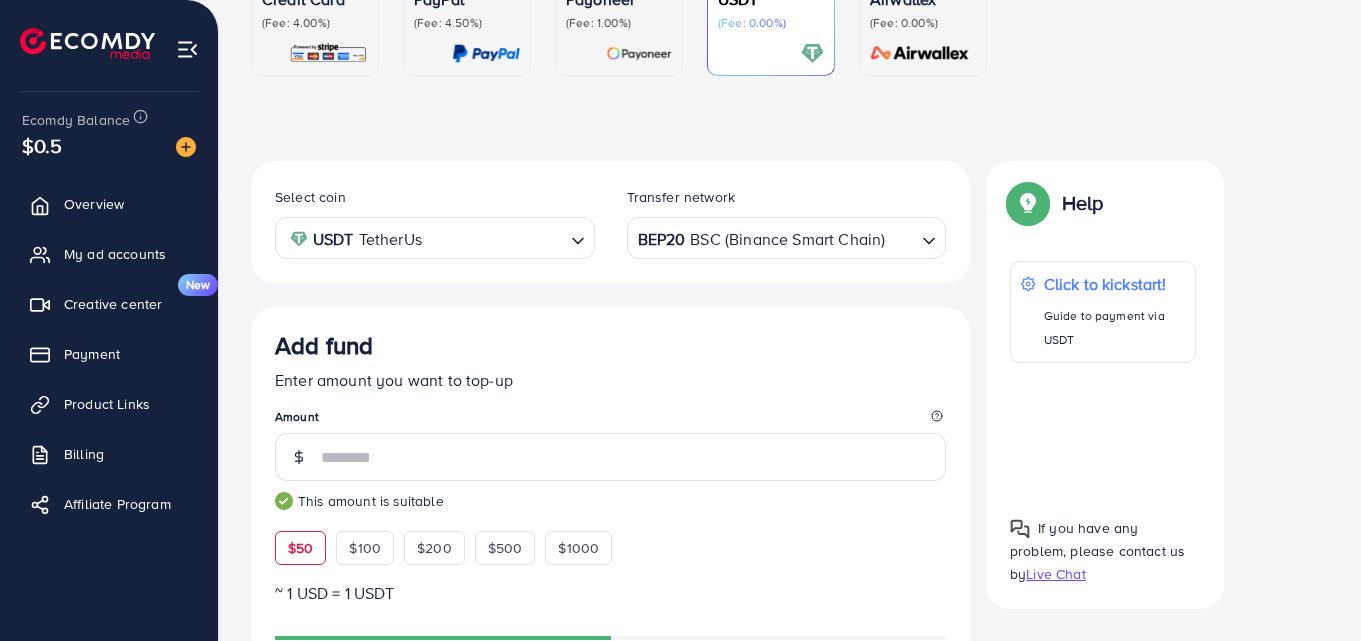 scroll, scrollTop: 156, scrollLeft: 0, axis: vertical 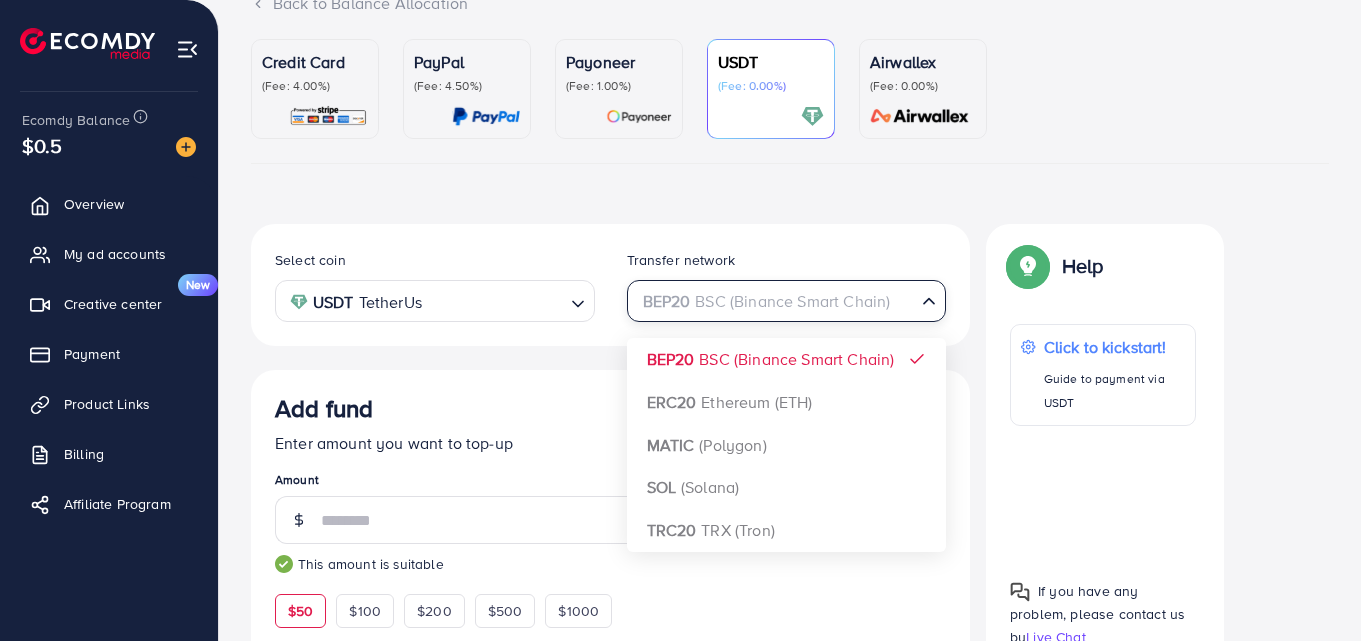 click on "BEP20 BSC (Binance Smart Chain)" at bounding box center (775, 299) 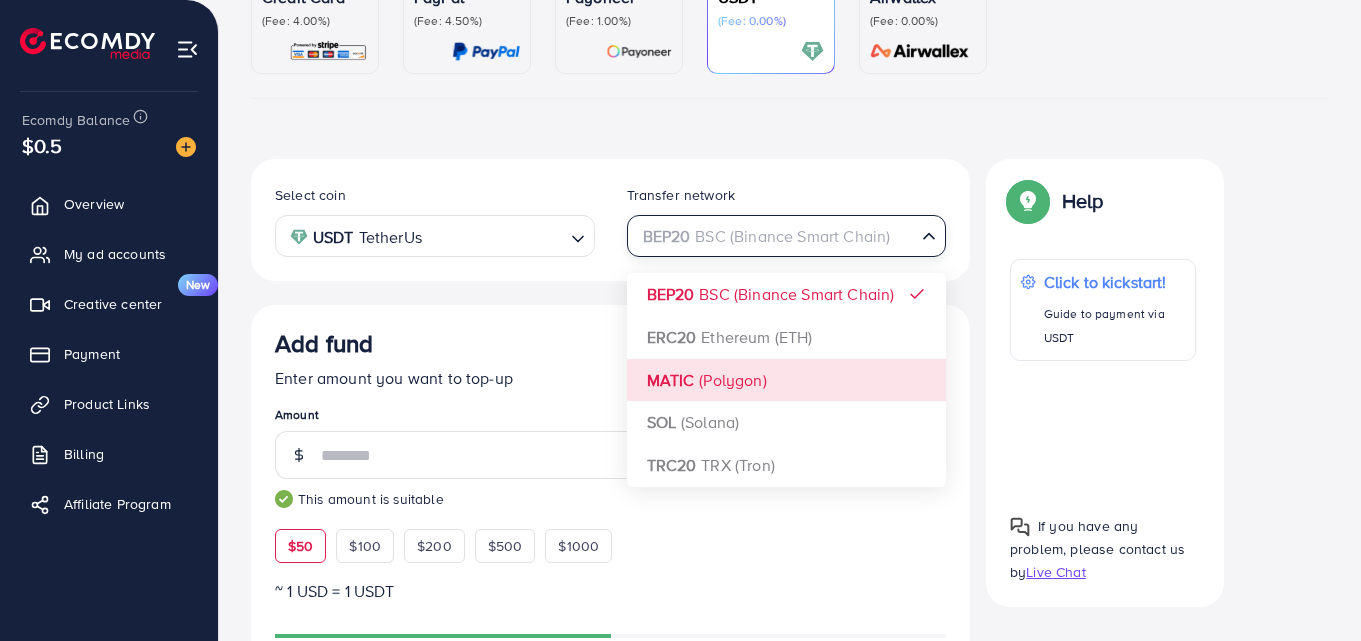 scroll, scrollTop: 256, scrollLeft: 0, axis: vertical 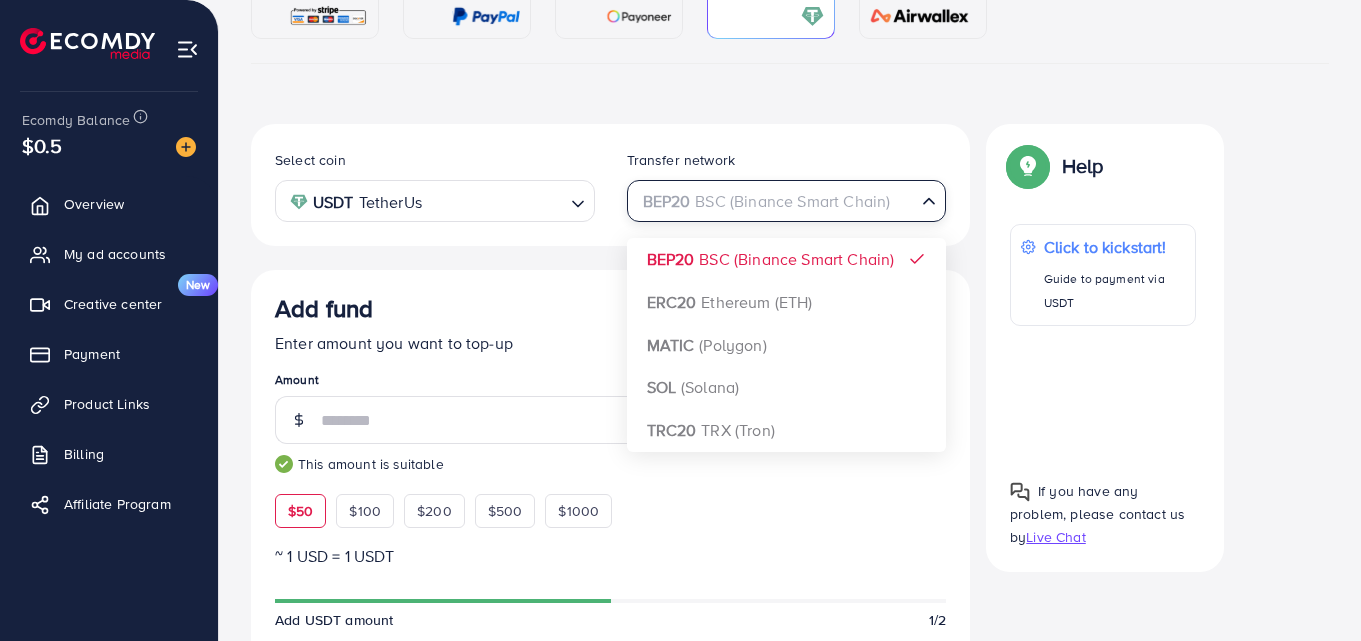 click on "Continue   Summary   Amount   50.699 USD   Payment Method  USDT  Coin type  USDT  Service charge   (3.00%)  1.5 USD  Tax   (3.00%)  1.5 USD  Transfer network  BEP20  Total Amount   53.699 USD" at bounding box center [610, 673] 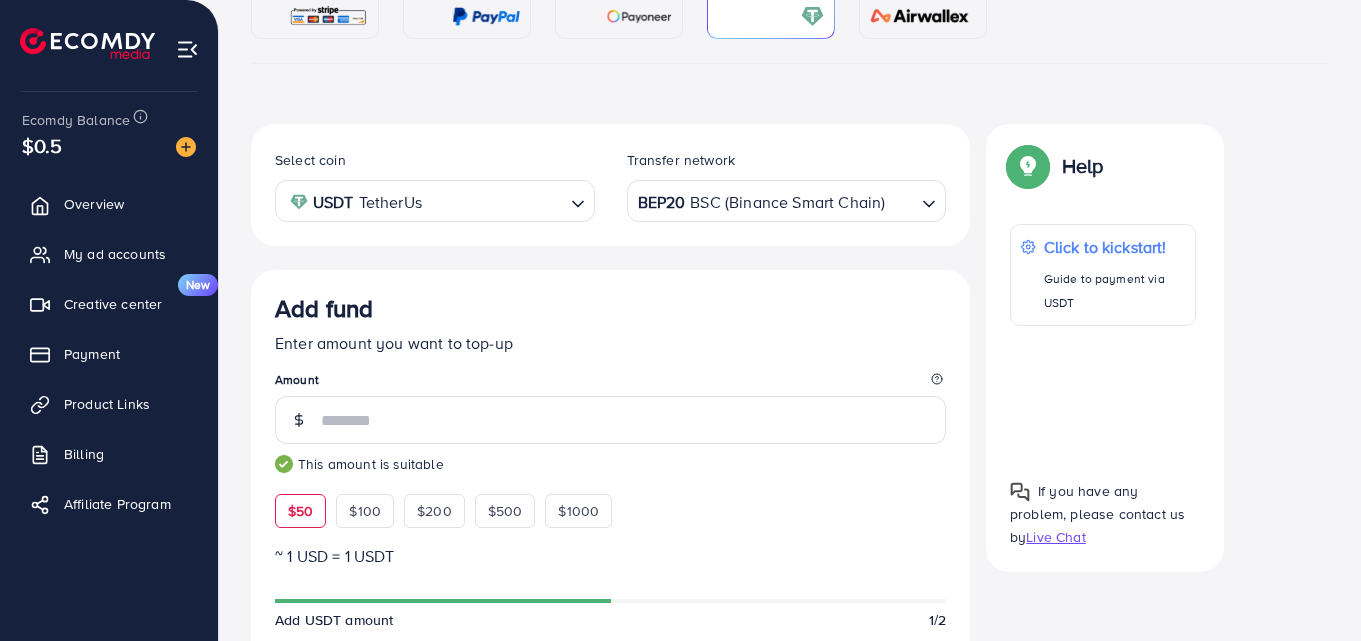 click at bounding box center (900, 201) 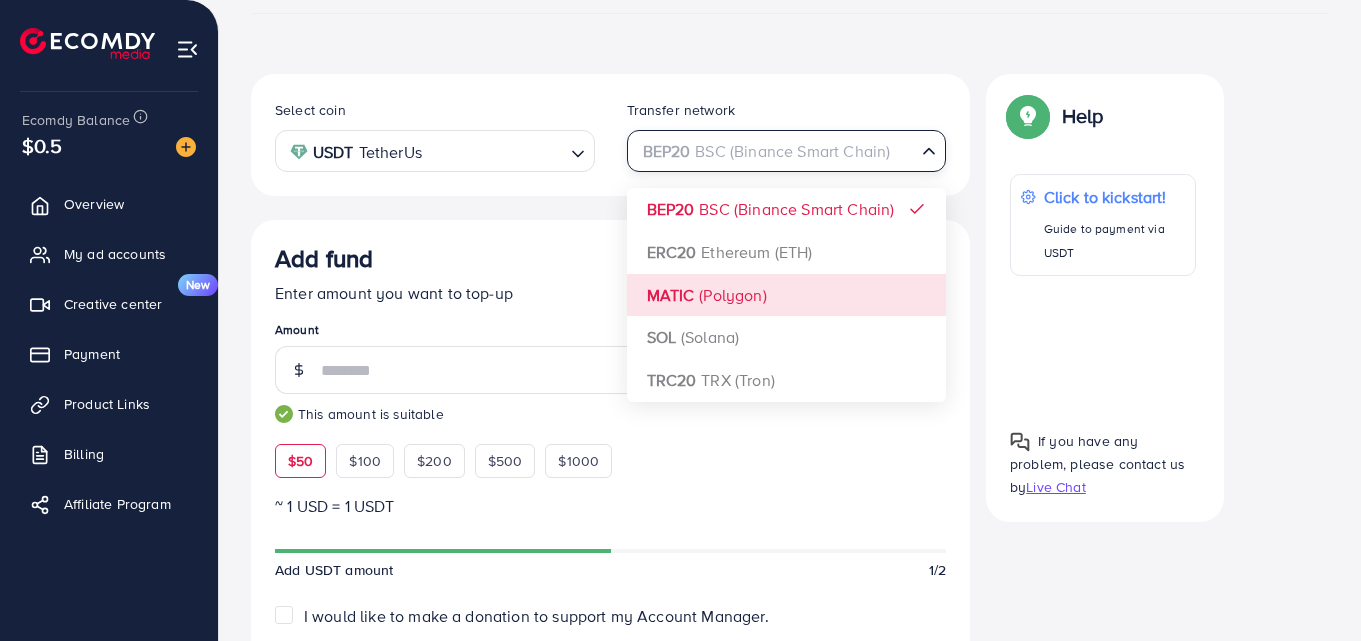 scroll, scrollTop: 256, scrollLeft: 0, axis: vertical 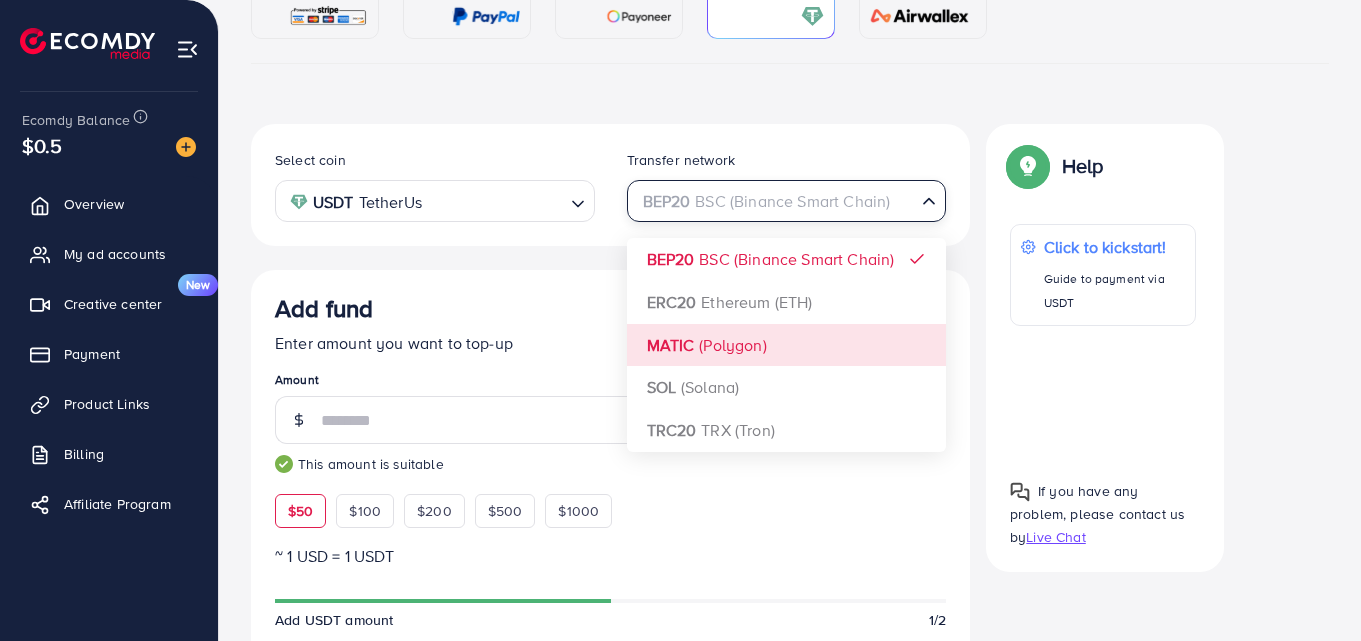 click at bounding box center [495, 201] 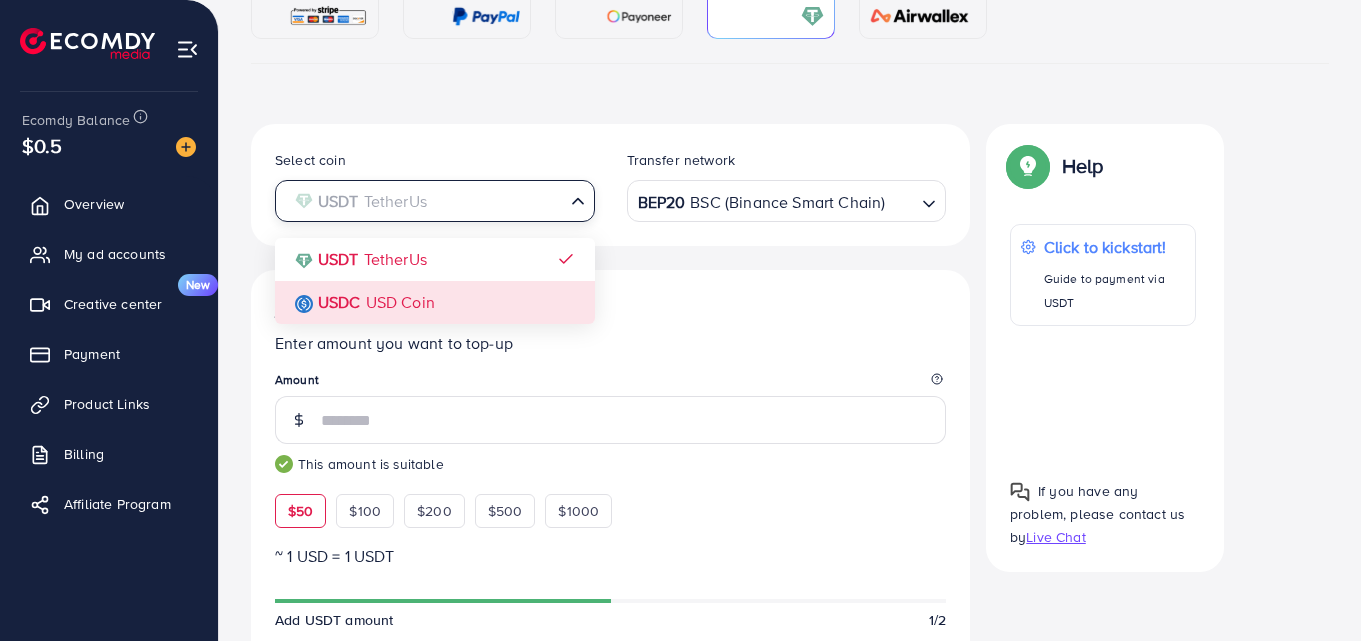 click on "Continue   Summary   Amount   50.699 USD   Payment Method  USDT  Coin type  USDT  Service charge   (3.00%)  1.5 USD  Tax   (3.00%)  1.5 USD  Transfer network  BEP20  Total Amount   53.699 USD" at bounding box center (610, 673) 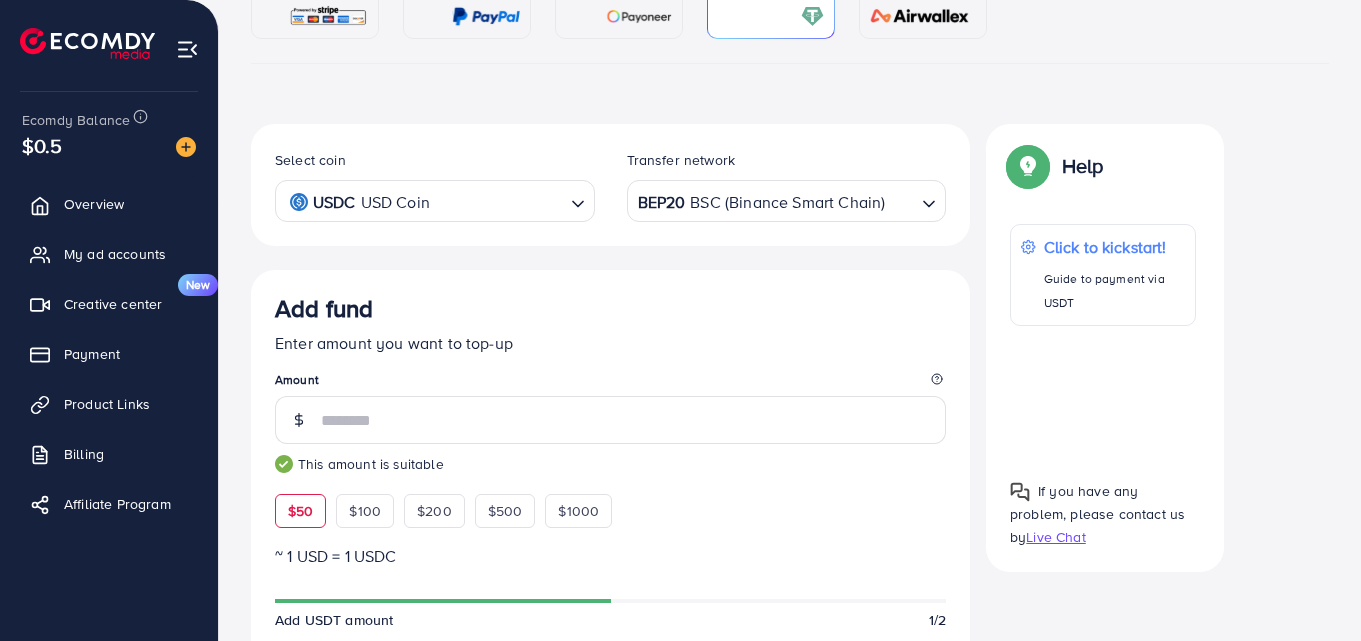 click on "BEP20 BSC (Binance Smart Chain)" at bounding box center [775, 199] 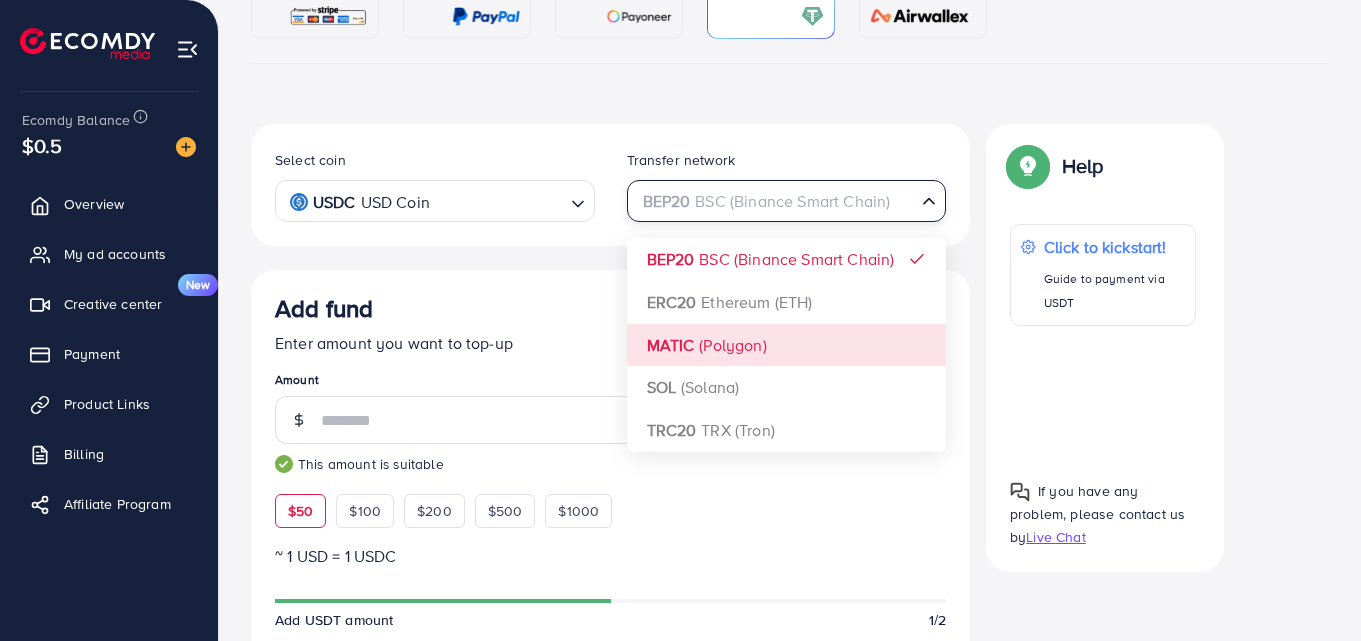 click at bounding box center [775, 201] 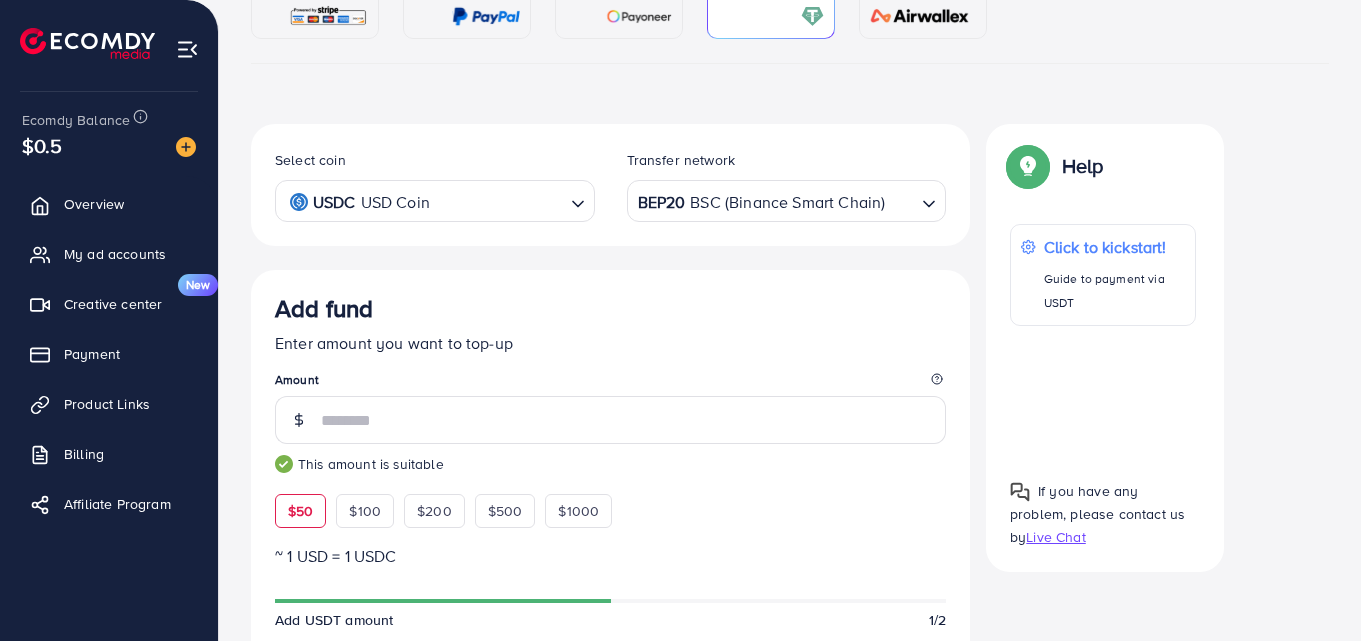 click on "BEP20 BSC (Binance Smart Chain)" at bounding box center [775, 199] 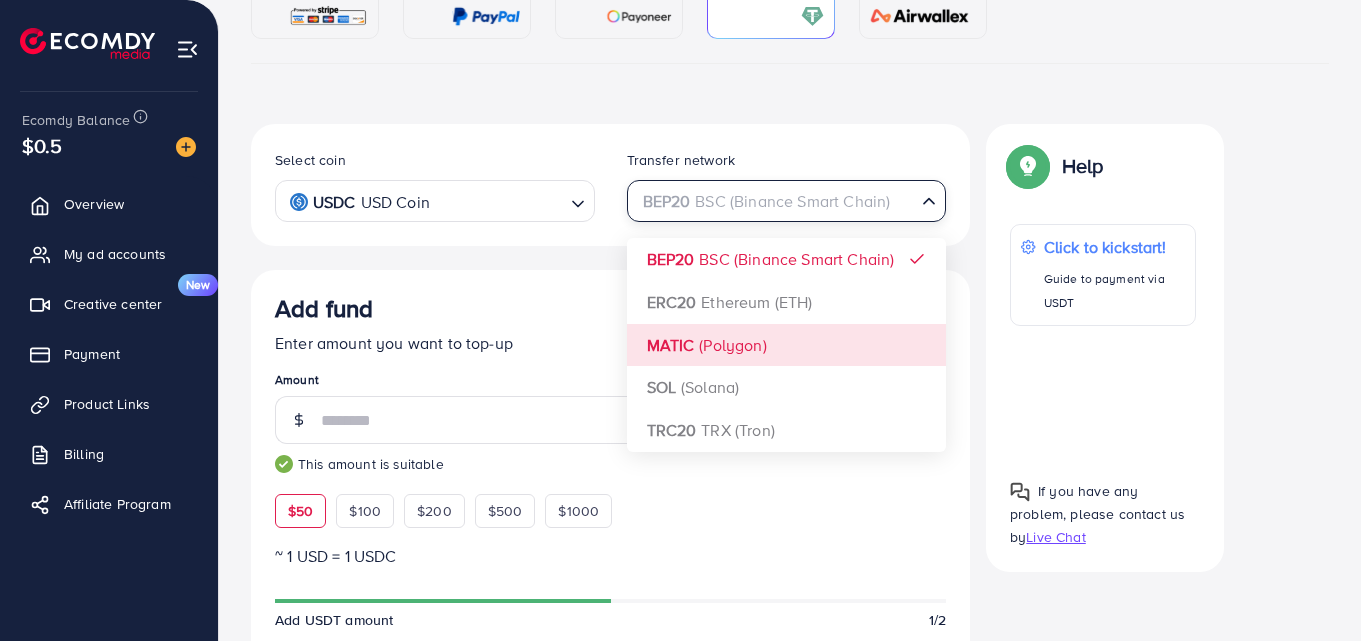 click at bounding box center [775, 201] 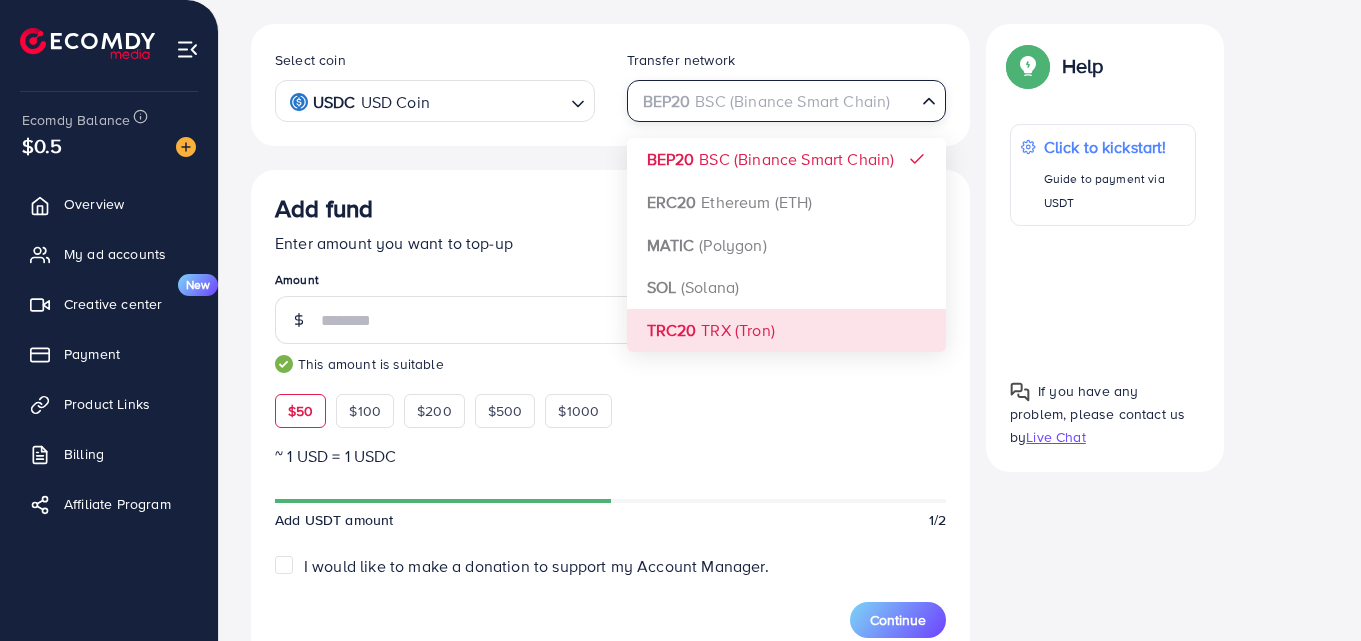click on "Continue   Summary   Amount   50.252 USD   Payment Method  USDT  Coin type  USDC  Service charge   (3.00%)  1.5 USD  Tax   (3.00%)  1.5 USD  Transfer network  BEP20  Total Amount   53.252 USD" at bounding box center [610, 573] 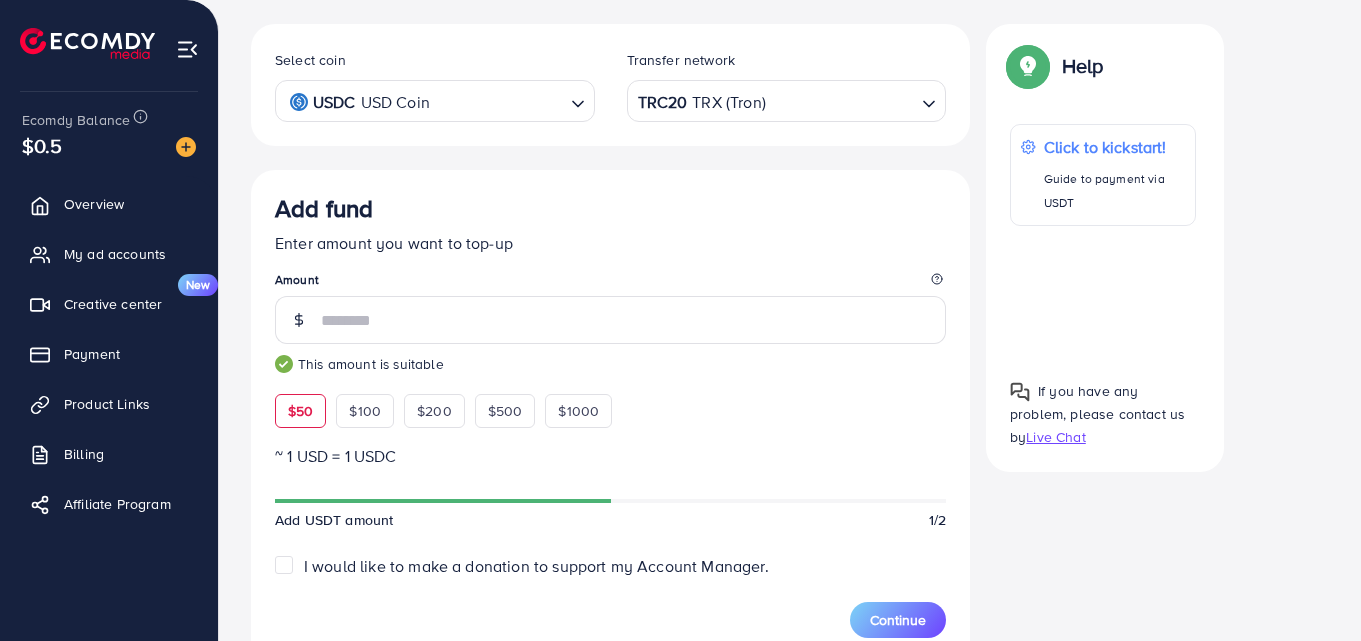click at bounding box center (841, 101) 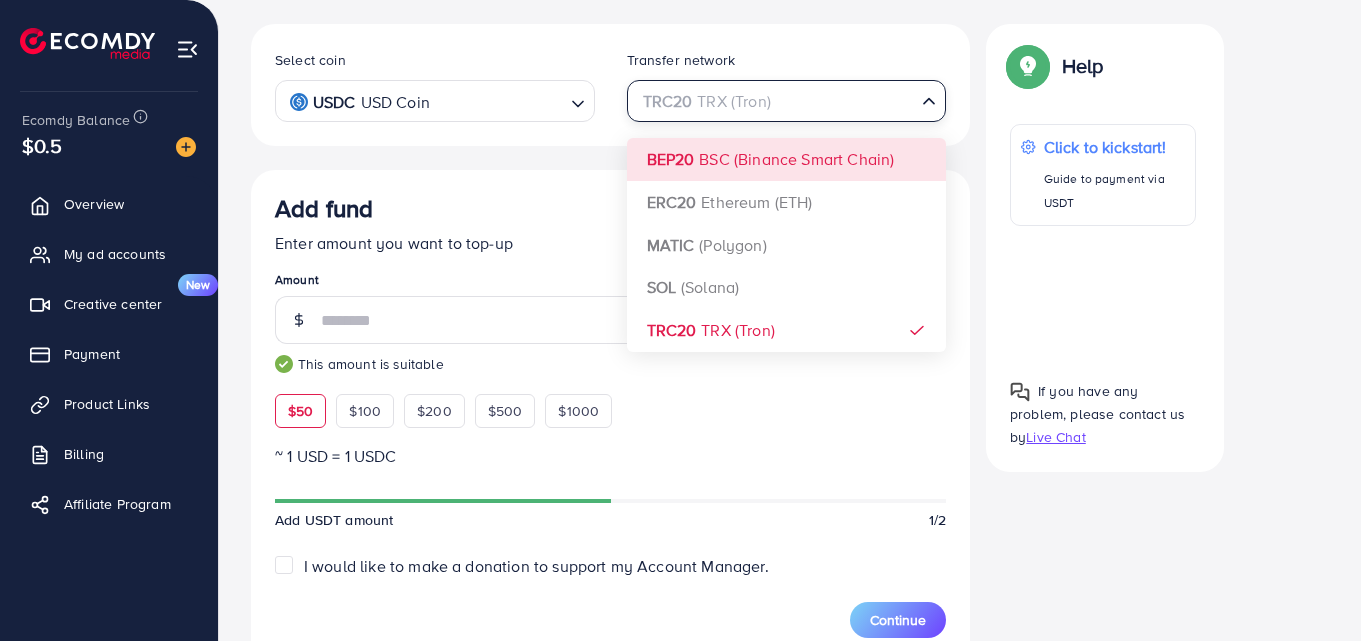 click on "Continue   Summary   Amount   50.355 USD   Payment Method  USDT  Coin type  USDC  Service charge   (3.00%)  1.5 USD  Tax   (3.00%)  1.5 USD  Transfer network  TRC20  Total Amount   53.355 USD" at bounding box center (610, 573) 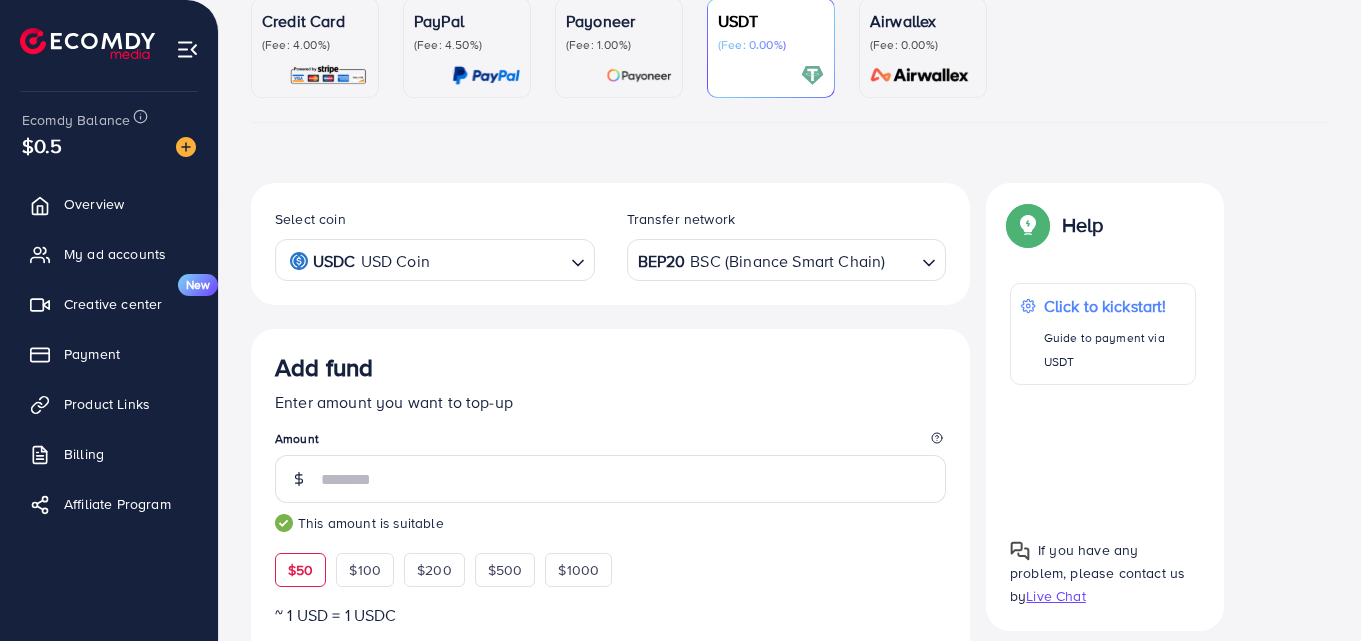 scroll, scrollTop: 156, scrollLeft: 0, axis: vertical 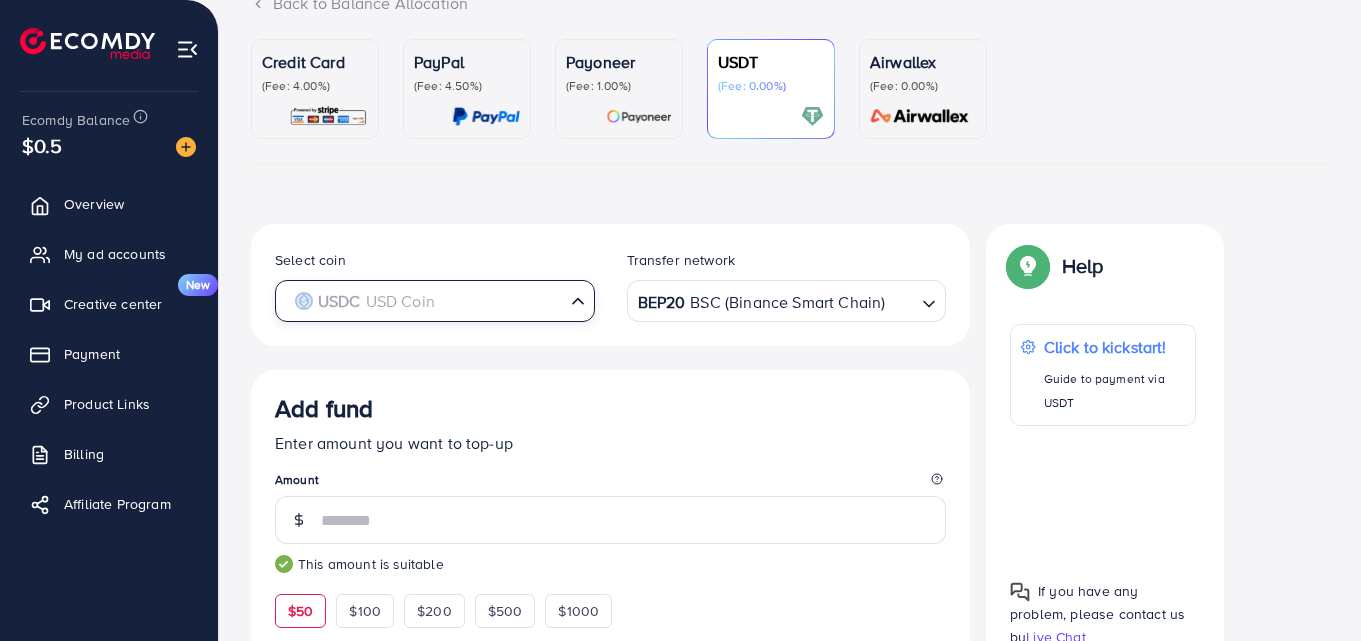 click on "USDC USD Coin" at bounding box center [423, 299] 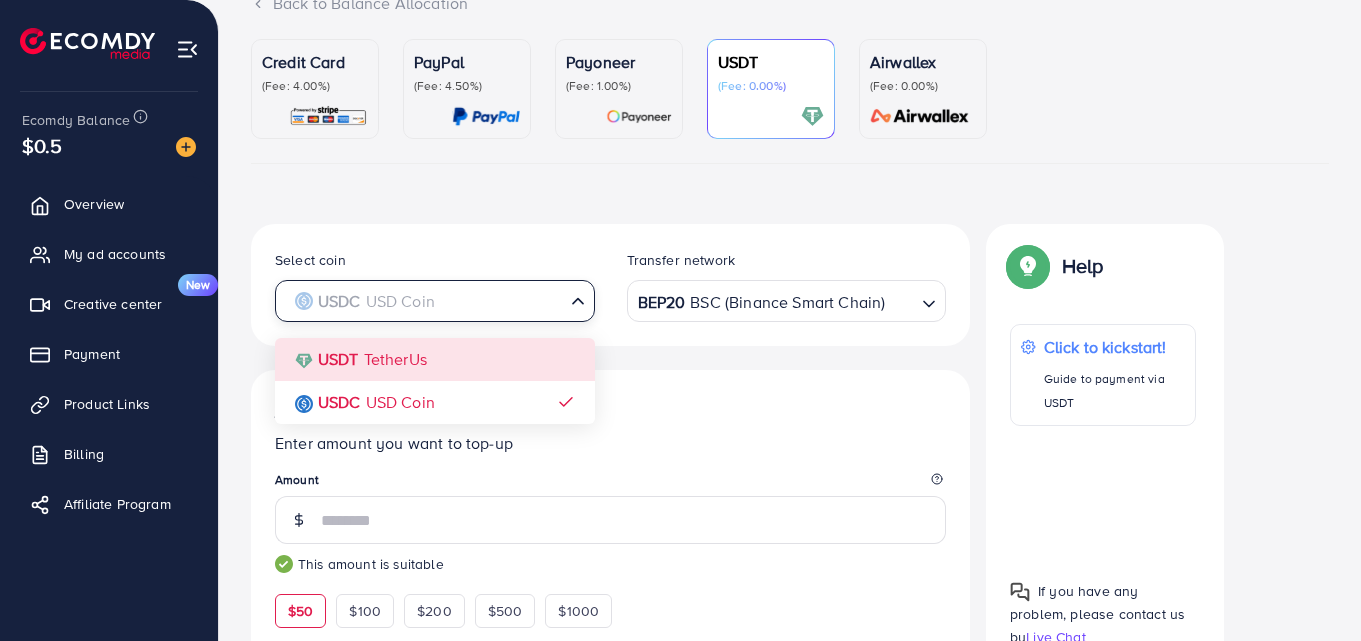 click on "Add fund  Enter amount you want to top-up Amount **  This amount is suitable  $50 $100 $200 $500 $1000  ~ 1 USD = 1 USDC   Add USDT amount  1/2 I would like to make a donation to support my Account Manager. 5% 10% 15% 20%  Continue   Summary   Amount   50.586 USD   Payment Method  USDT  Coin type  USDC  Service charge   (3.00%)  1.5 USD  Tax   (3.00%)  1.5 USD  Transfer network  BEP20  Total Amount   53.586 USD" at bounding box center [610, 773] 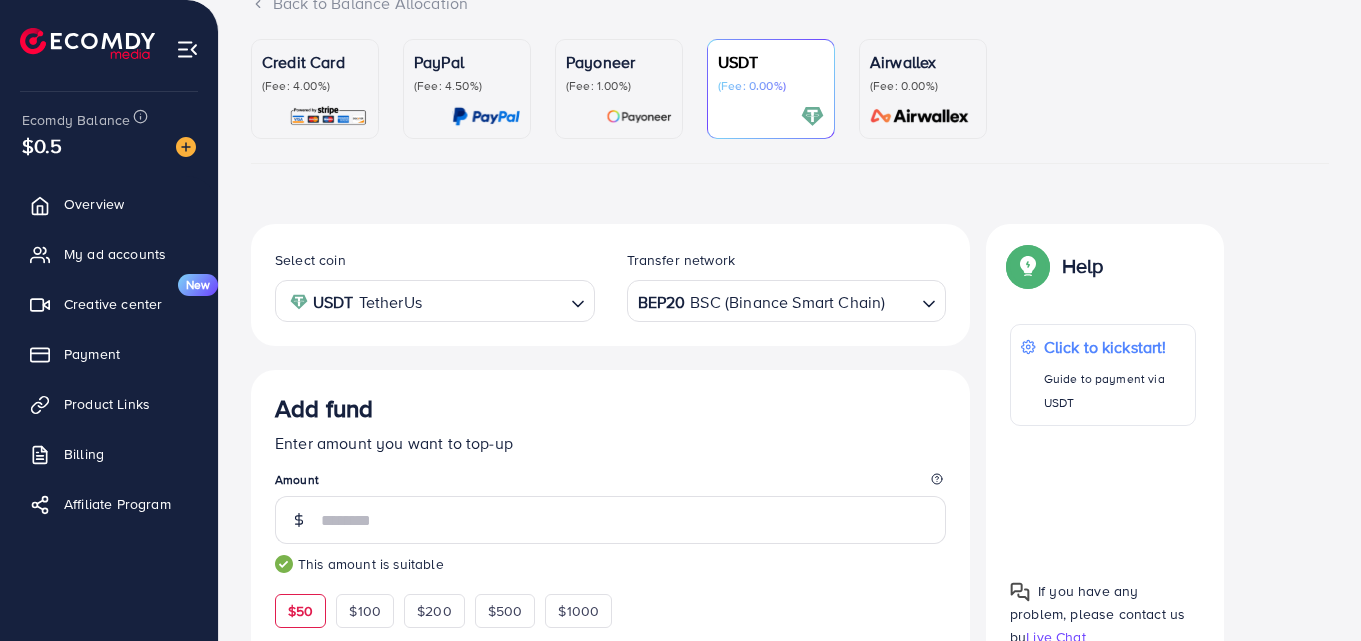click on "BEP20 BSC (Binance Smart Chain)" at bounding box center [775, 299] 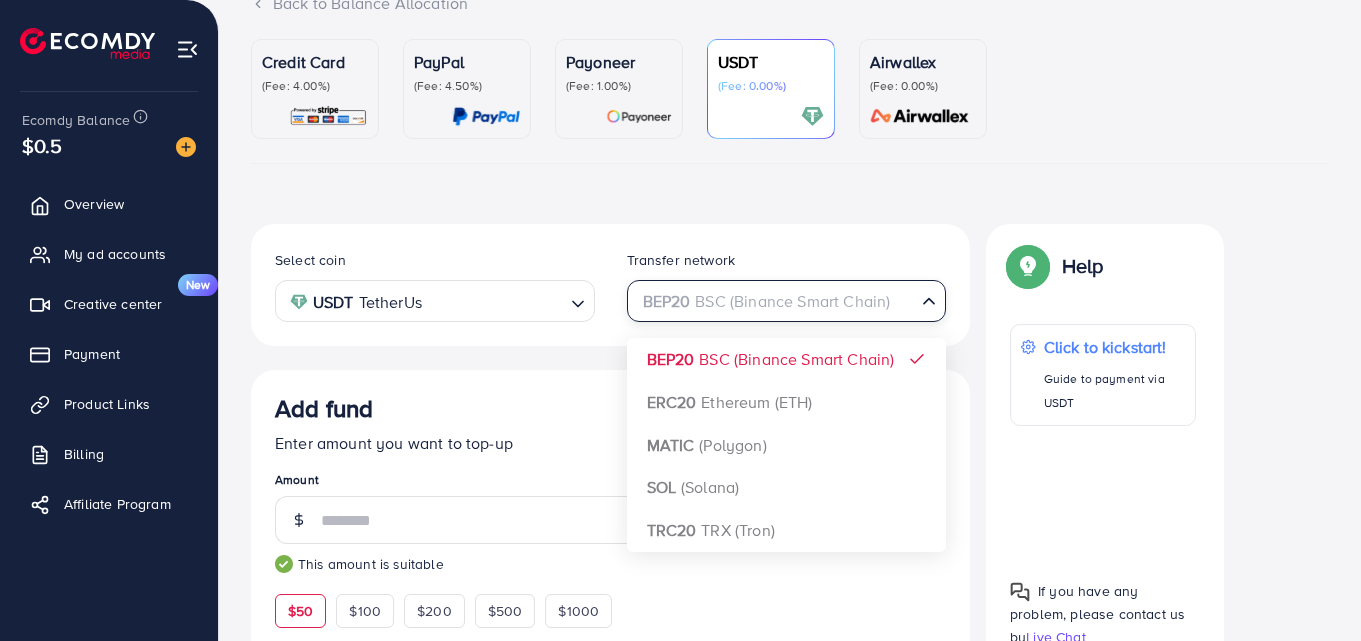 click on "PayPal   (Fee: 4.50%)" at bounding box center [467, 89] 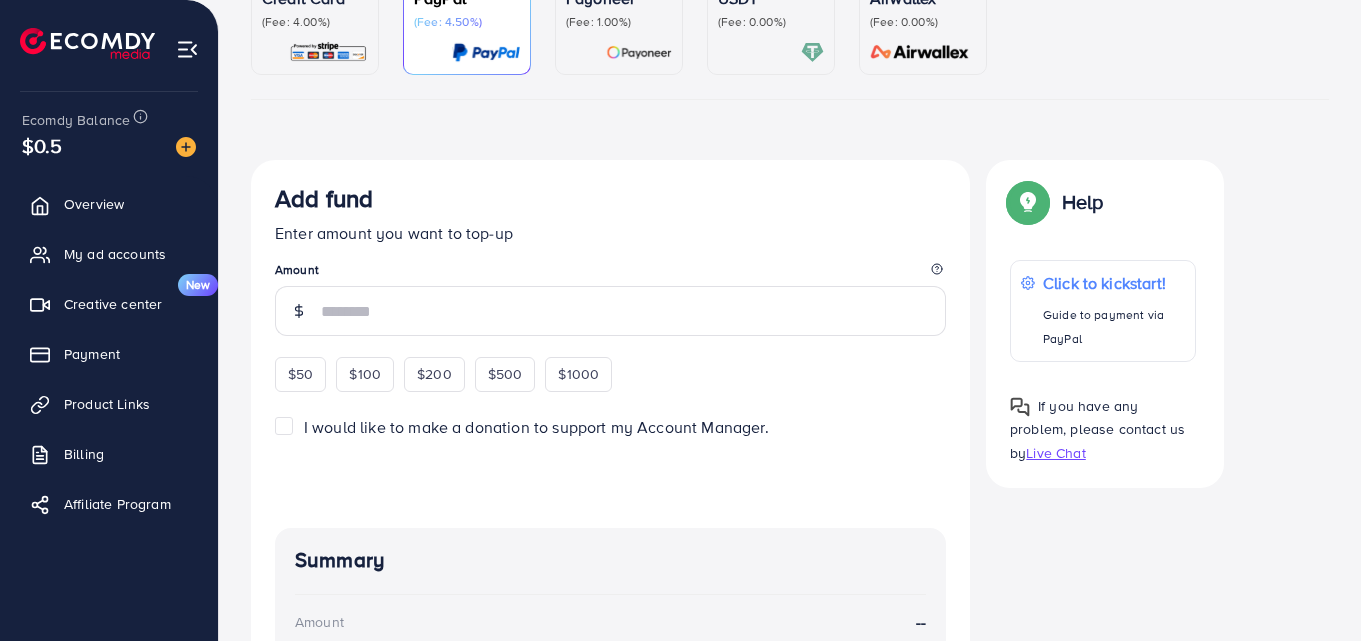 scroll, scrollTop: 256, scrollLeft: 0, axis: vertical 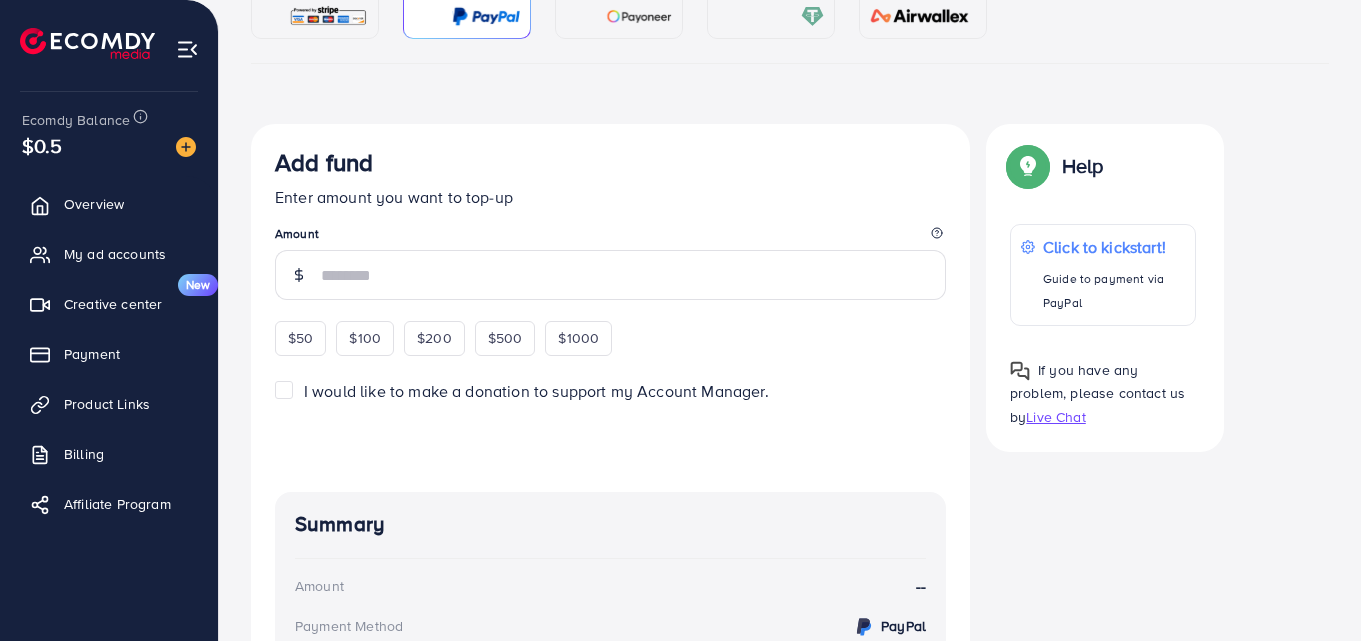 drag, startPoint x: 311, startPoint y: 333, endPoint x: 326, endPoint y: 331, distance: 15.132746 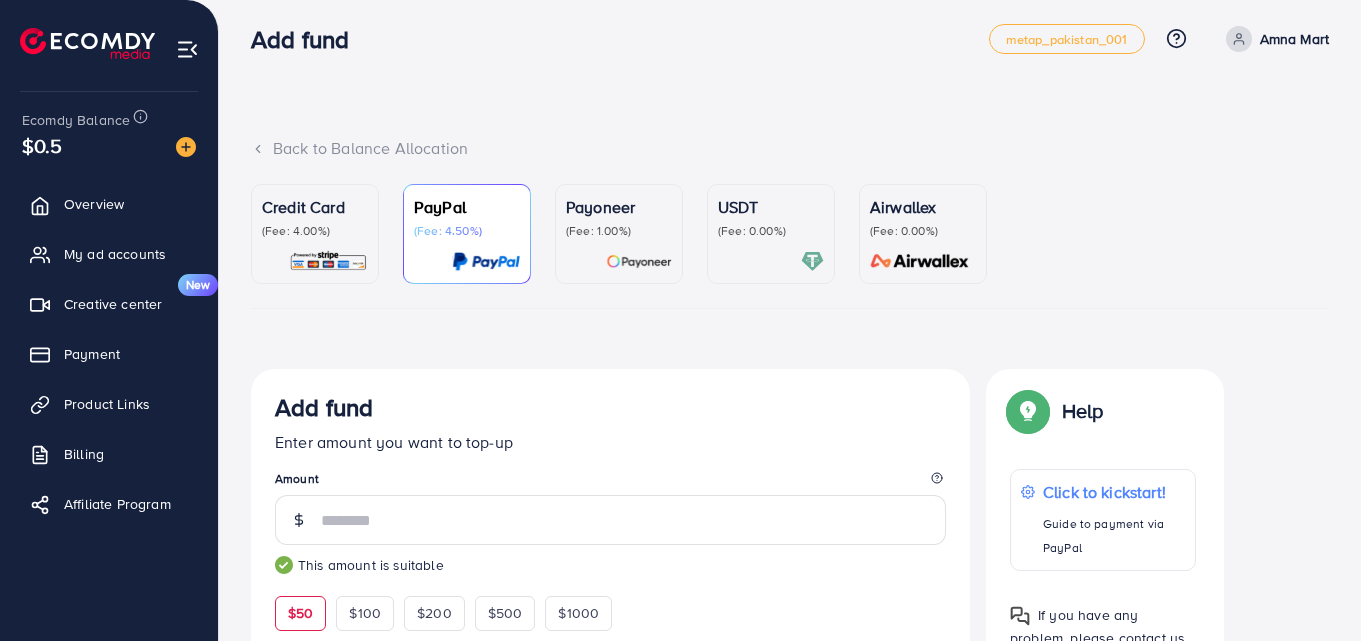 scroll, scrollTop: 0, scrollLeft: 0, axis: both 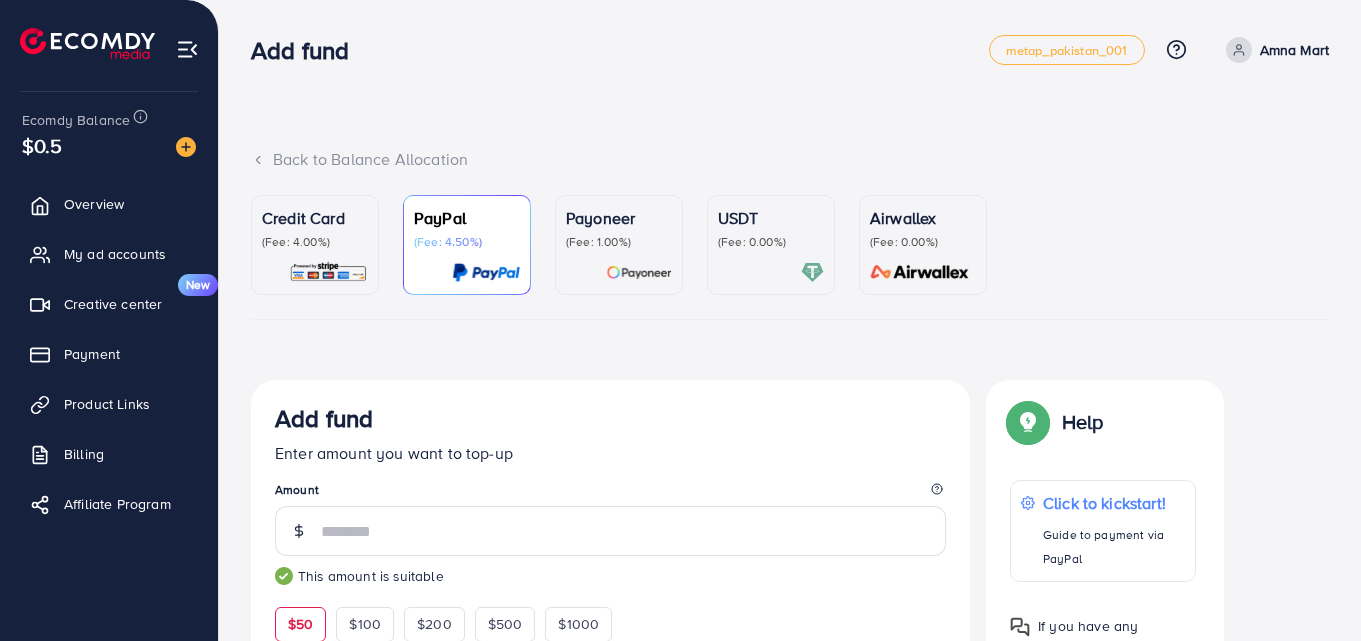 click on "(Fee: 1.00%)" at bounding box center (619, 242) 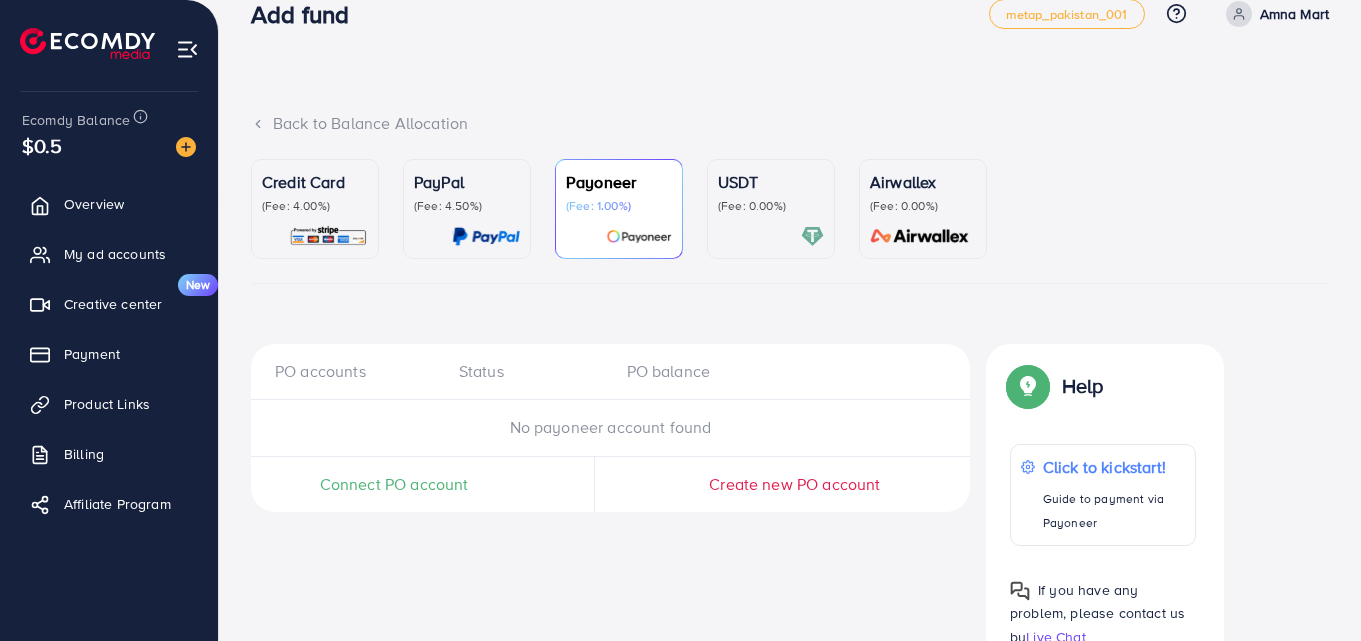 scroll, scrollTop: 99, scrollLeft: 0, axis: vertical 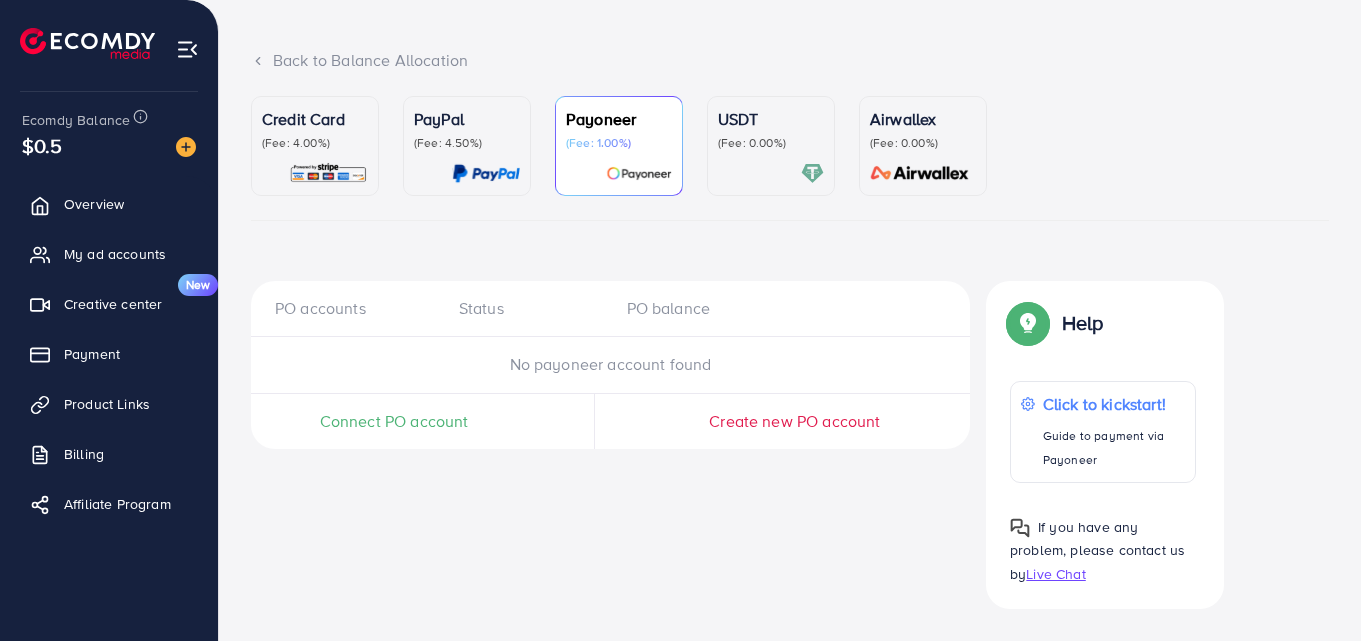 click on "(Fee: 0.00%)" at bounding box center [771, 143] 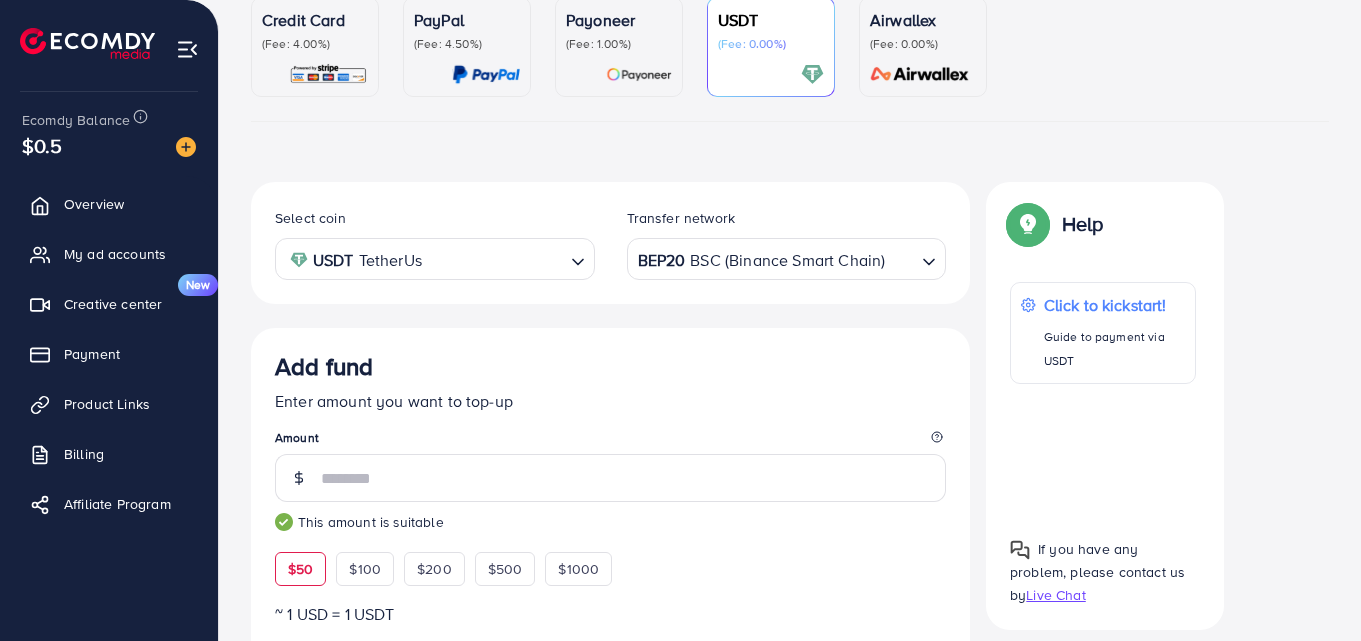 scroll, scrollTop: 299, scrollLeft: 0, axis: vertical 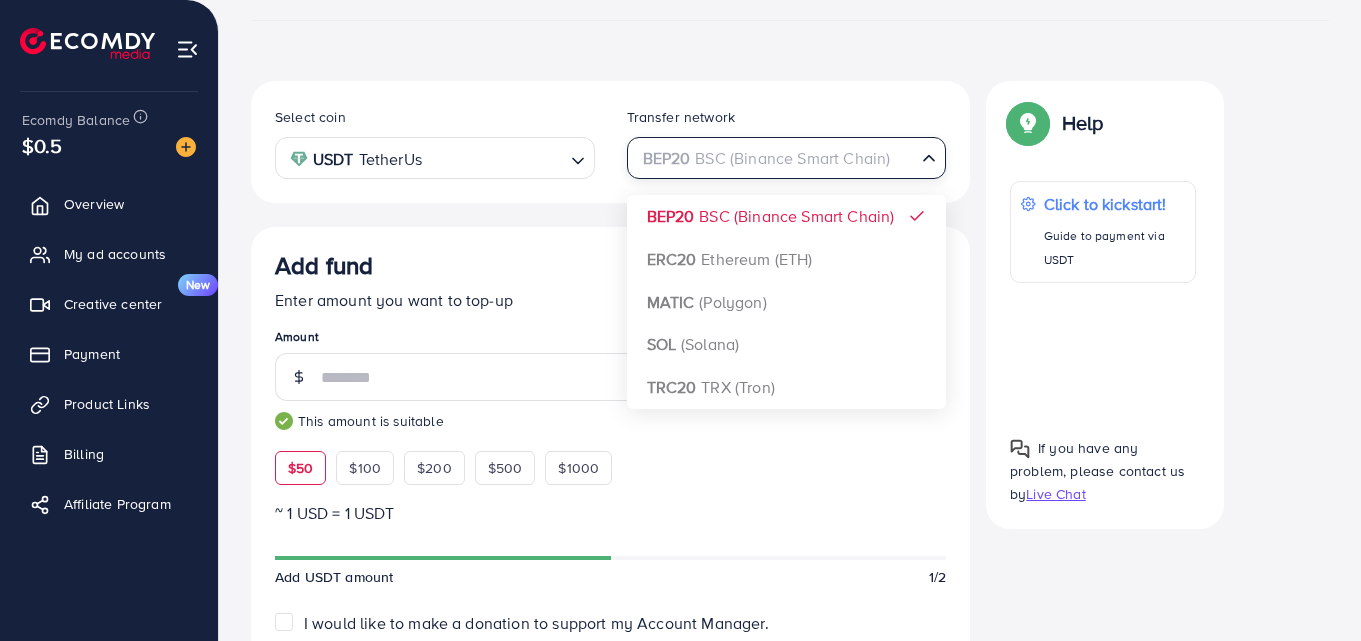 click on "BEP20 BSC (Binance Smart Chain)" at bounding box center [775, 156] 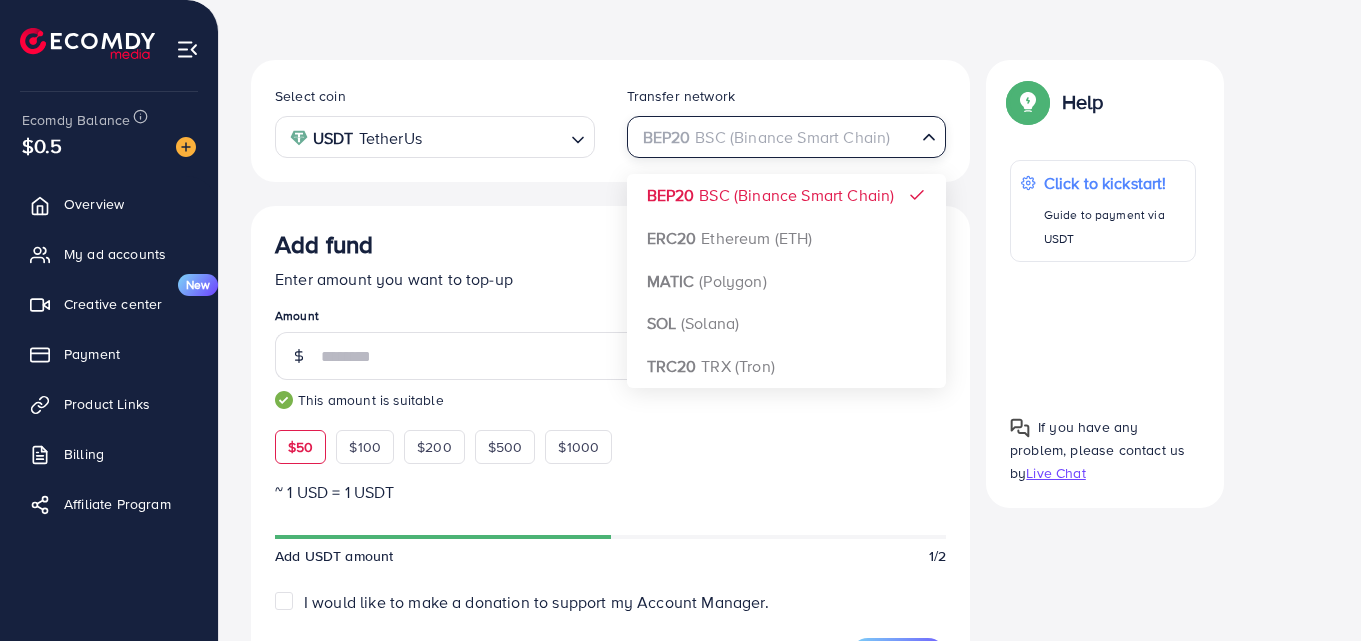 scroll, scrollTop: 299, scrollLeft: 0, axis: vertical 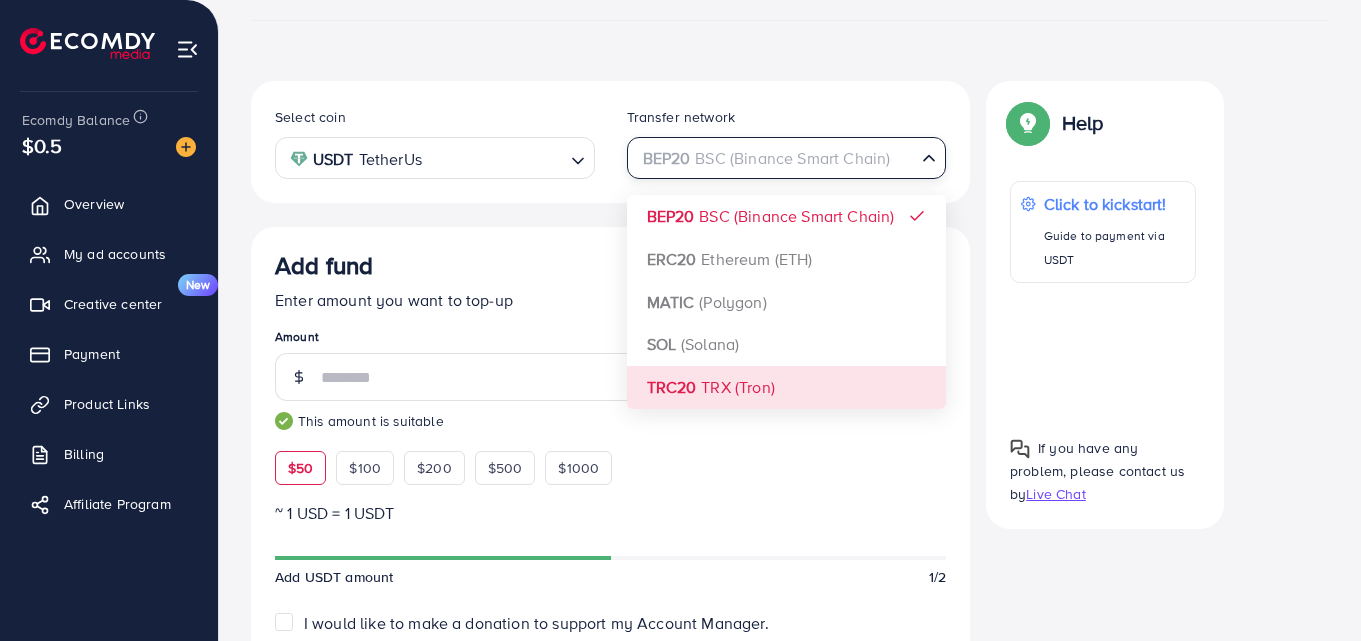 click on "Add fund  Enter amount you want to top-up Amount **  This amount is suitable  $50 $100 $200 $500 $1000" at bounding box center (610, 368) 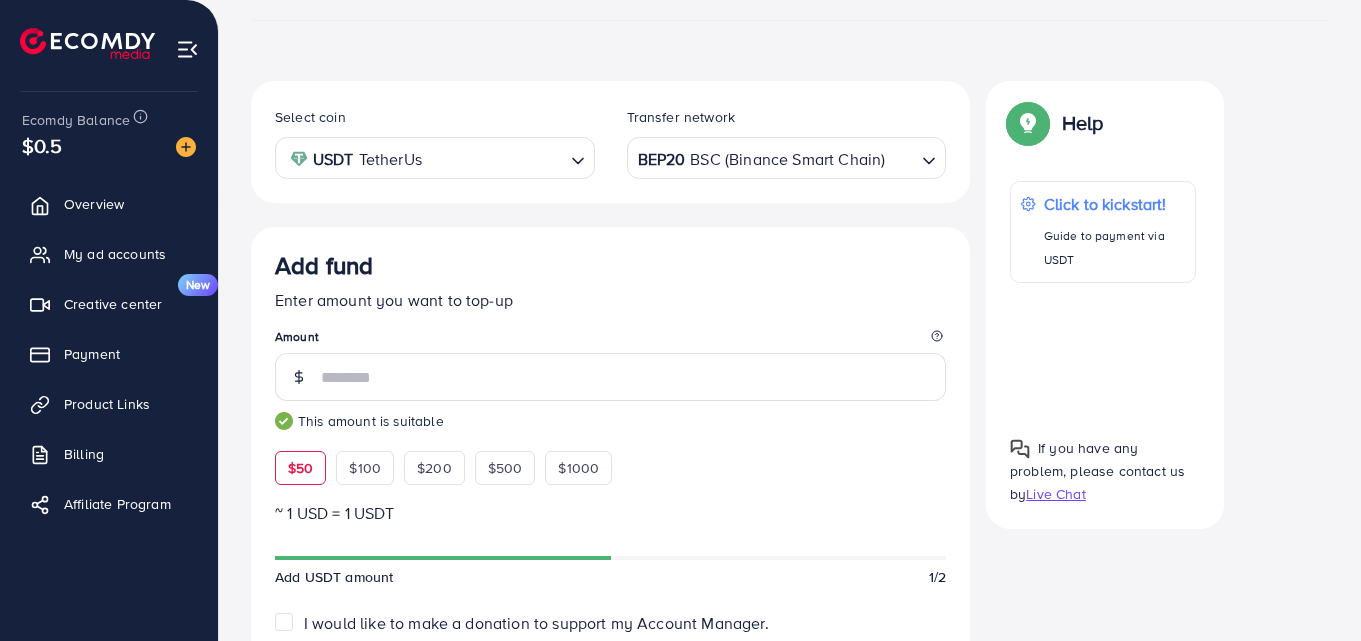 click at bounding box center (495, 158) 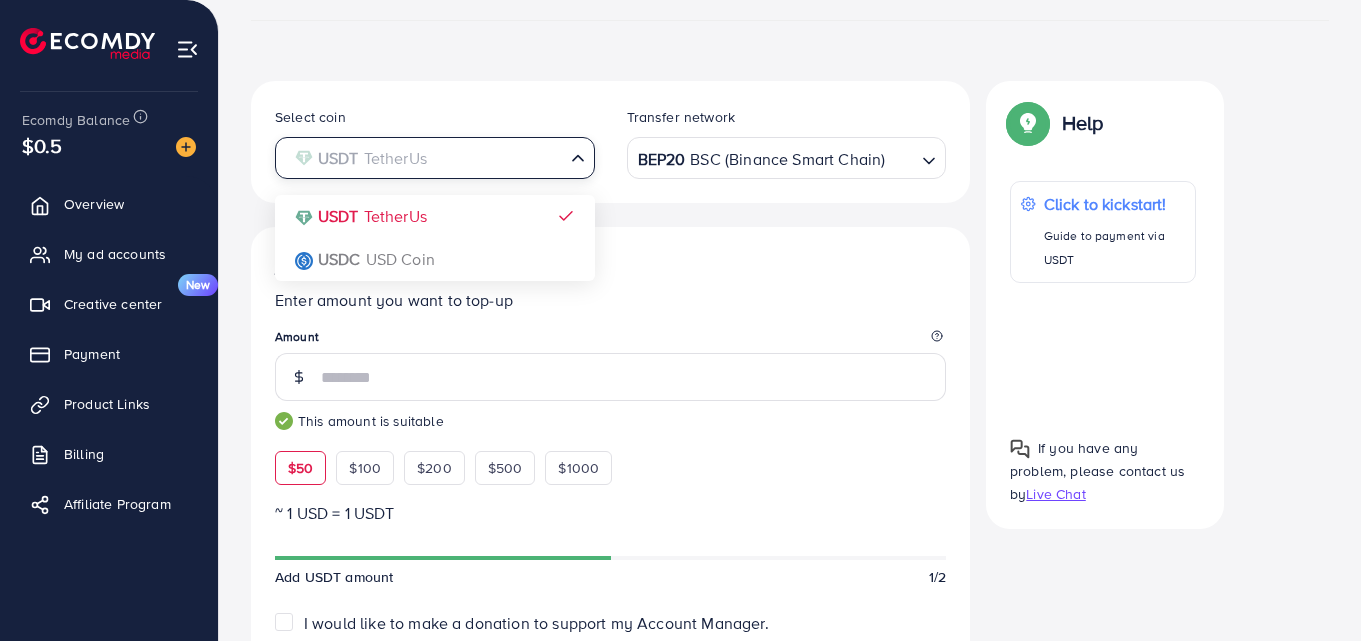 click at bounding box center (423, 158) 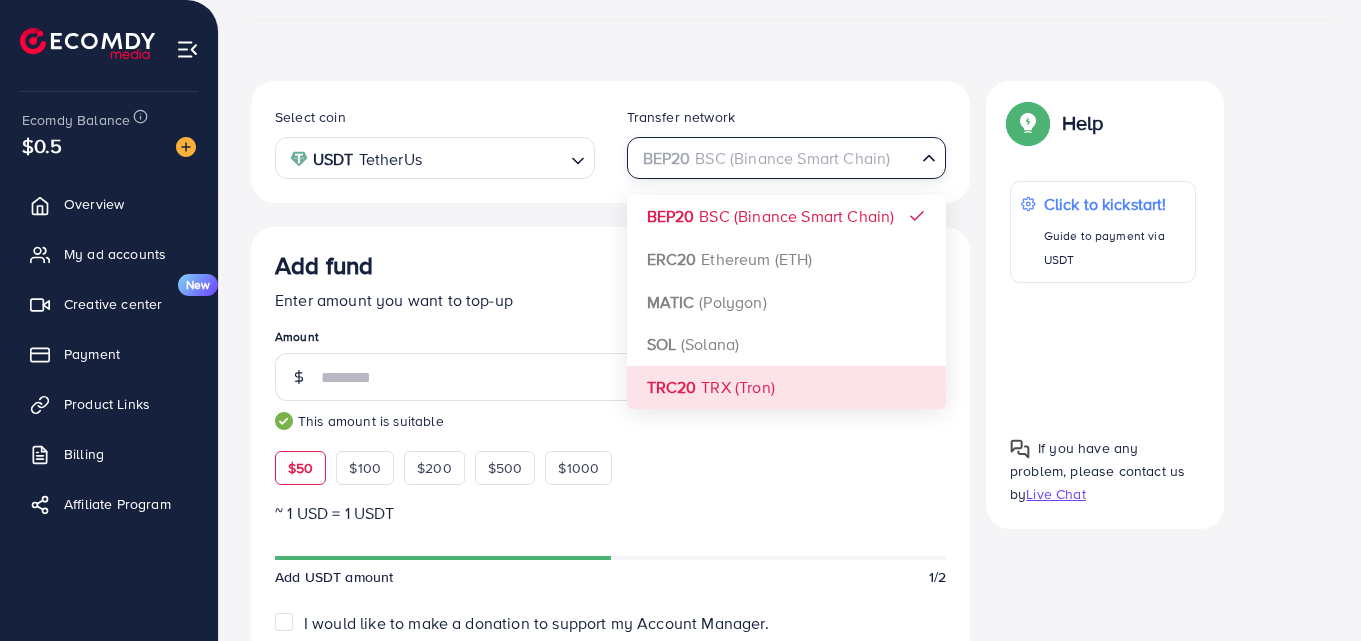 click on "BEP20 BSC (Binance Smart Chain)" at bounding box center (775, 156) 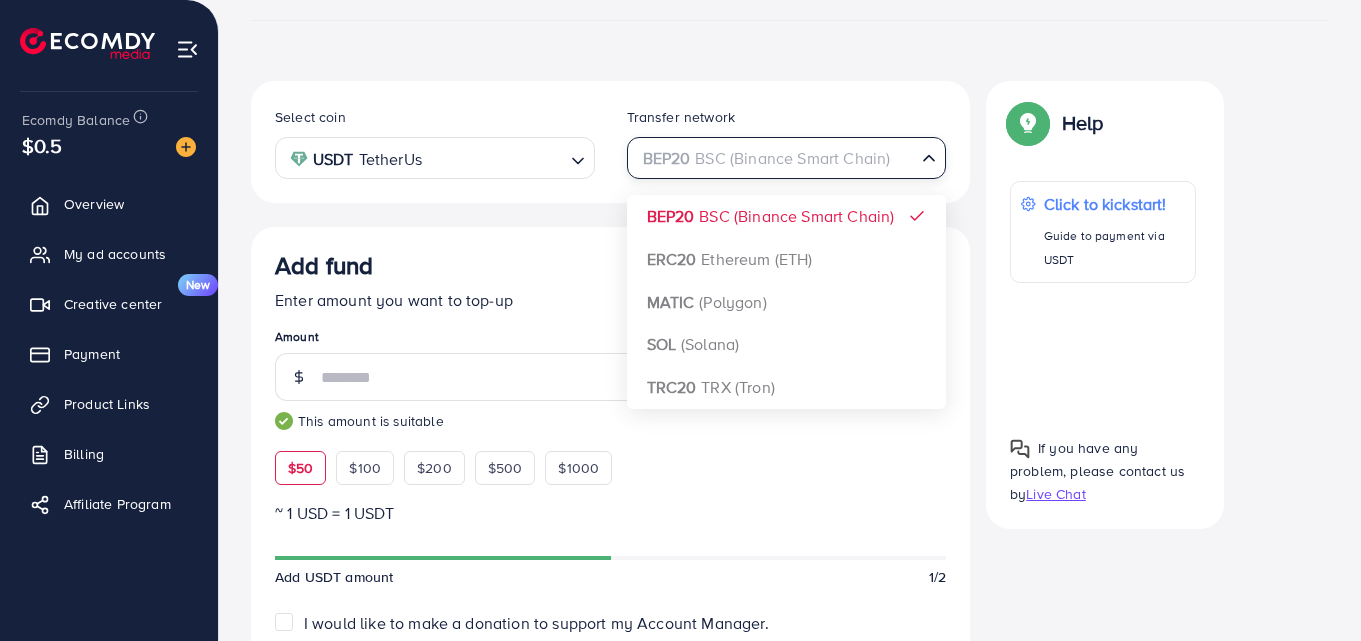 click on "Continue   Summary   Amount   50.679 USD   Payment Method  USDT  Coin type  USDT  Service charge   (3.00%)  1.5 USD  Tax   (3.00%)  1.5 USD  Transfer network  BEP20  Total Amount   53.679 USD" at bounding box center [610, 630] 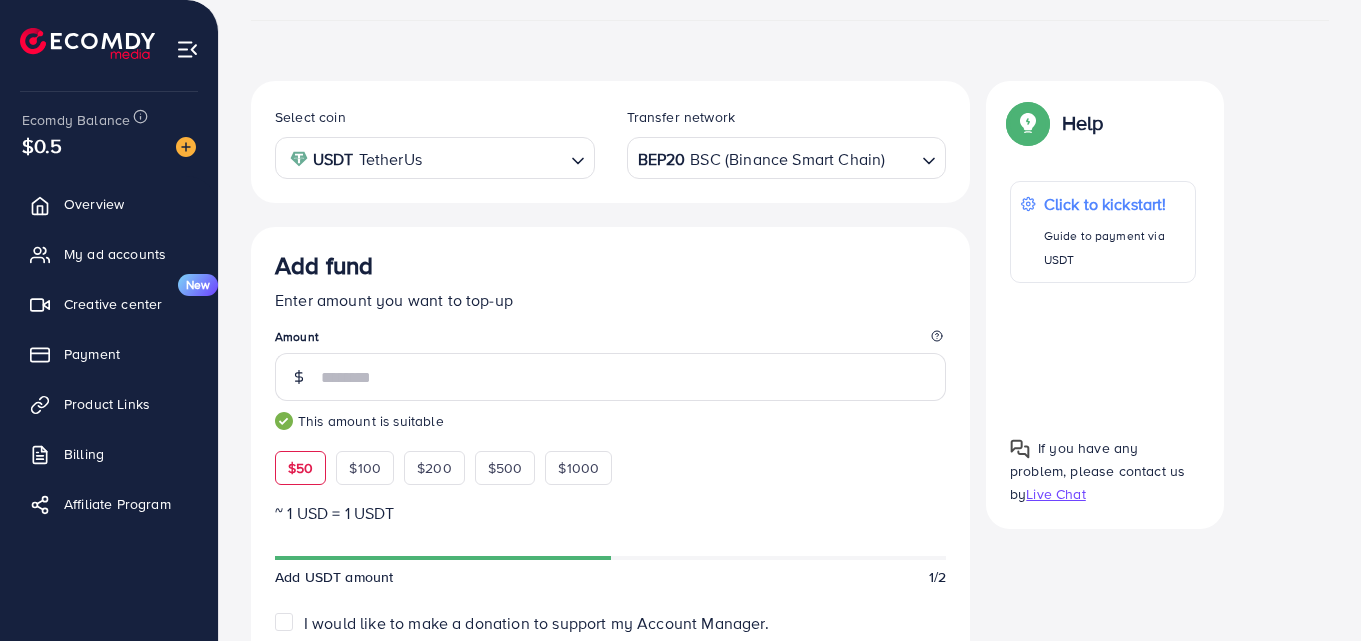 click on "Credit Card   (Fee: 4.00%)   PayPal   (Fee: 4.50%)   Payoneer   (Fee: 1.00%)   USDT   (Fee: 0.00%)   Airwallex   (Fee: 0.00%)   Top-up Success!   Thanks you for your purchase. Please check your balance again.   Summary   Client   Amna Mart   Amount   0 USD   Payment Method      Service charge  0 USD  Credit card fee  0 USD  Tax  0 USD  Total Amount = Amount + Service charge + Tax + Credit card fee    0 USD   Recharge   Show me Ad Account  *You can download the invoice   here  Credit Card  My Credit Cards   Card ID   Status  No credit card found! Add credit card  Guaranteed  SAFE  Checkout   Email   Card Number   Expired   CVC   Name on card   Add card   If you have any problem, please contact us by   Live Chat   Help   Help   Click to kickstart!   Guide to payment via USDT   If you have any problem, please contact us by   Live Chat   Top-up fail!  Your transaction cannot be completed with error:   Summary   Amount   Amna Mart   Client   0 USD   Payment Method   Paypal   Service charge  0 USD  Tax  0 USD **" at bounding box center [790, 546] 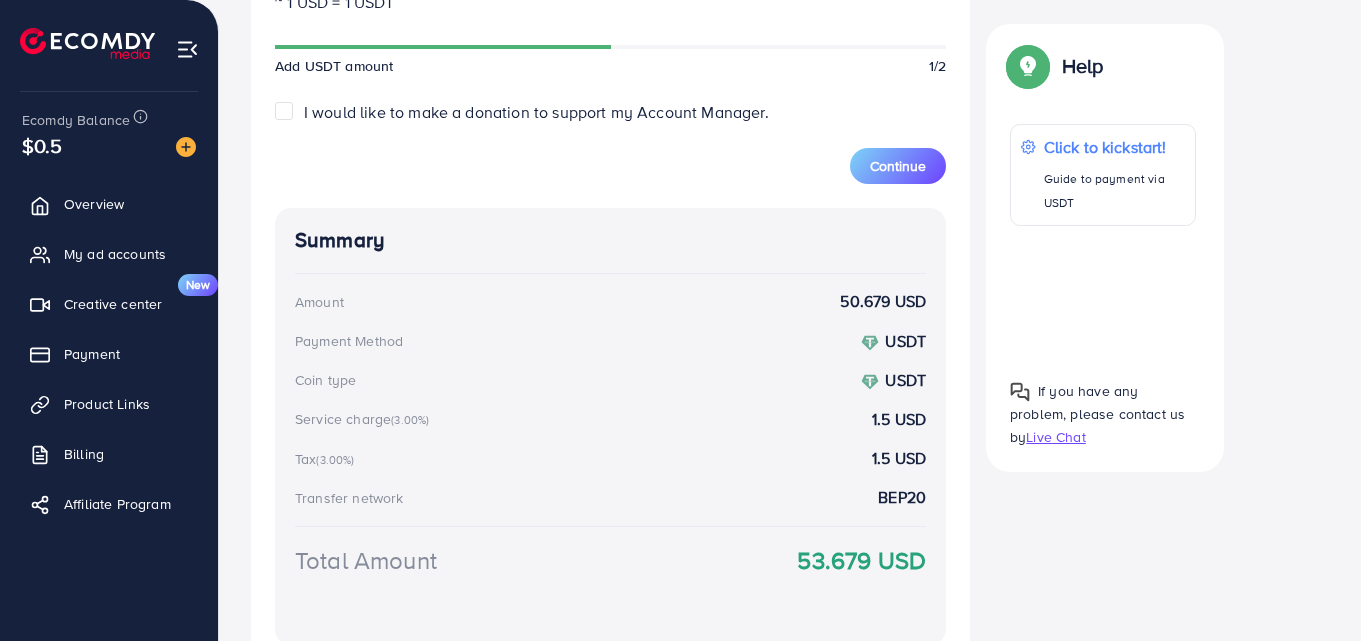 scroll, scrollTop: 710, scrollLeft: 0, axis: vertical 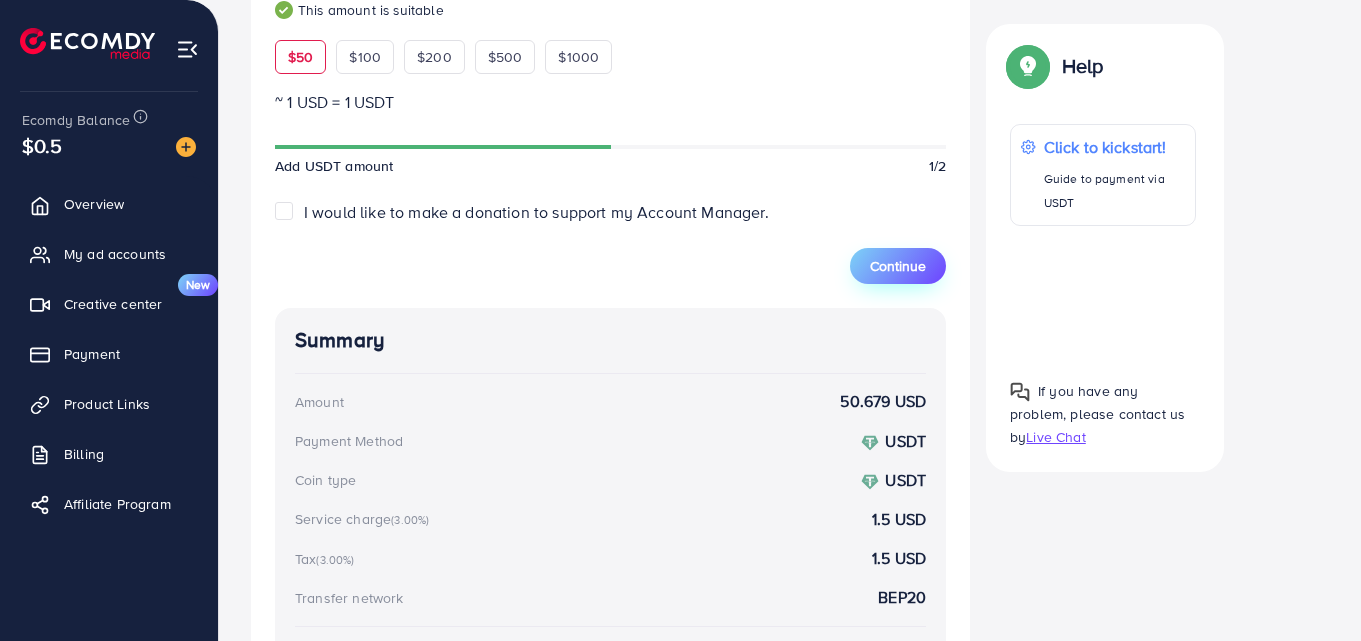 click on "Continue" at bounding box center (898, 266) 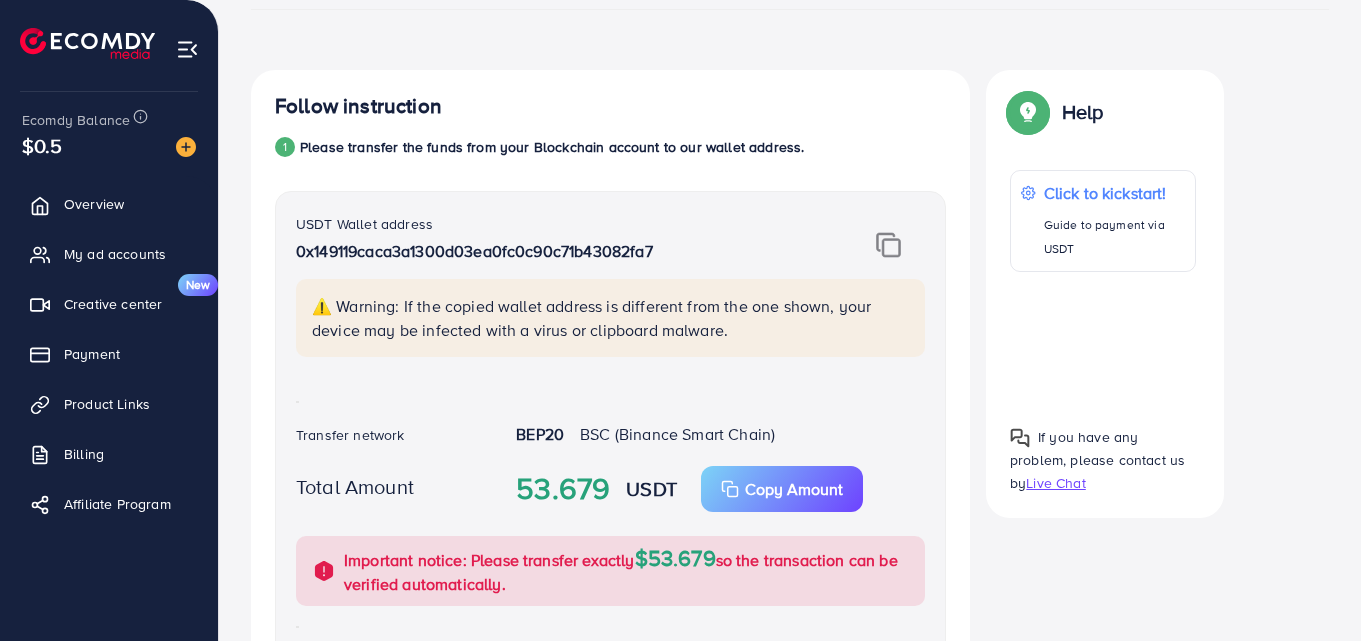 scroll, scrollTop: 410, scrollLeft: 0, axis: vertical 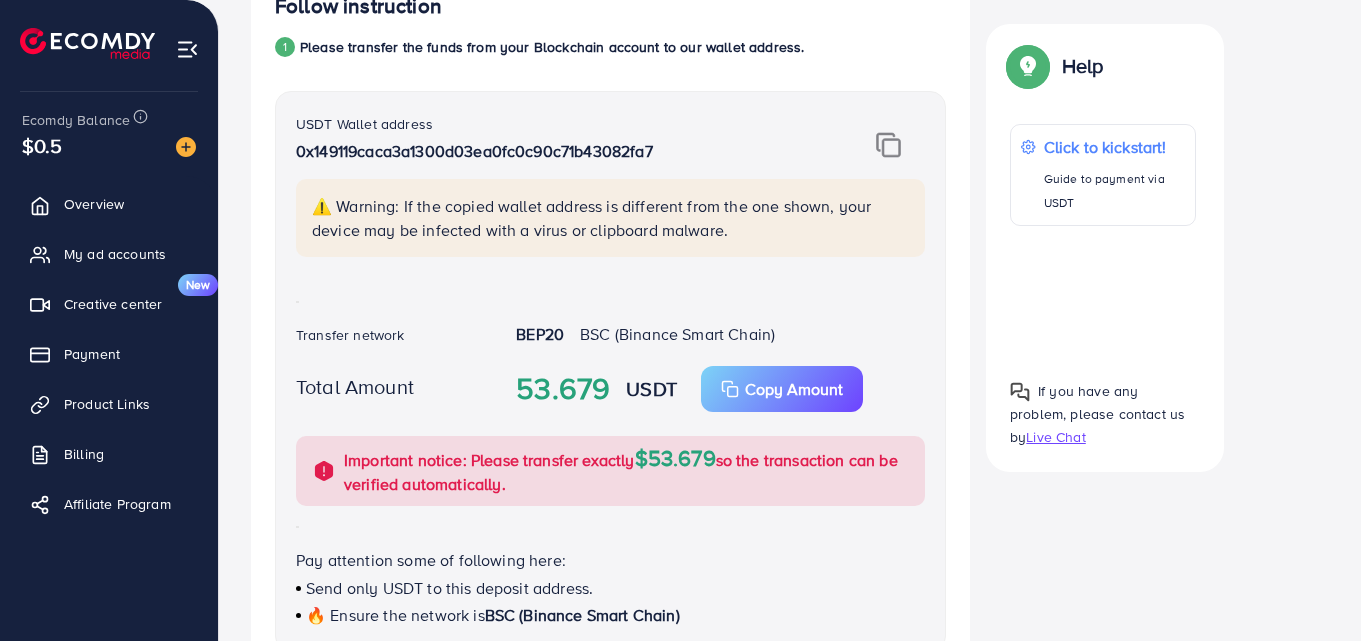 click at bounding box center [888, 145] 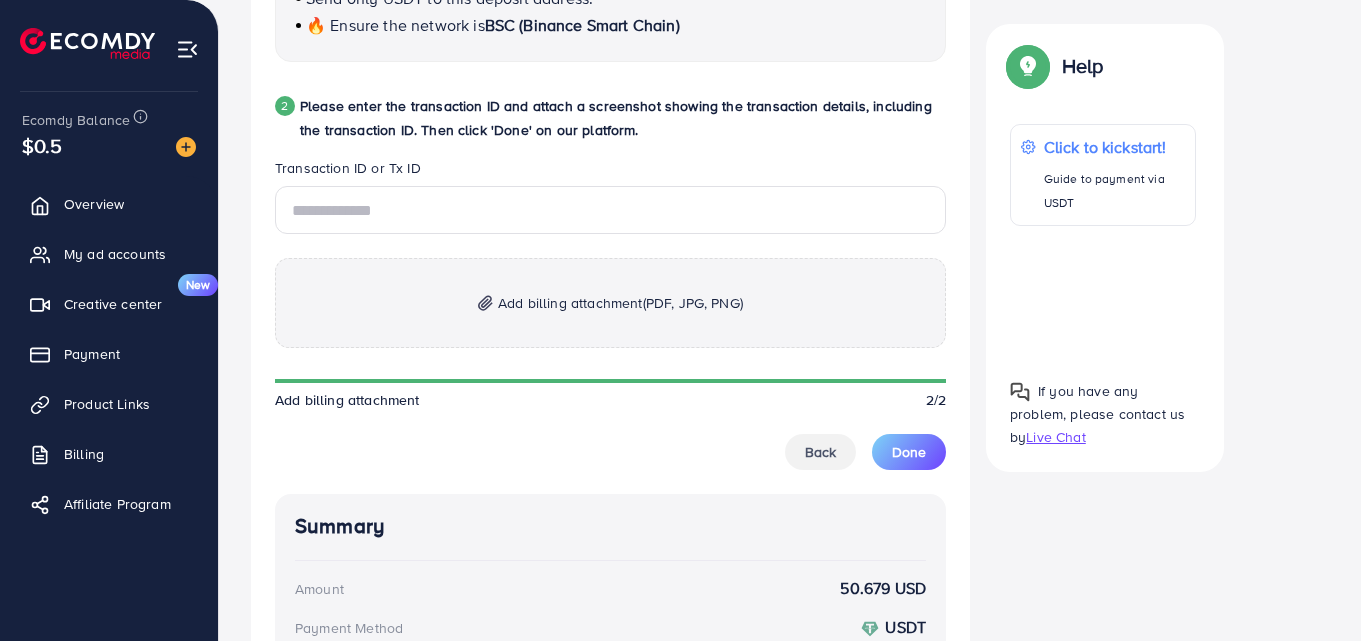 scroll, scrollTop: 1100, scrollLeft: 0, axis: vertical 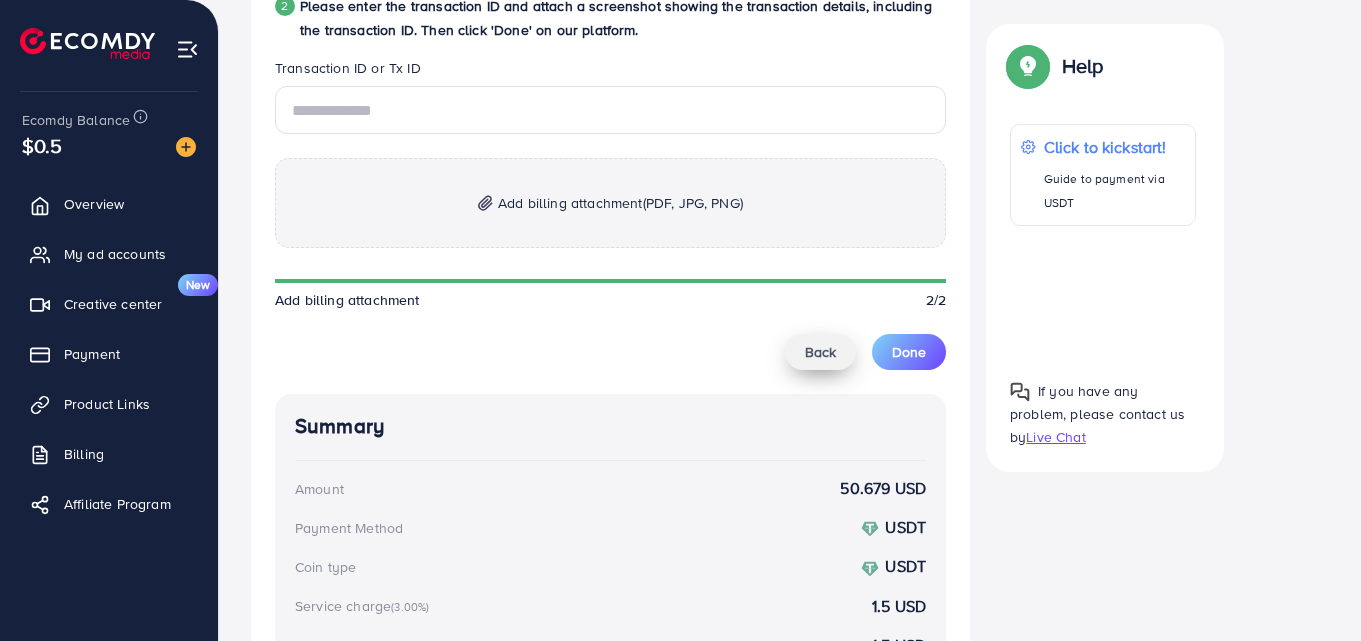 click on "Back" at bounding box center [820, 352] 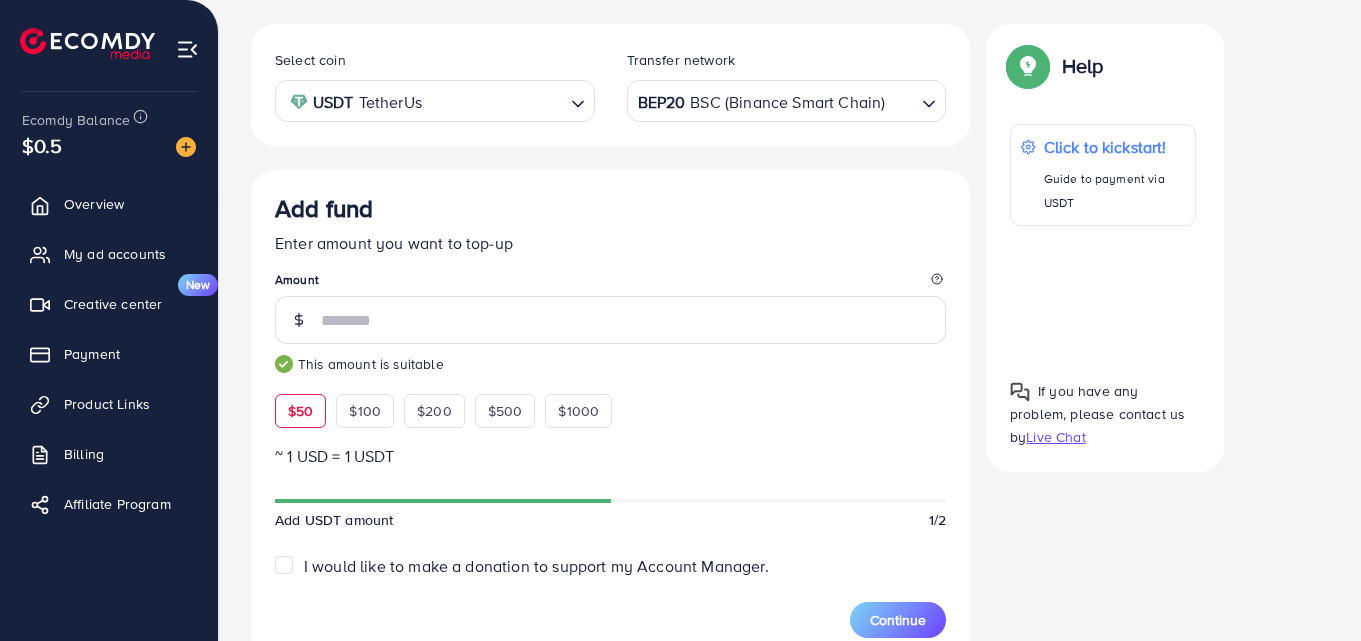 scroll, scrollTop: 256, scrollLeft: 0, axis: vertical 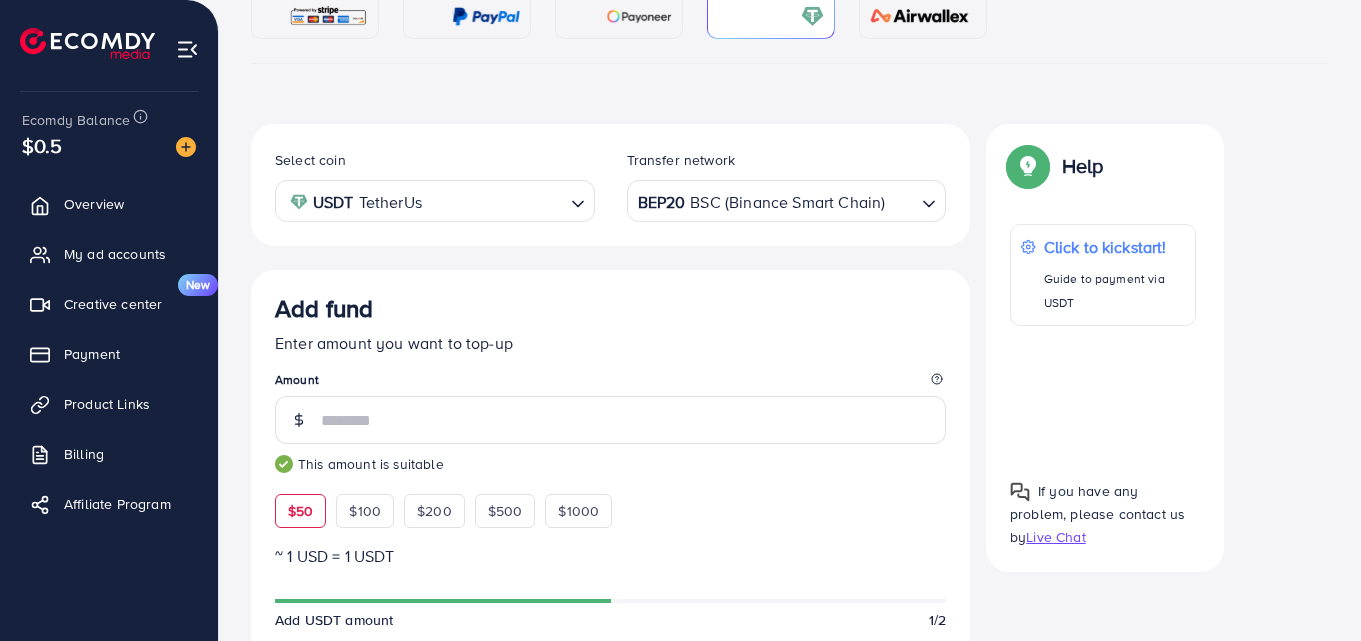 click on "BEP20 BSC (Binance Smart Chain)" at bounding box center (775, 199) 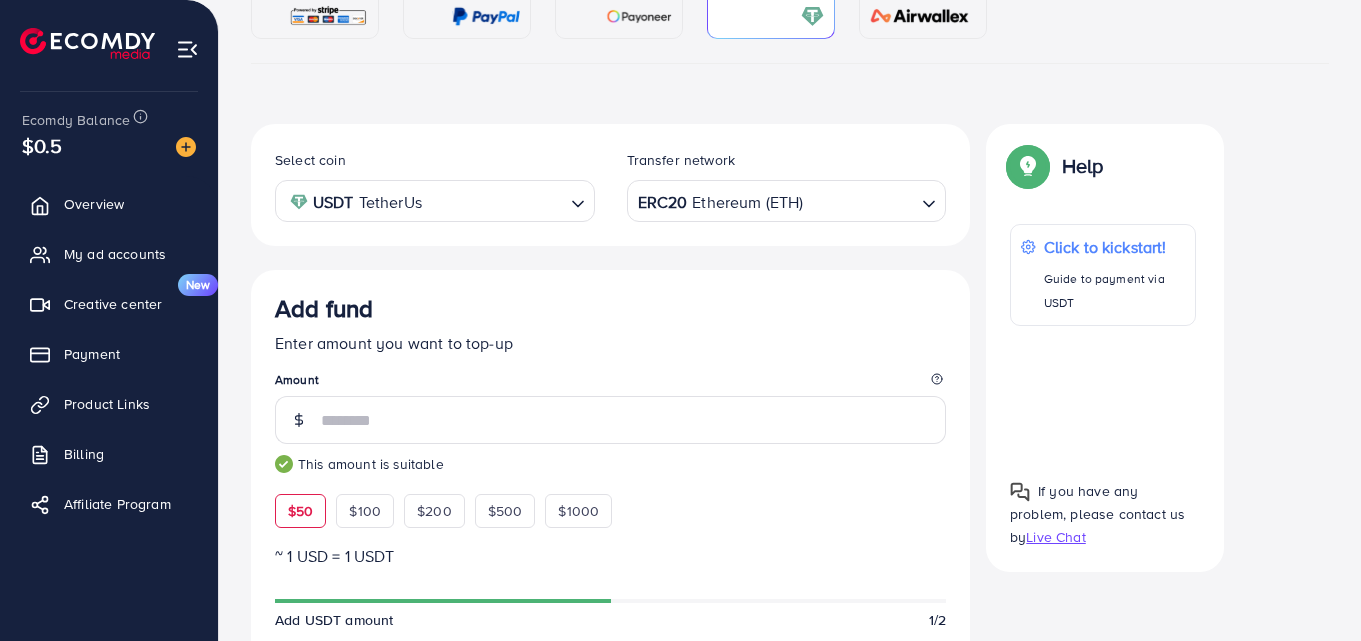 click on "Summary   Amount   50.679 USD   Payment Method  USDT  Coin type  USDT  Service charge   (3.00%)  1.5 USD  Tax   (3.00%)  1.5 USD  Transfer network  ERC20  Total Amount   53.679 USD" at bounding box center (610, 675) 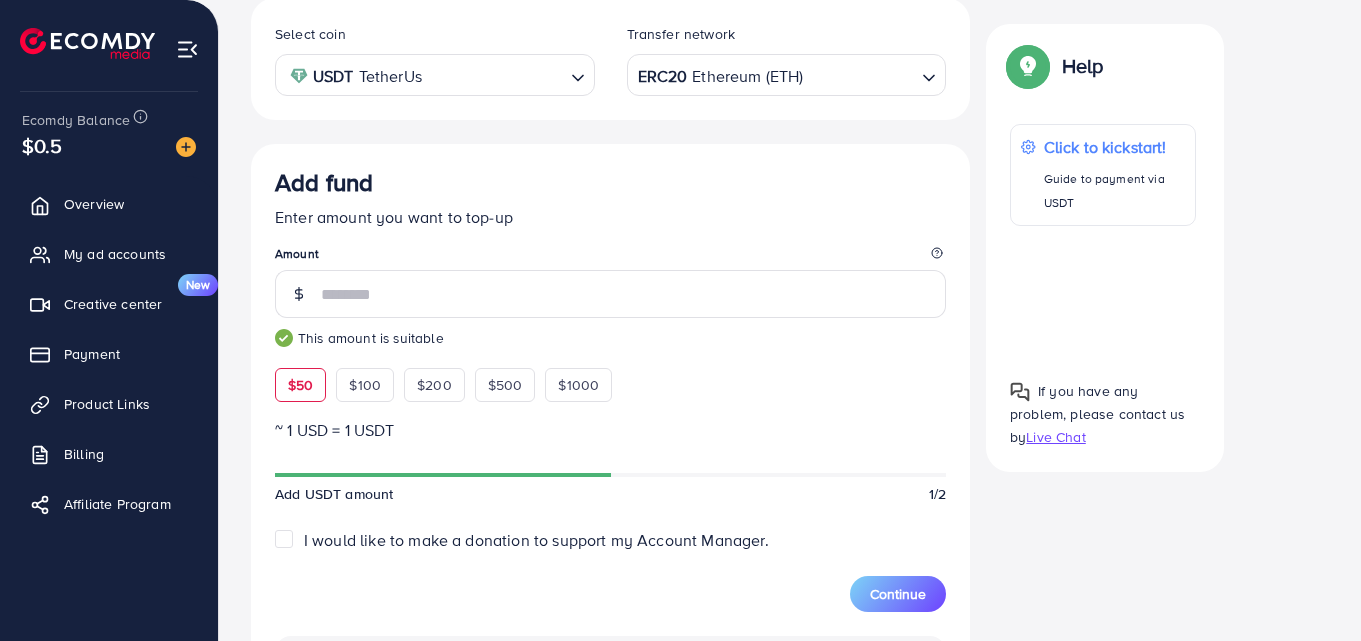 scroll, scrollTop: 256, scrollLeft: 0, axis: vertical 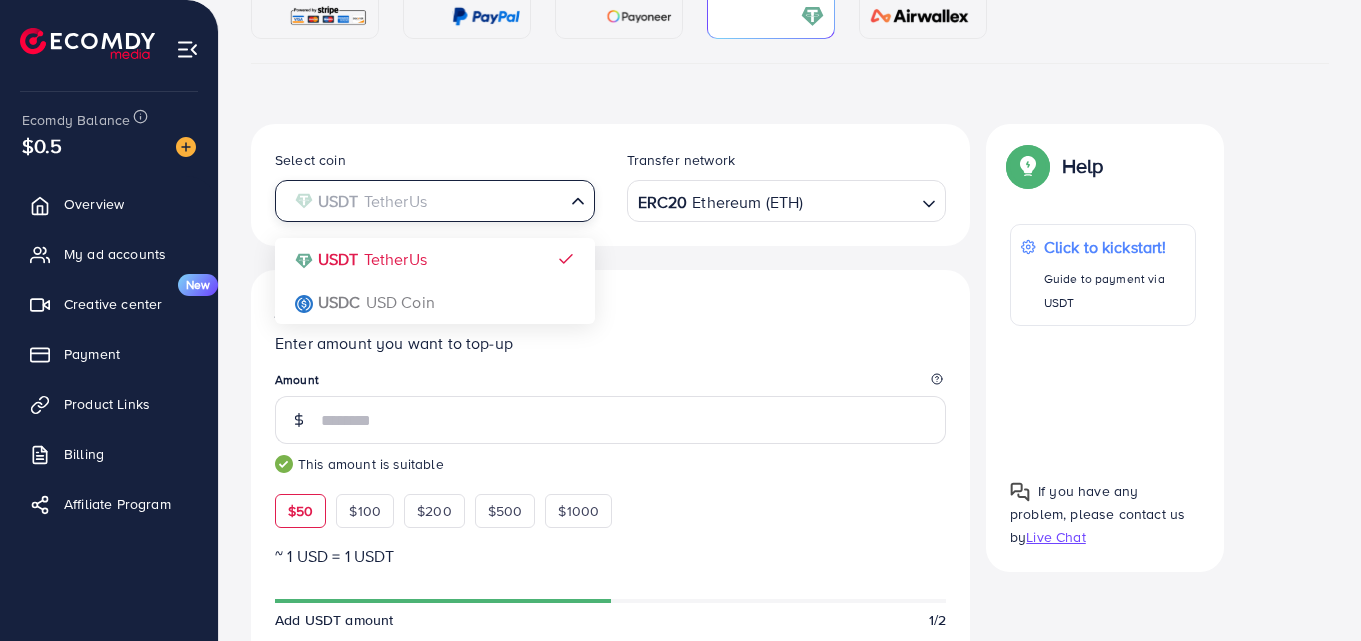 click at bounding box center [423, 201] 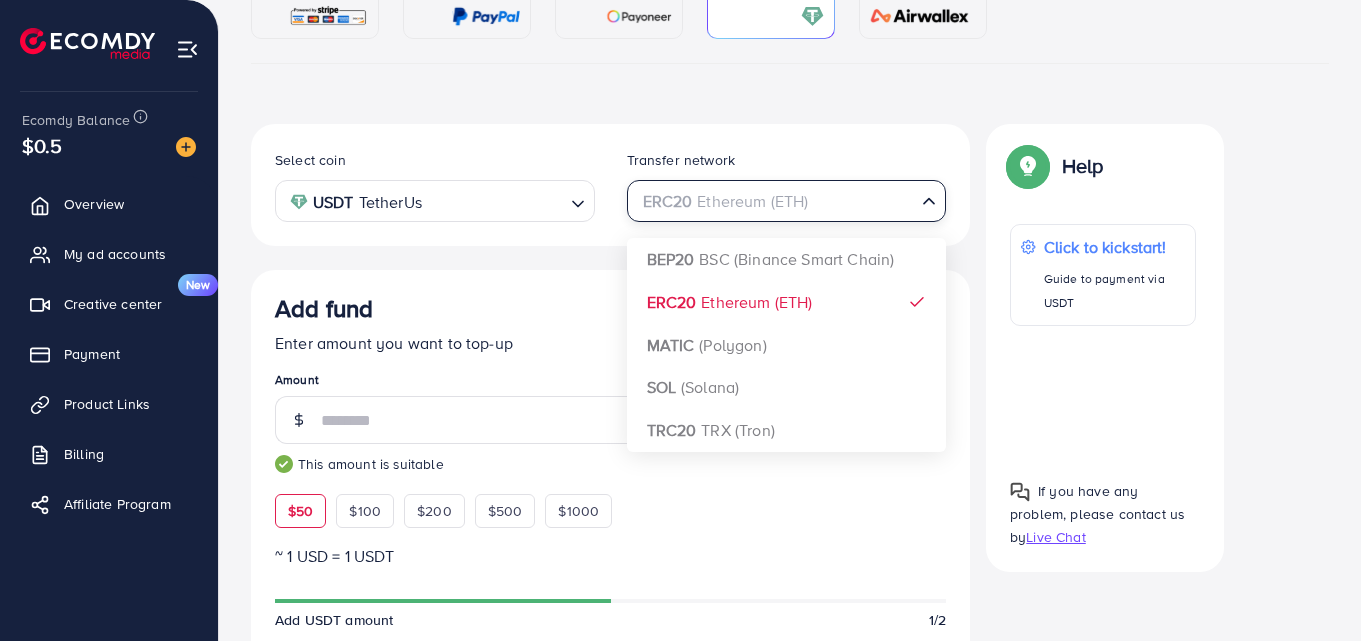 click on "ERC20 Ethereum (ETH)" at bounding box center [775, 199] 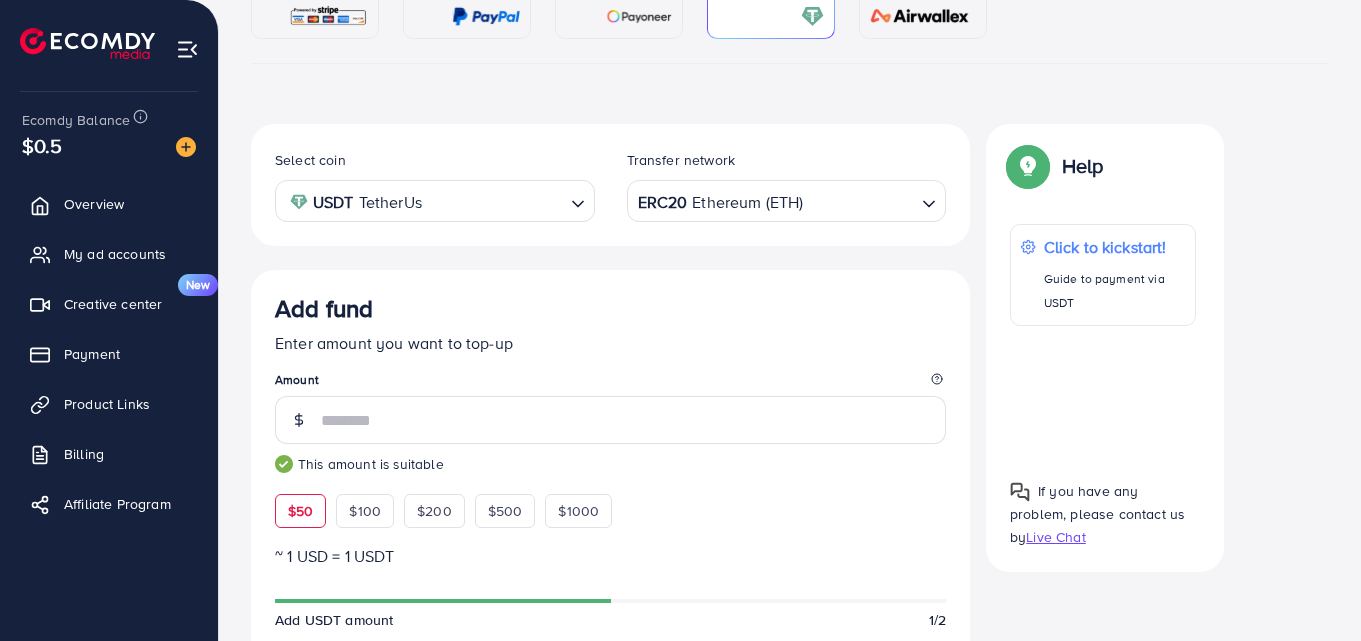 click on "ERC20 Ethereum (ETH)" at bounding box center [775, 199] 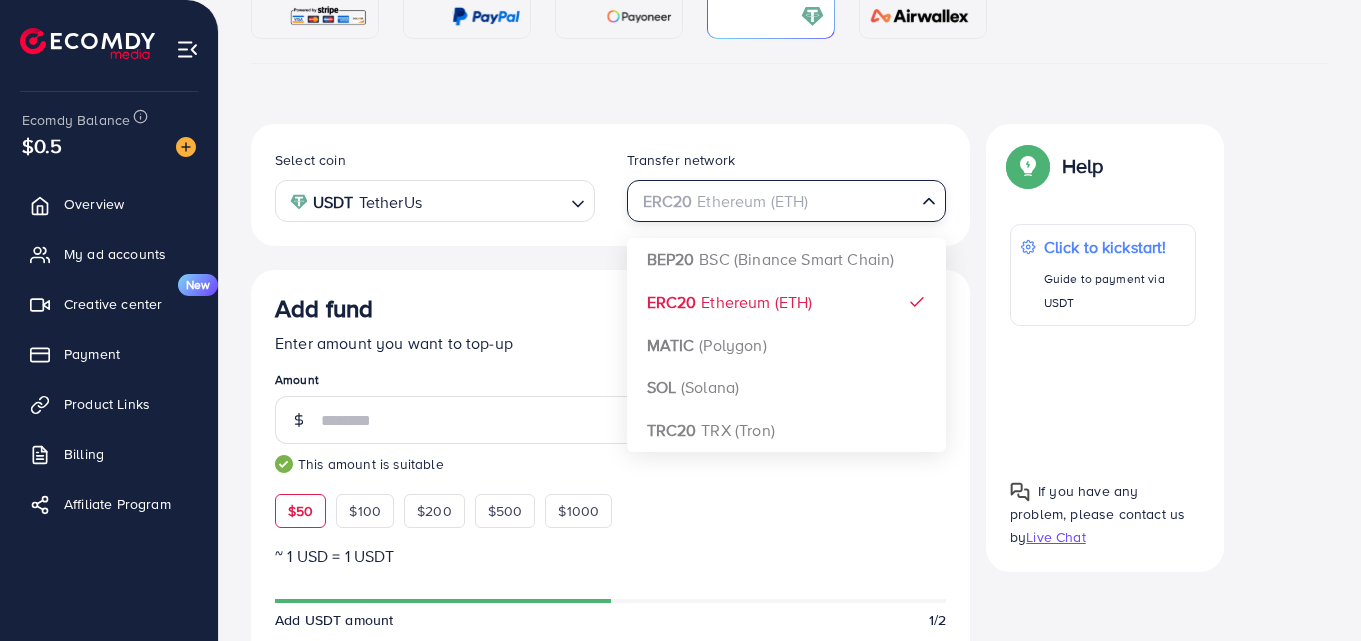 click at bounding box center [775, 201] 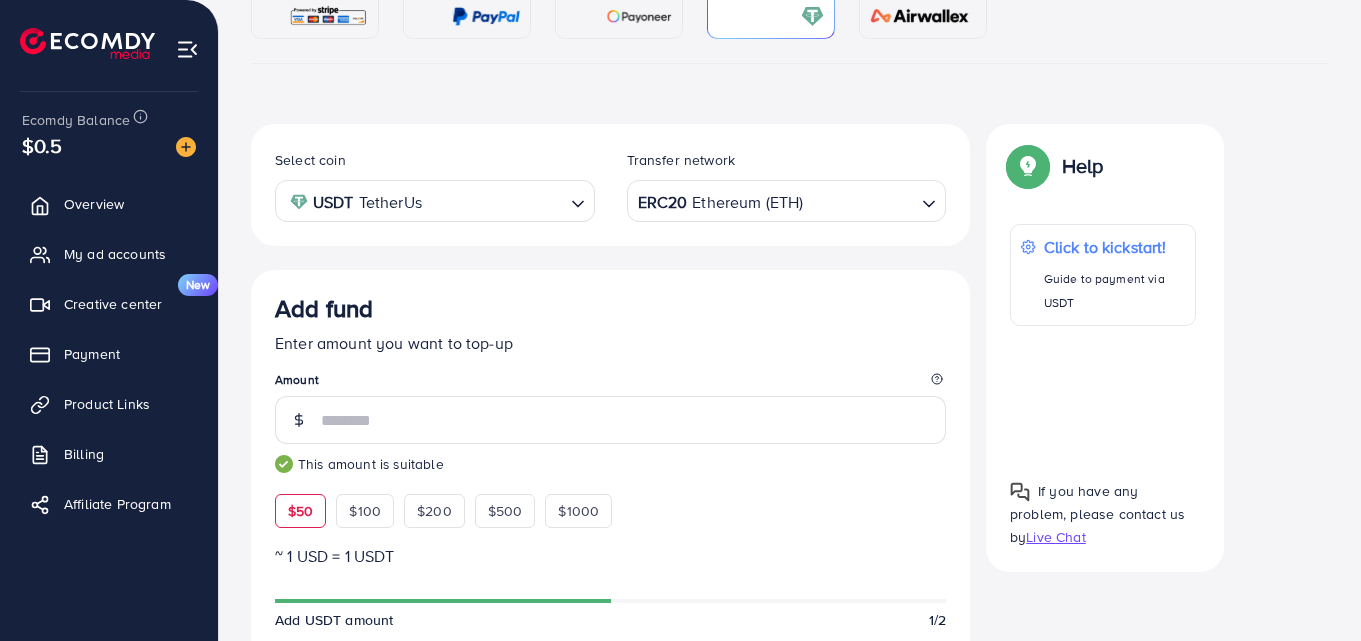 click on "Credit Card   (Fee: 4.00%)   PayPal   (Fee: 4.50%)   Payoneer   (Fee: 1.00%)   USDT   (Fee: 0.00%)   Airwallex   (Fee: 0.00%)   Top-up Success!   Thanks you for your purchase. Please check your balance again.   Summary   Client   Amna Mart   Amount   0 USD   Payment Method      Service charge  0 USD  Credit card fee  0 USD  Tax  0 USD  Total Amount = Amount + Service charge + Tax + Credit card fee    0 USD   Recharge   Show me Ad Account  *You can download the invoice   here  Credit Card  My Credit Cards   Card ID   Status  No credit card found! Add credit card  Guaranteed  SAFE  Checkout   Email   Card Number   Expired   CVC   Name on card   Add card   If you have any problem, please contact us by   Live Chat   Help   Help   Click to kickstart!   Guide to payment via USDT   If you have any problem, please contact us by   Live Chat   Top-up fail!  Your transaction cannot be completed with error:   Summary   Amount   Amna Mart   Client   0 USD   Payment Method   Paypal   Service charge  0 USD  Tax  0 USD **" at bounding box center (790, 589) 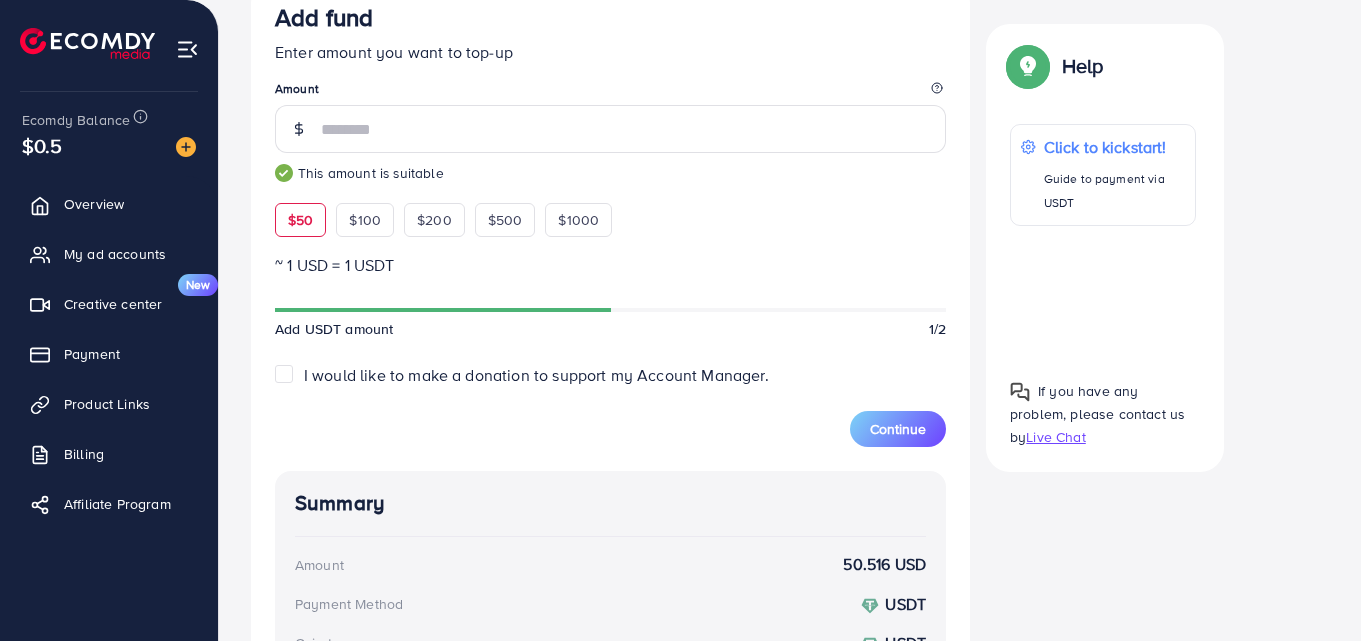 scroll, scrollTop: 556, scrollLeft: 0, axis: vertical 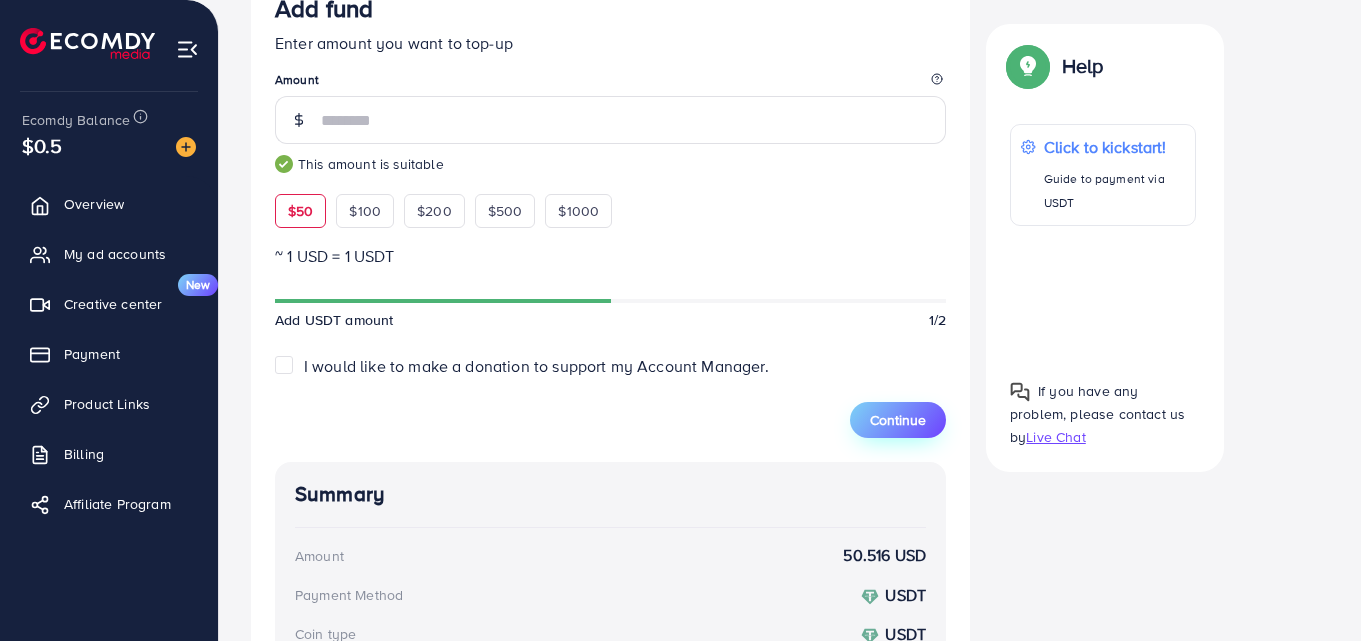 click on "Continue" at bounding box center (898, 420) 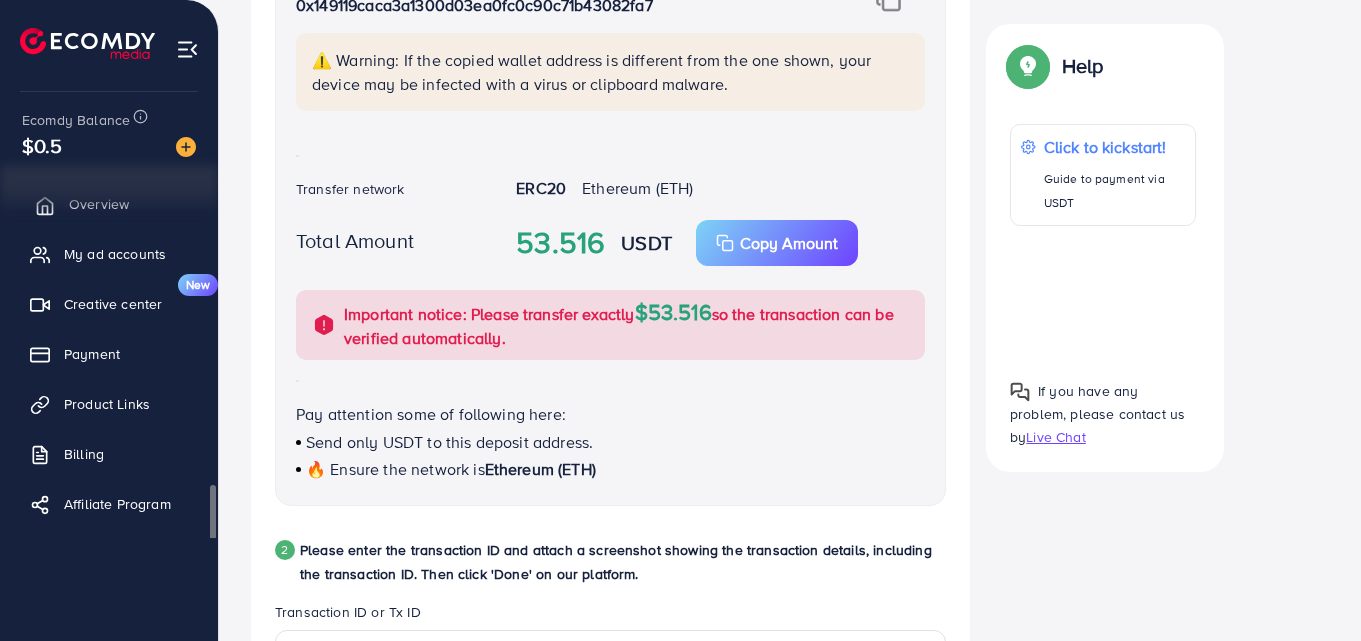 scroll, scrollTop: 7, scrollLeft: 0, axis: vertical 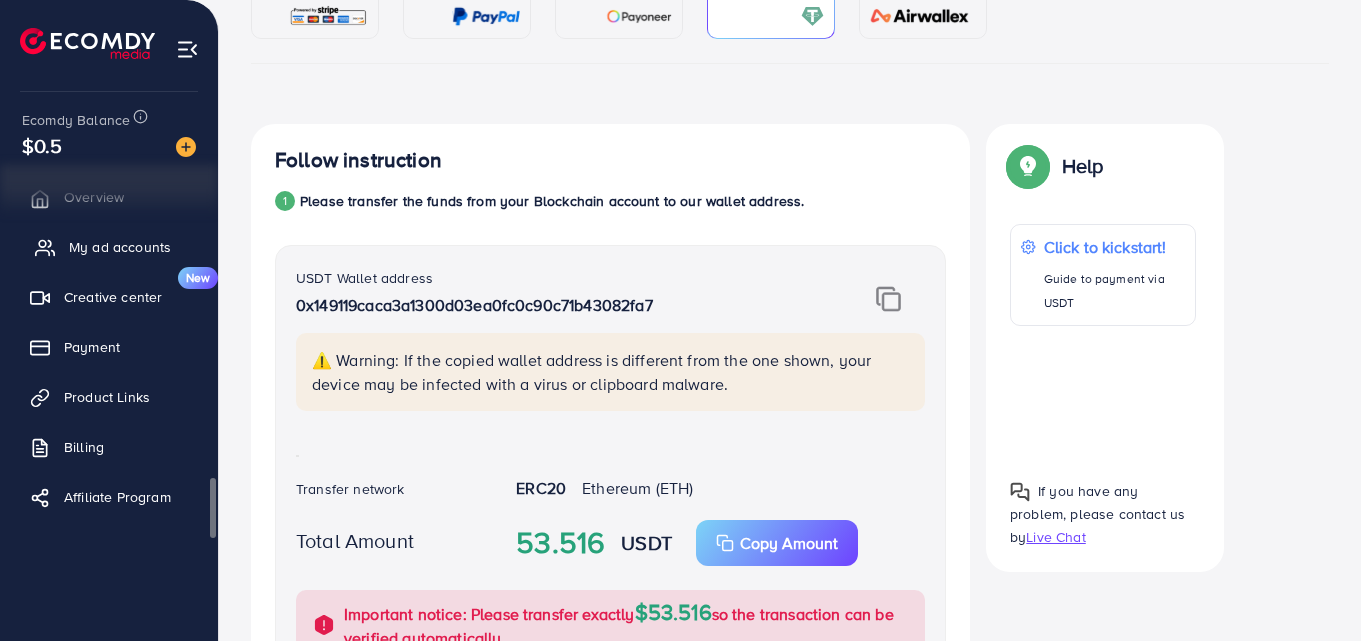 click on "My ad accounts" at bounding box center [109, 247] 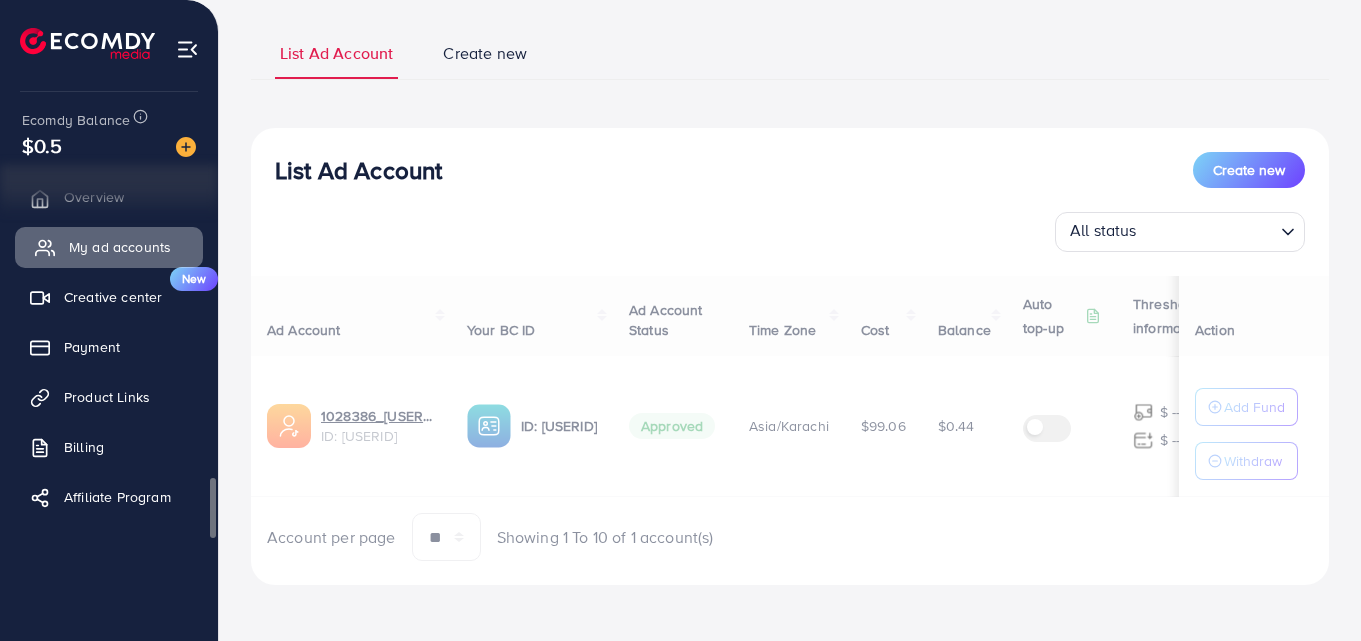 scroll, scrollTop: 0, scrollLeft: 0, axis: both 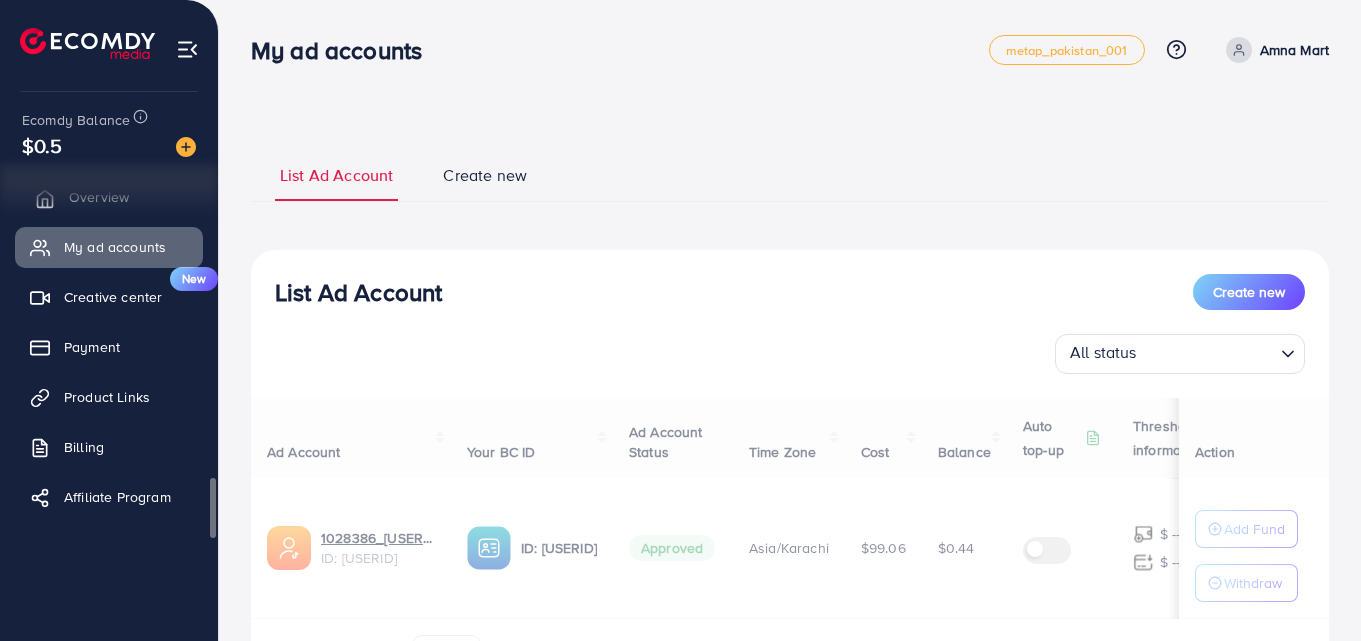 click on "Overview" at bounding box center (99, 197) 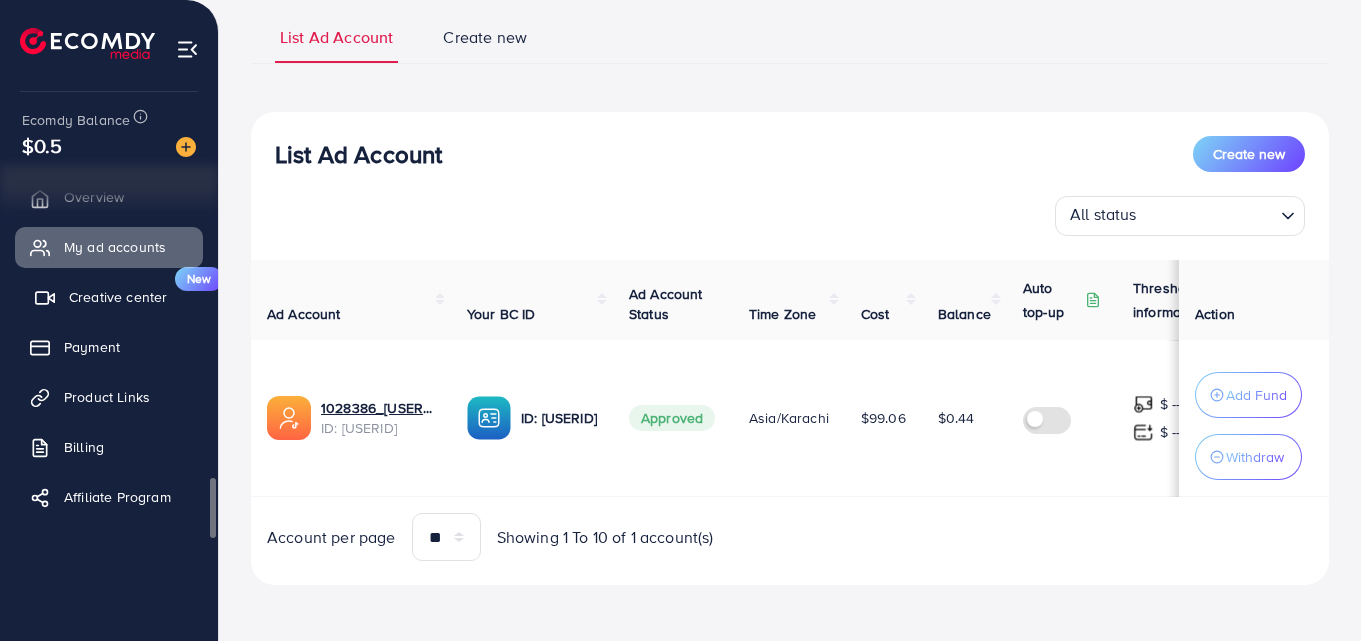 scroll, scrollTop: 43, scrollLeft: 0, axis: vertical 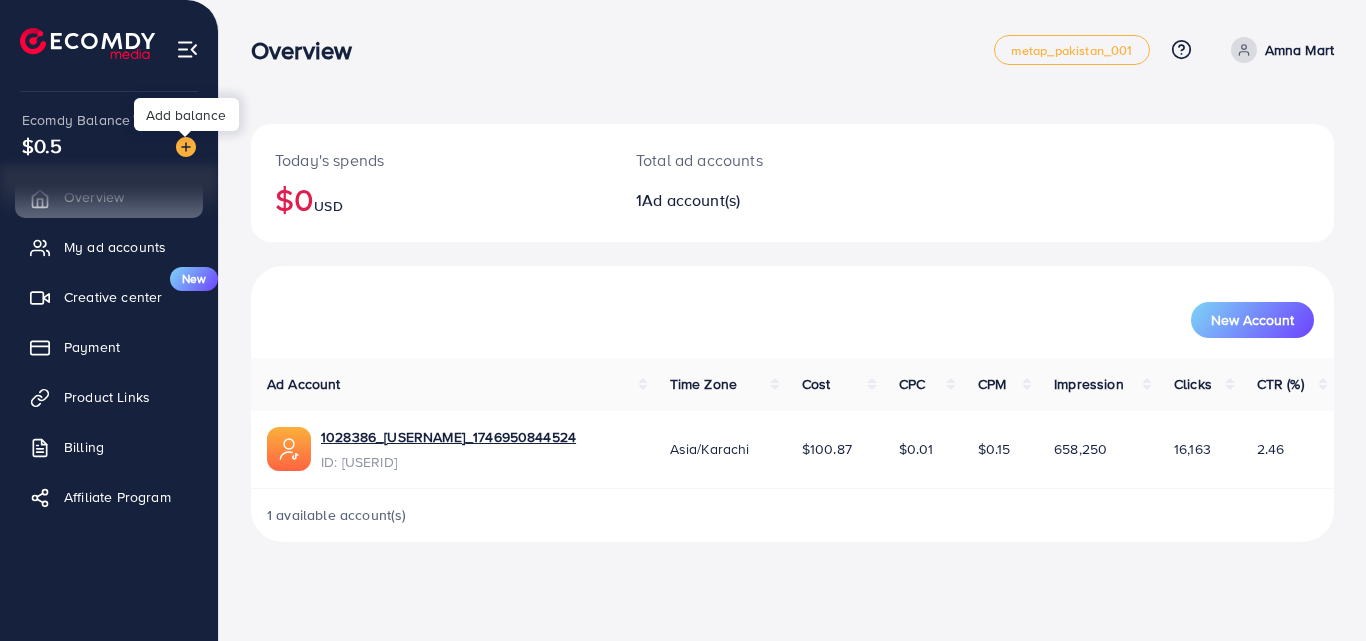 click at bounding box center (186, 147) 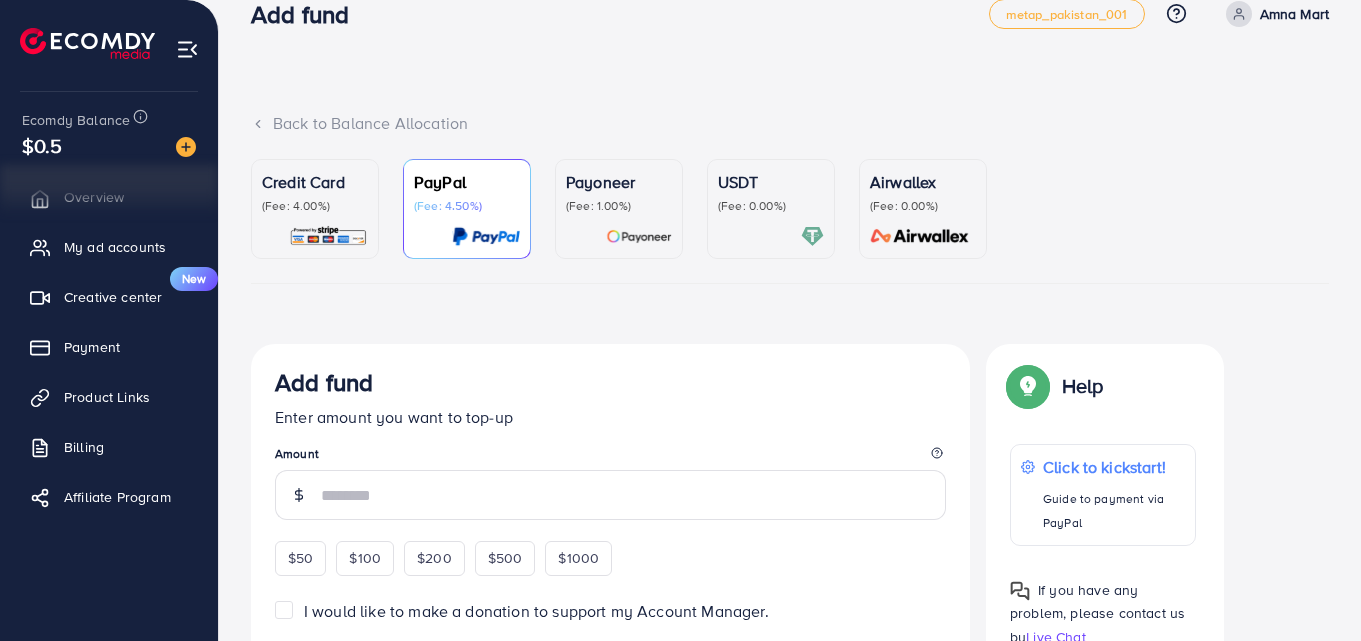 scroll, scrollTop: 0, scrollLeft: 0, axis: both 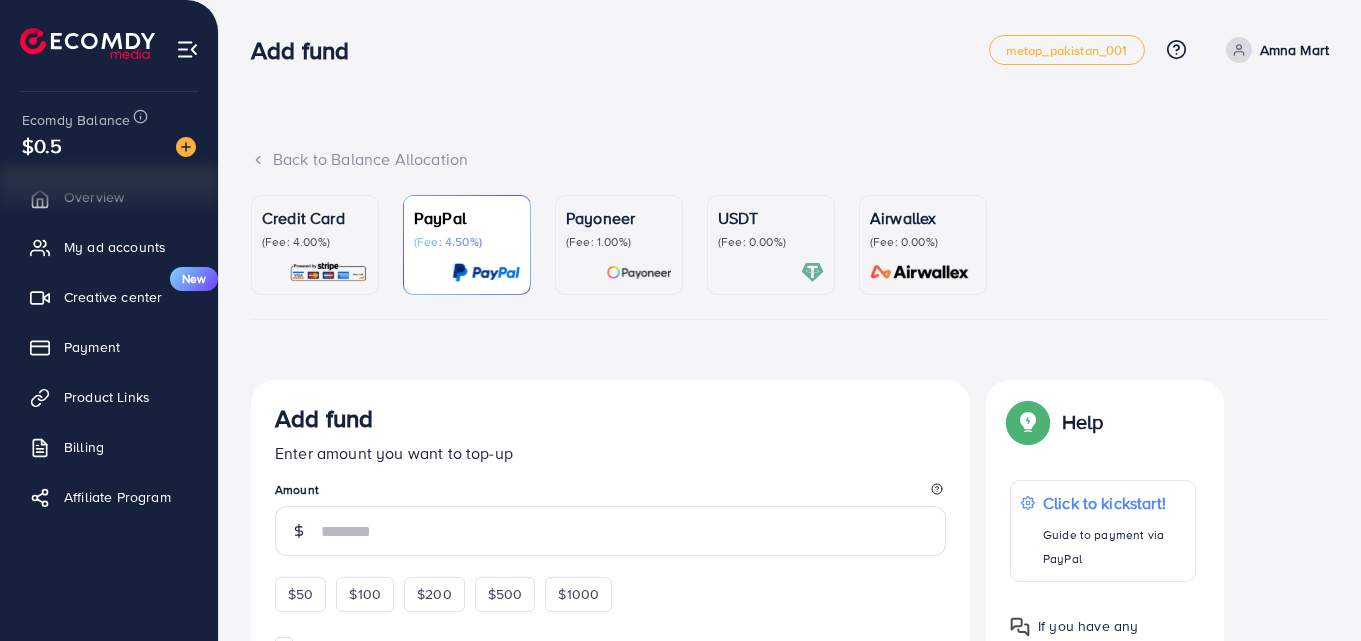 click at bounding box center [771, 272] 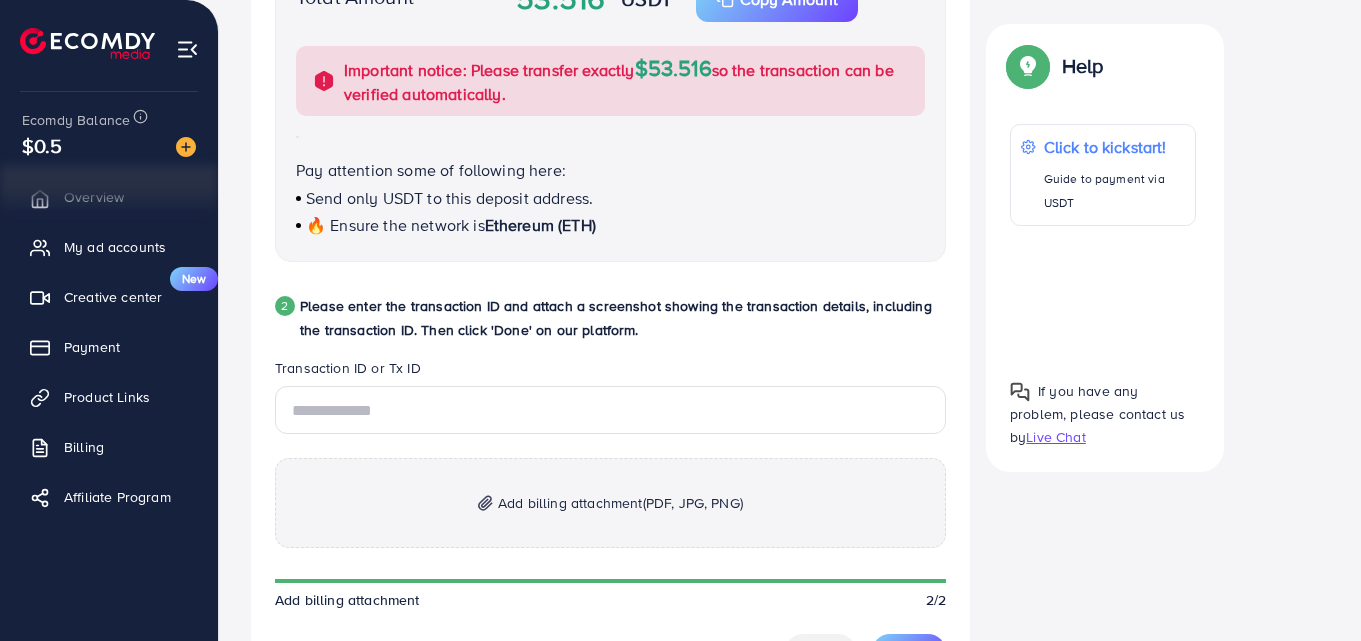 scroll, scrollTop: 1000, scrollLeft: 0, axis: vertical 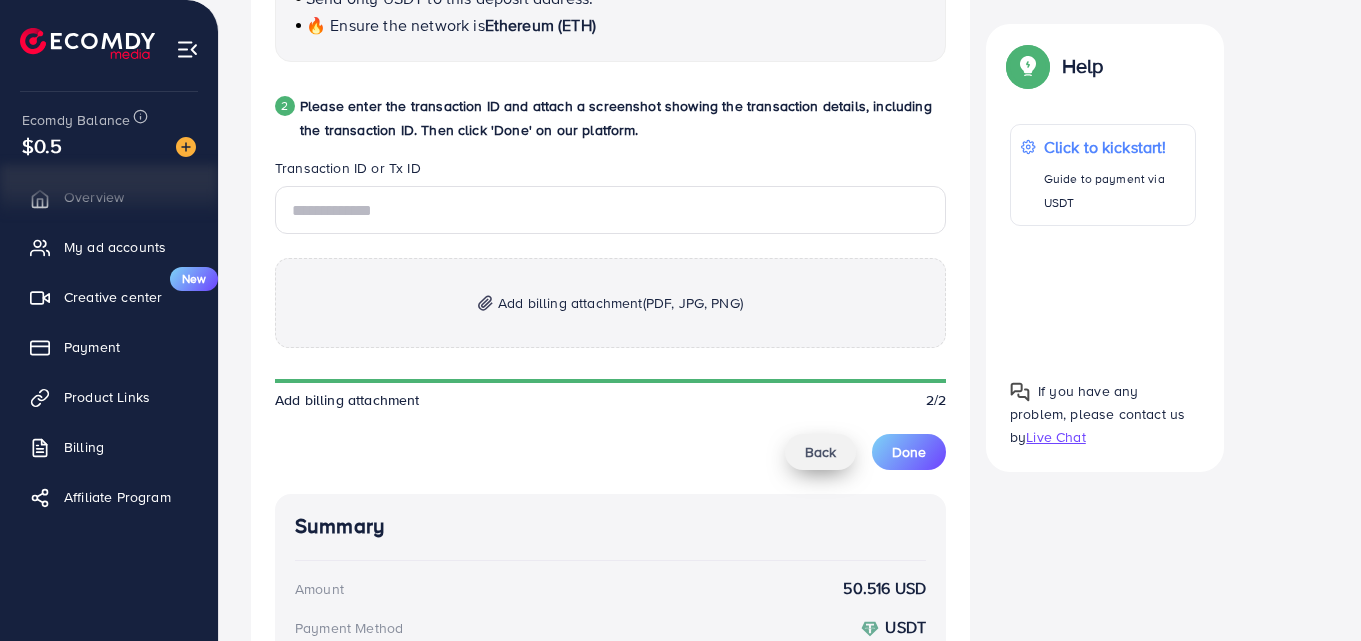 click on "Back" at bounding box center [820, 452] 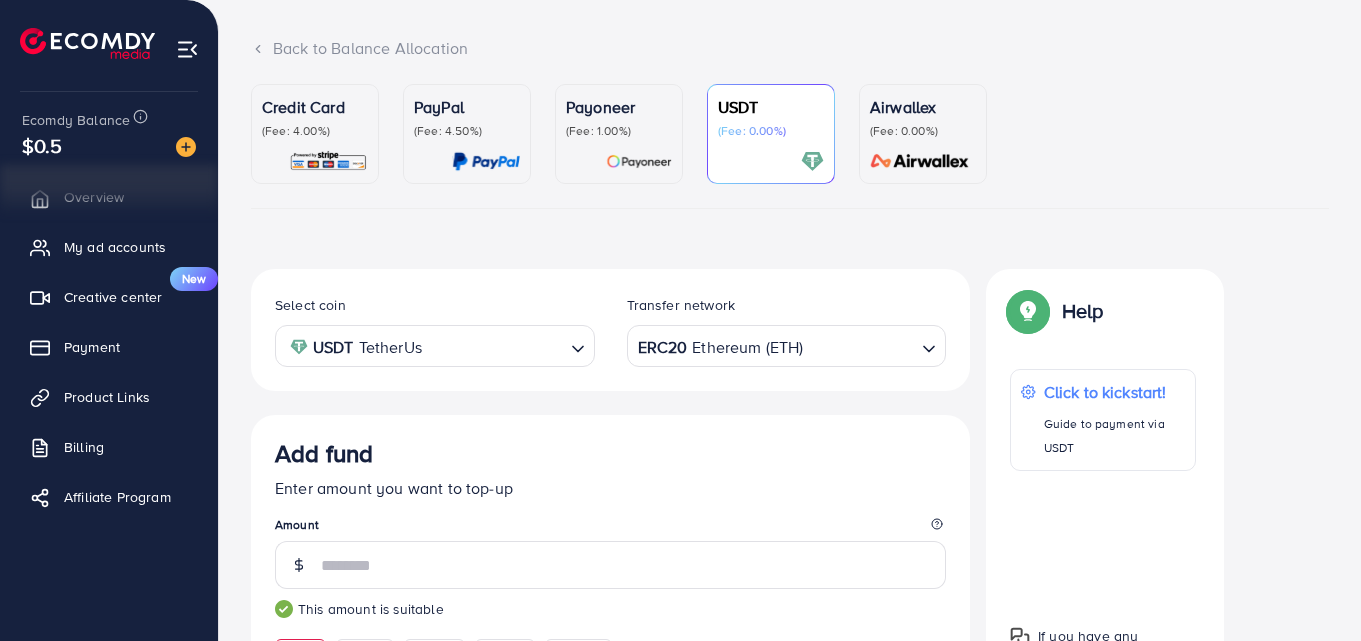 scroll, scrollTop: 110, scrollLeft: 0, axis: vertical 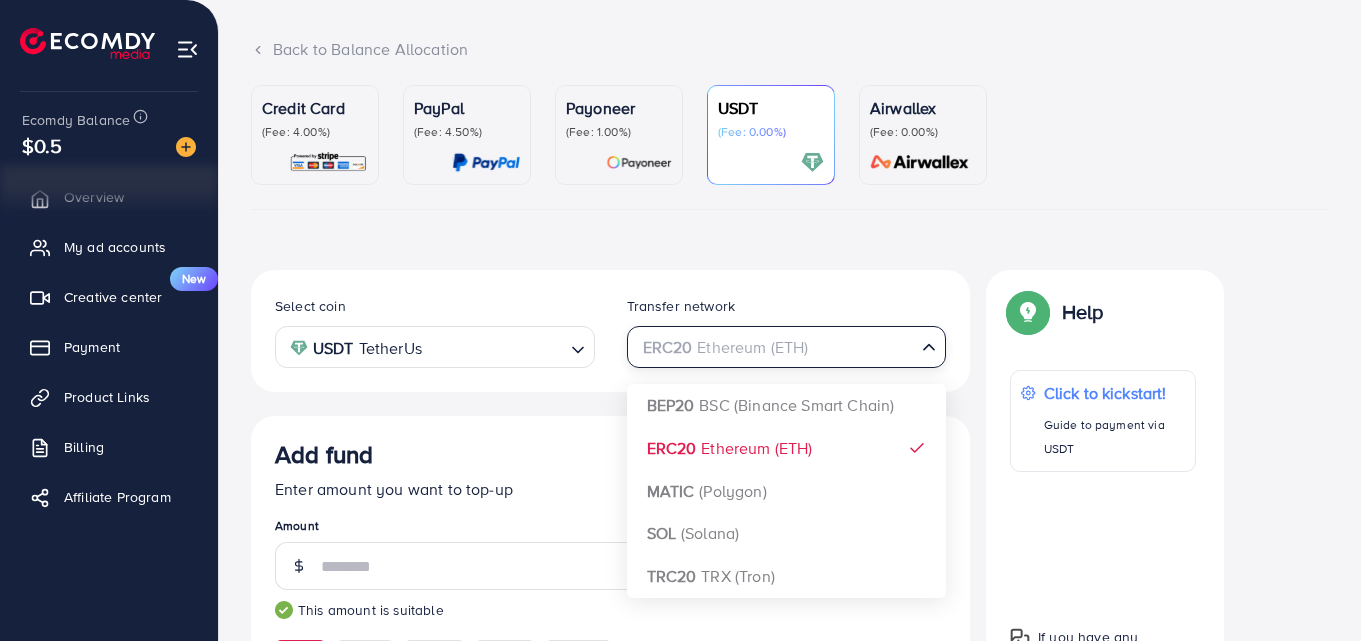 click at bounding box center [775, 347] 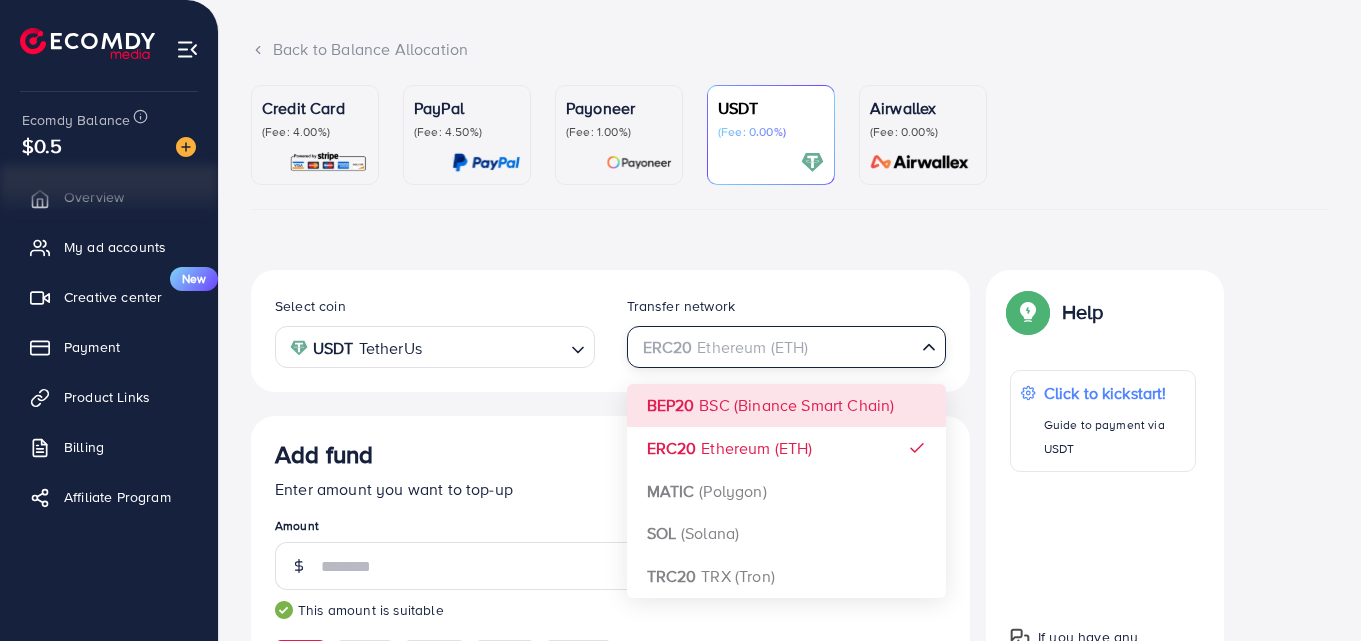 click on "Continue   Summary   Amount   50.516 USD   Payment Method  USDT  Coin type  USDT  Service charge   (3.00%)  1.5 USD  Tax   (3.00%)  1.5 USD  Transfer network  ERC20  Total Amount   53.516 USD" at bounding box center [610, 819] 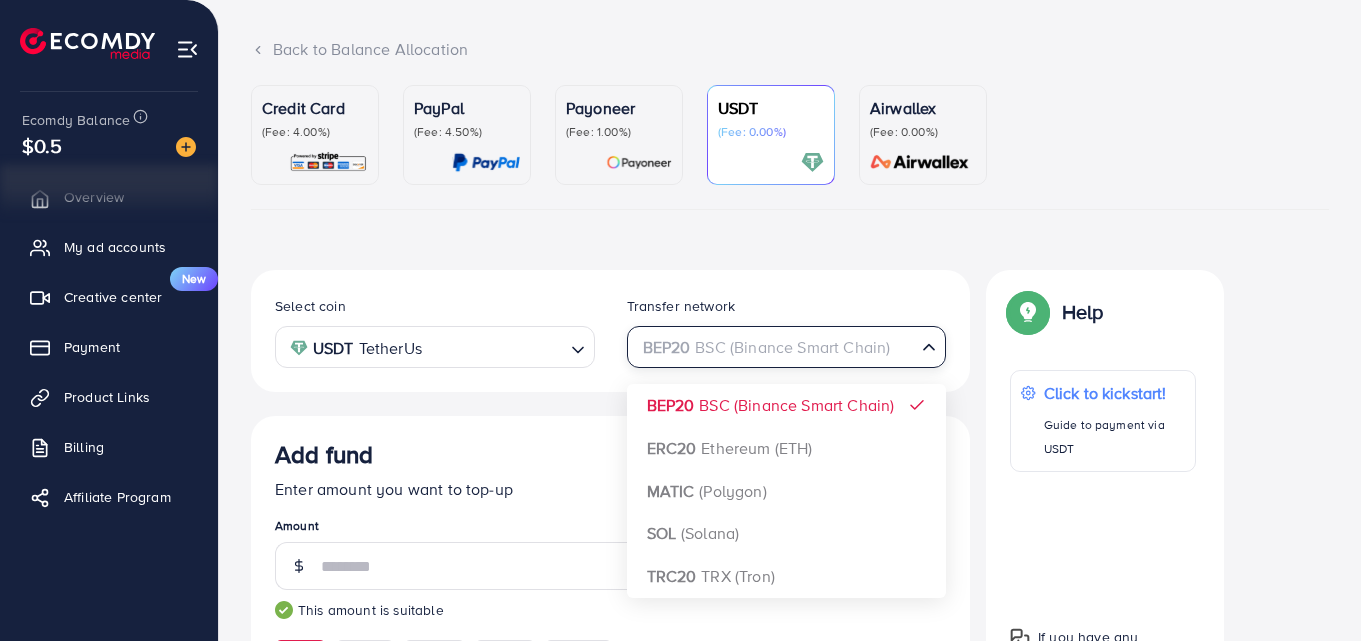 click on "BEP20 BSC (Binance Smart Chain)" at bounding box center [775, 345] 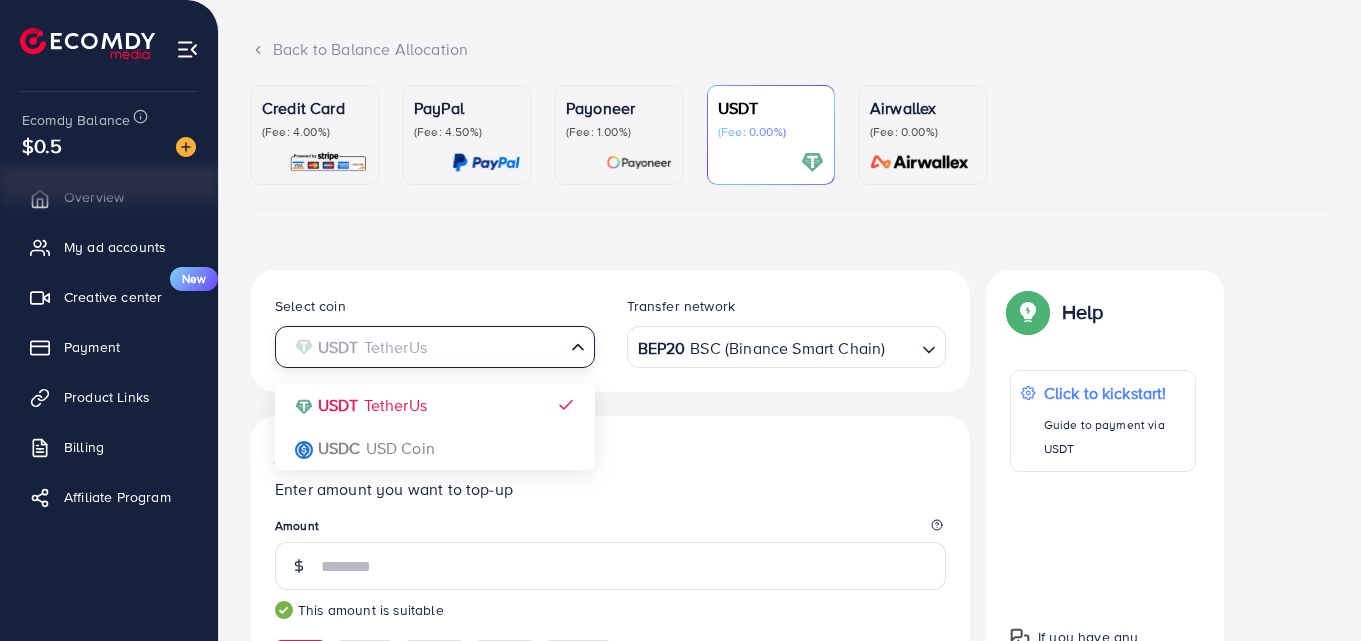 click on "USDT TetherUs" at bounding box center (423, 345) 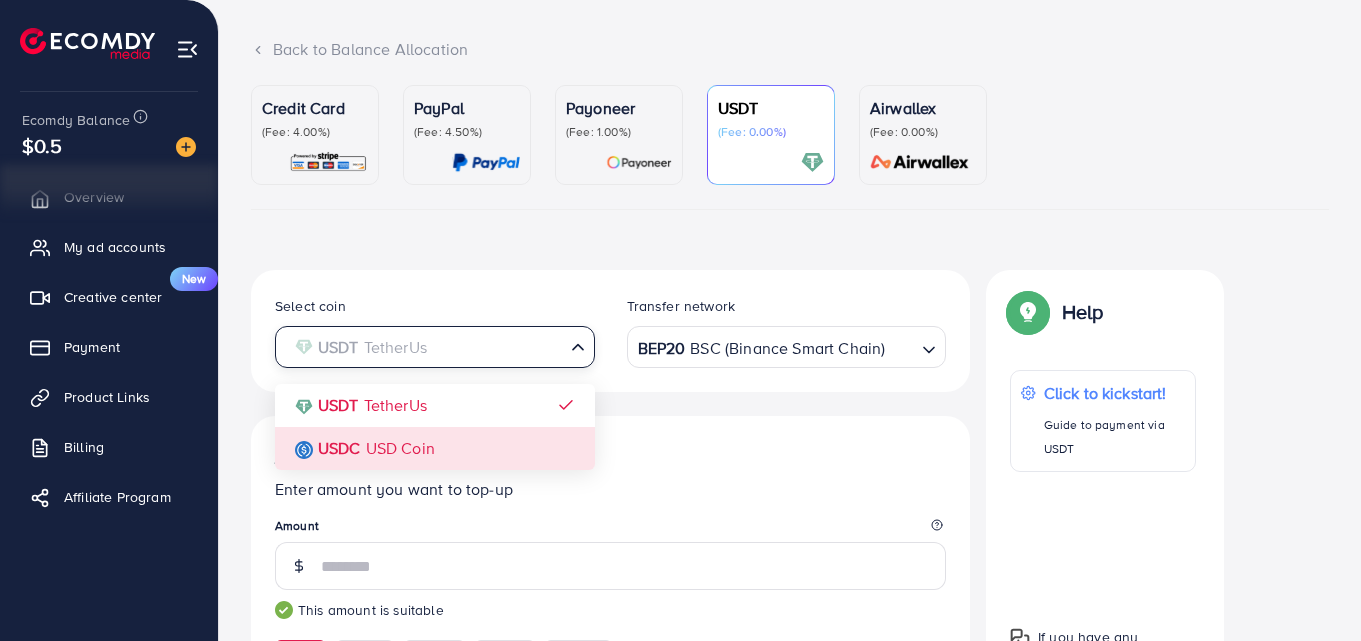 click on "Continue   Summary   Amount   50.931 USD   Payment Method  USDT  Coin type  USDT  Service charge   (3.00%)  1.5 USD  Tax   (3.00%)  1.5 USD  Transfer network  BEP20  Total Amount   53.931 USD" at bounding box center (610, 819) 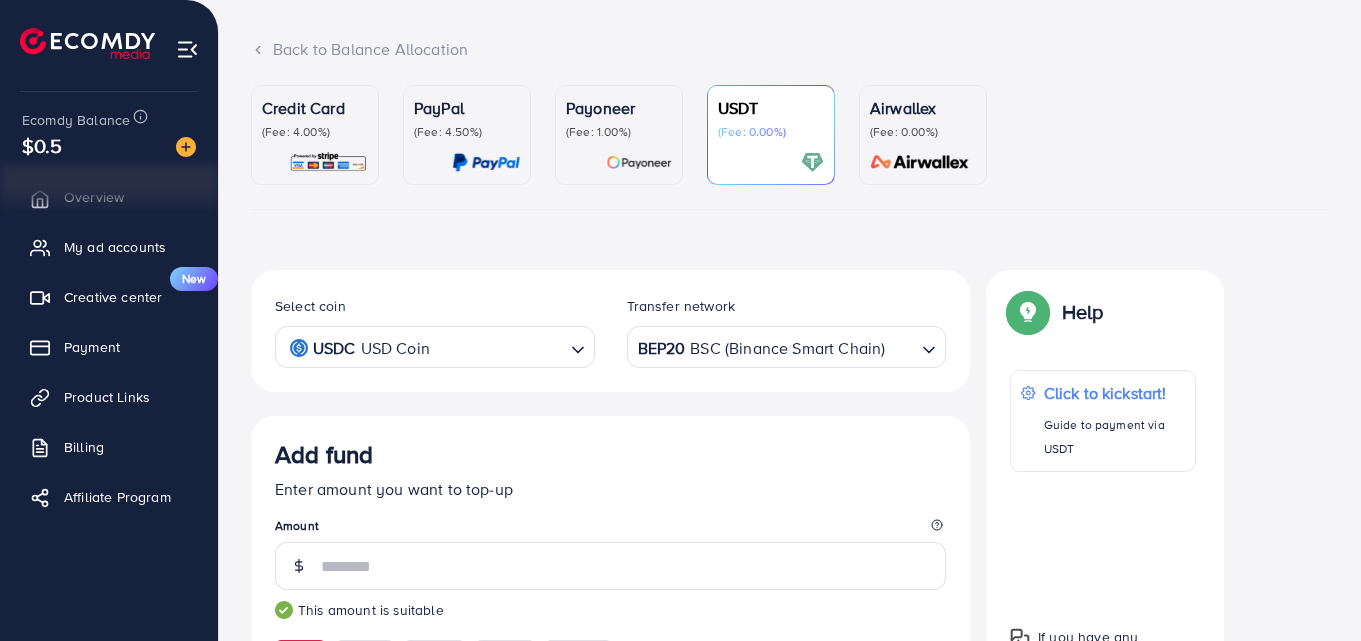 click on "BEP20 BSC (Binance Smart Chain)" at bounding box center (775, 345) 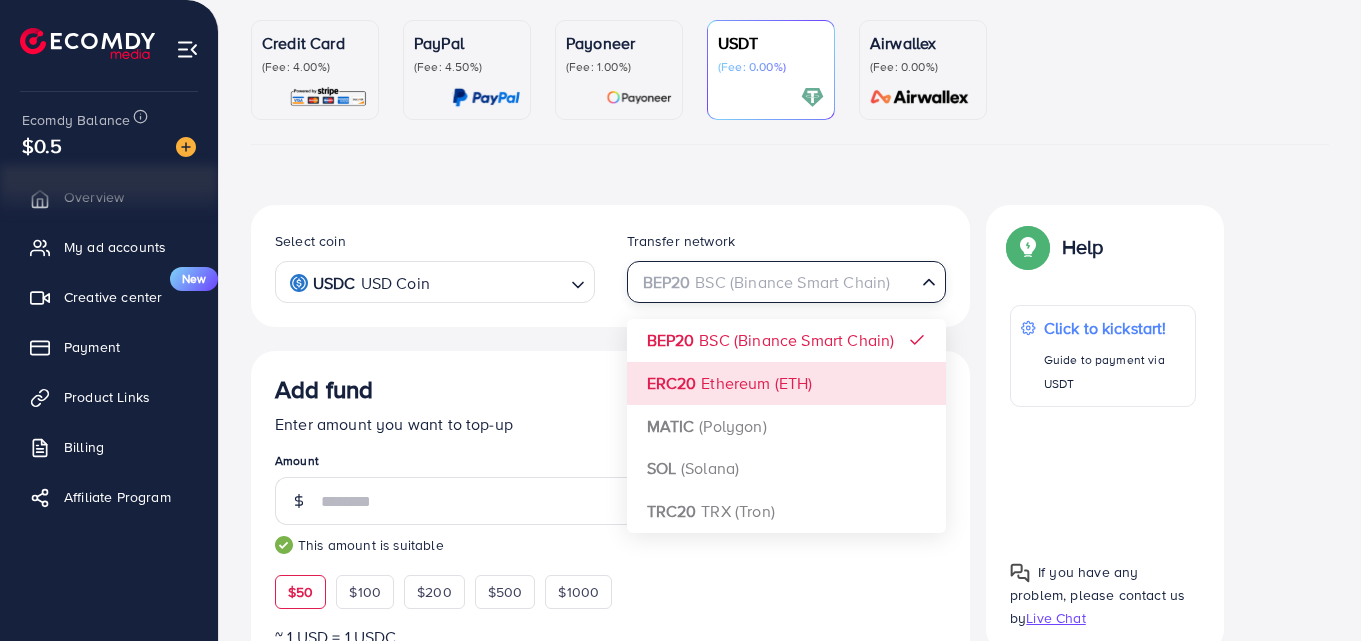scroll, scrollTop: 210, scrollLeft: 0, axis: vertical 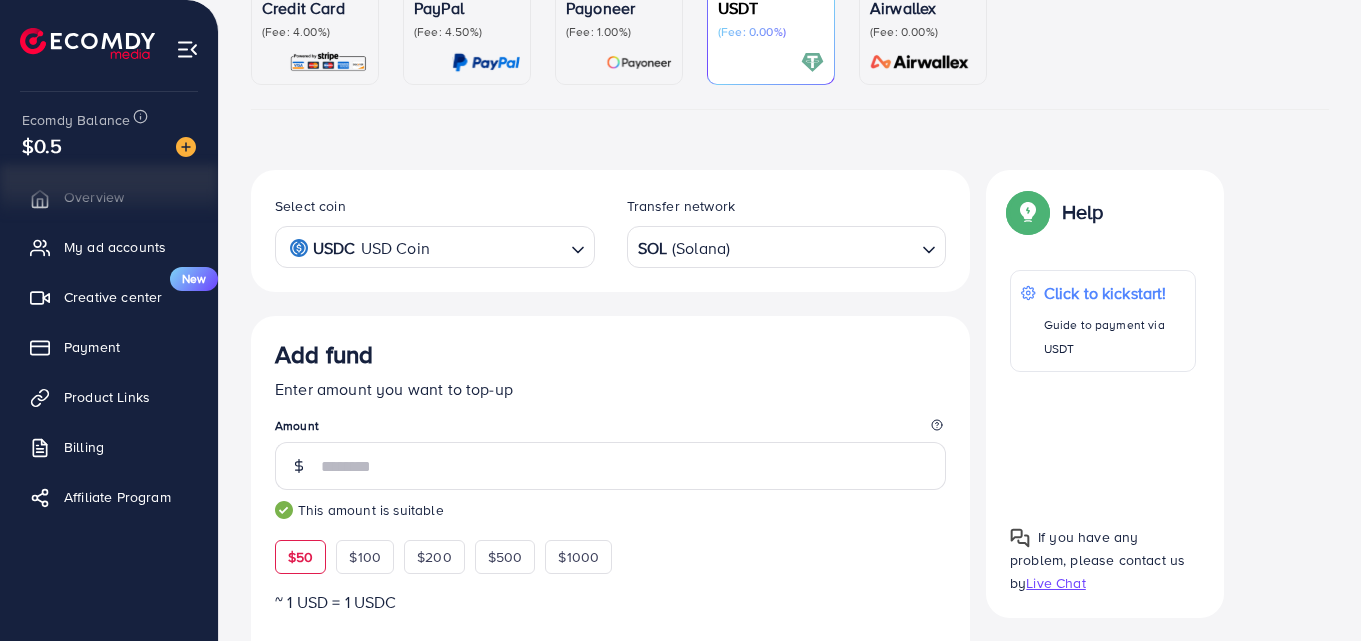 click on "Add fund  Enter amount you want to top-up Amount **  This amount is suitable  $50 $100 $200 $500 $1000  ~ 1 USD = 1 USDC   Add USDT amount  1/2 I would like to make a donation to support my Account Manager. 5% 10% 15% 20%  Summary   Amount   50.965 USD   Payment Method  USDT  Coin type  USDC  Service charge   (3.00%)  1.5 USD  Tax   (3.00%)  1.5 USD  Transfer network  SOL  Total Amount   53.965 USD" at bounding box center (610, 721) 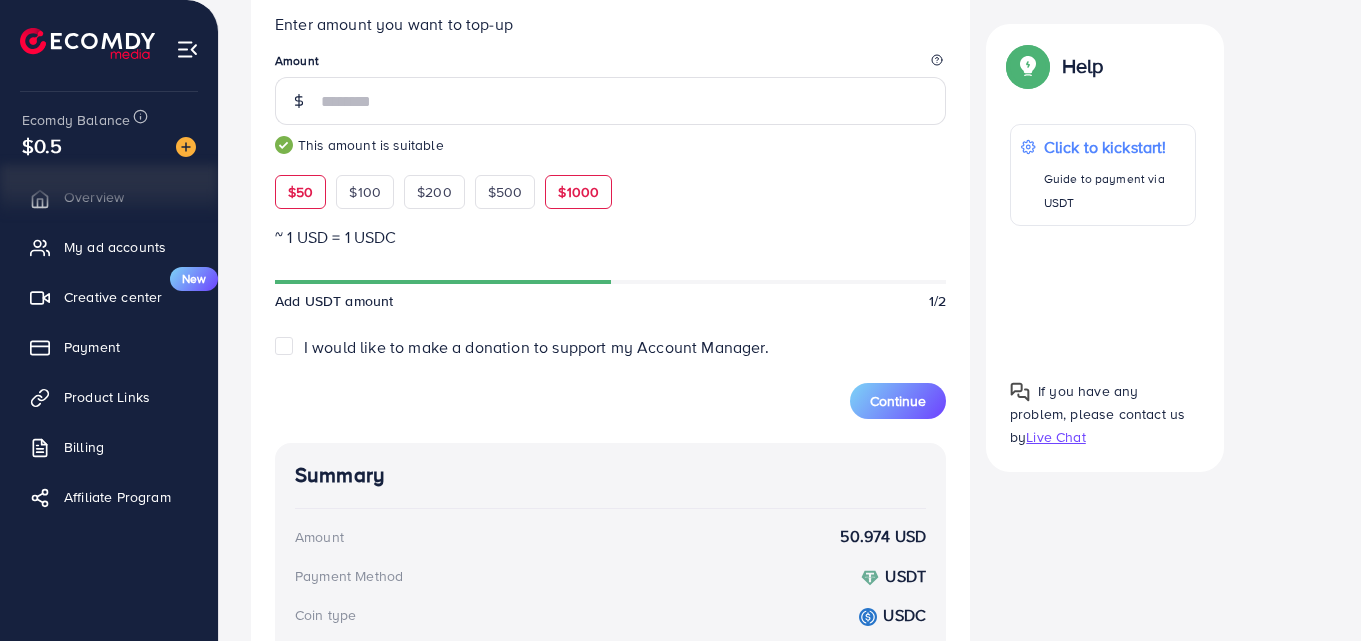 scroll, scrollTop: 410, scrollLeft: 0, axis: vertical 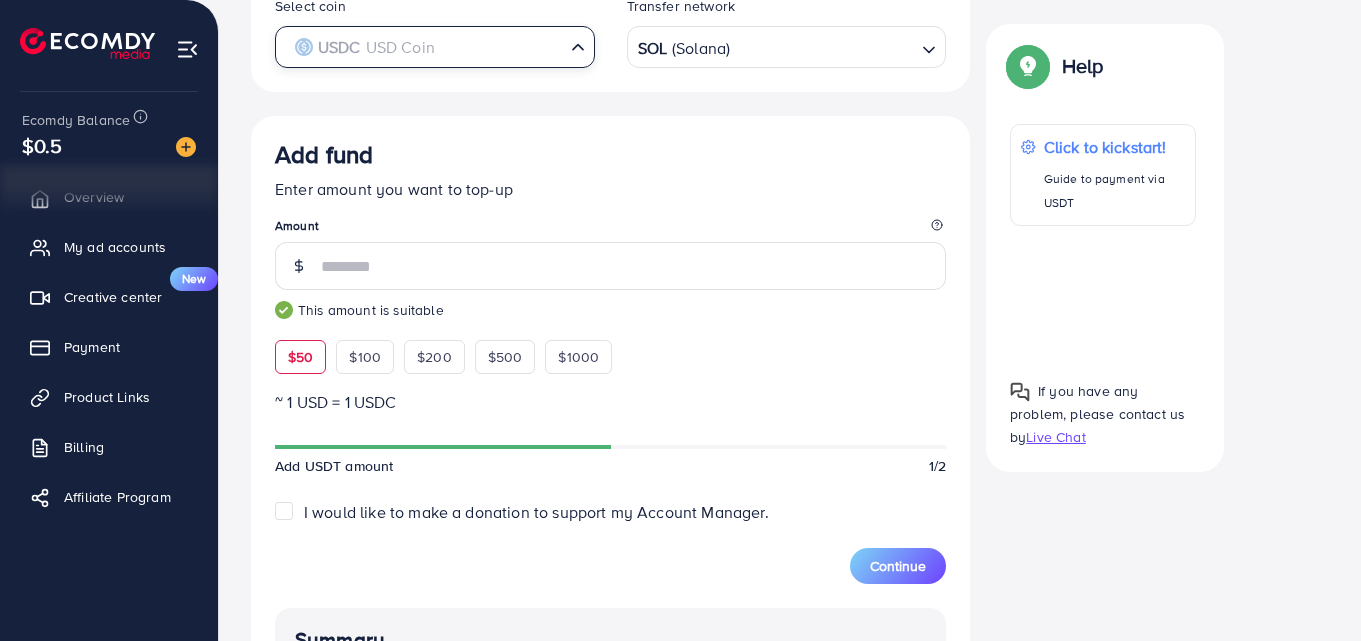 drag, startPoint x: 394, startPoint y: 54, endPoint x: 430, endPoint y: 89, distance: 50.20956 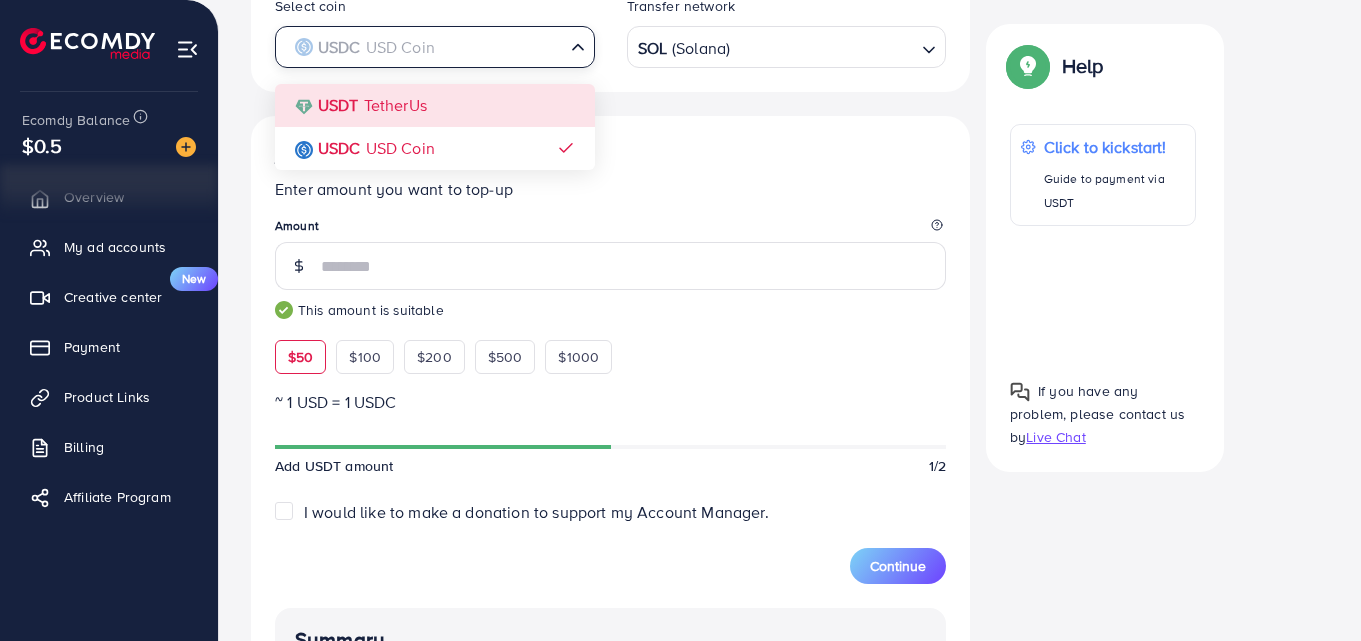 click on "Continue   Summary   Amount   50.974 USD   Payment Method  USDT  Coin type  USDC  Service charge   (3.00%)  1.5 USD  Tax   (3.00%)  1.5 USD  Transfer network  SOL  Total Amount   53.974 USD" at bounding box center [610, 519] 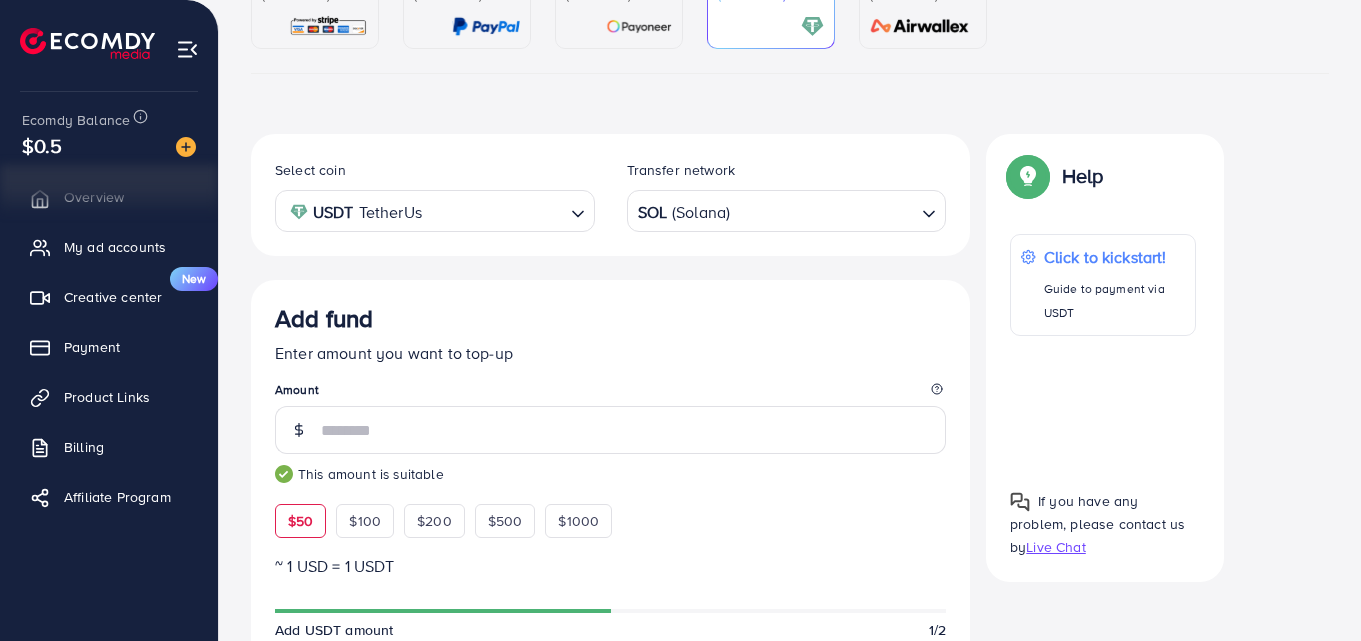 scroll, scrollTop: 210, scrollLeft: 0, axis: vertical 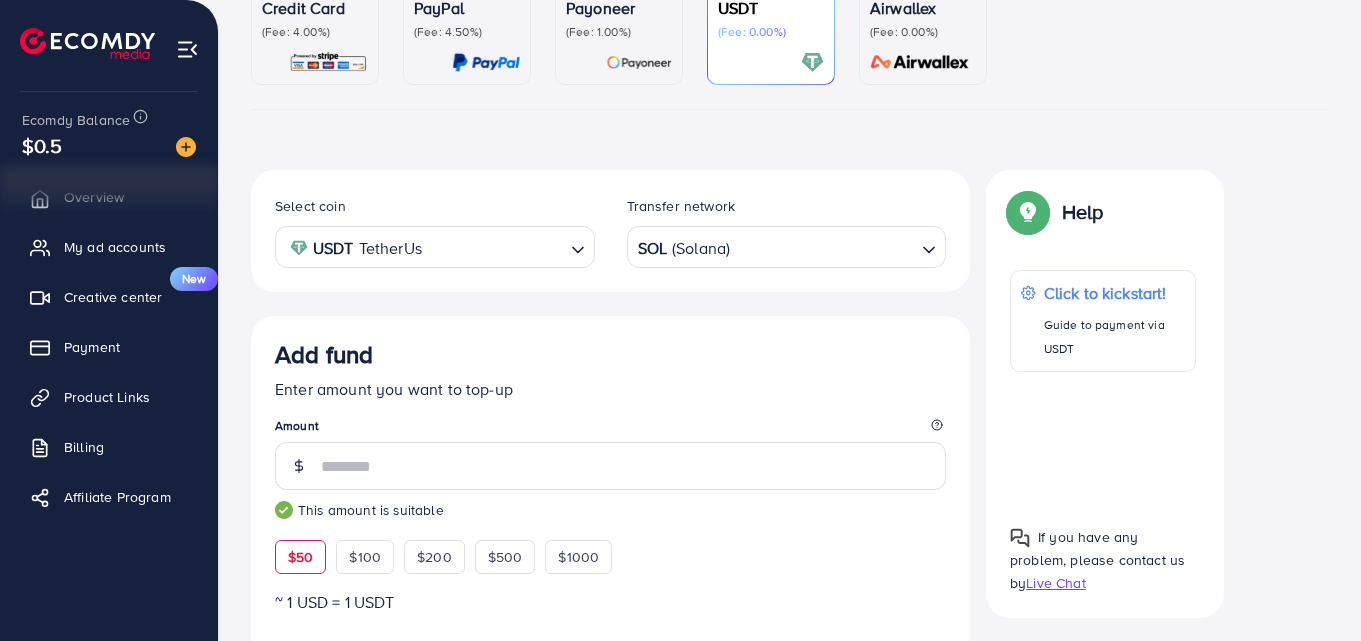 click on "SOL (Solana)" at bounding box center [775, 245] 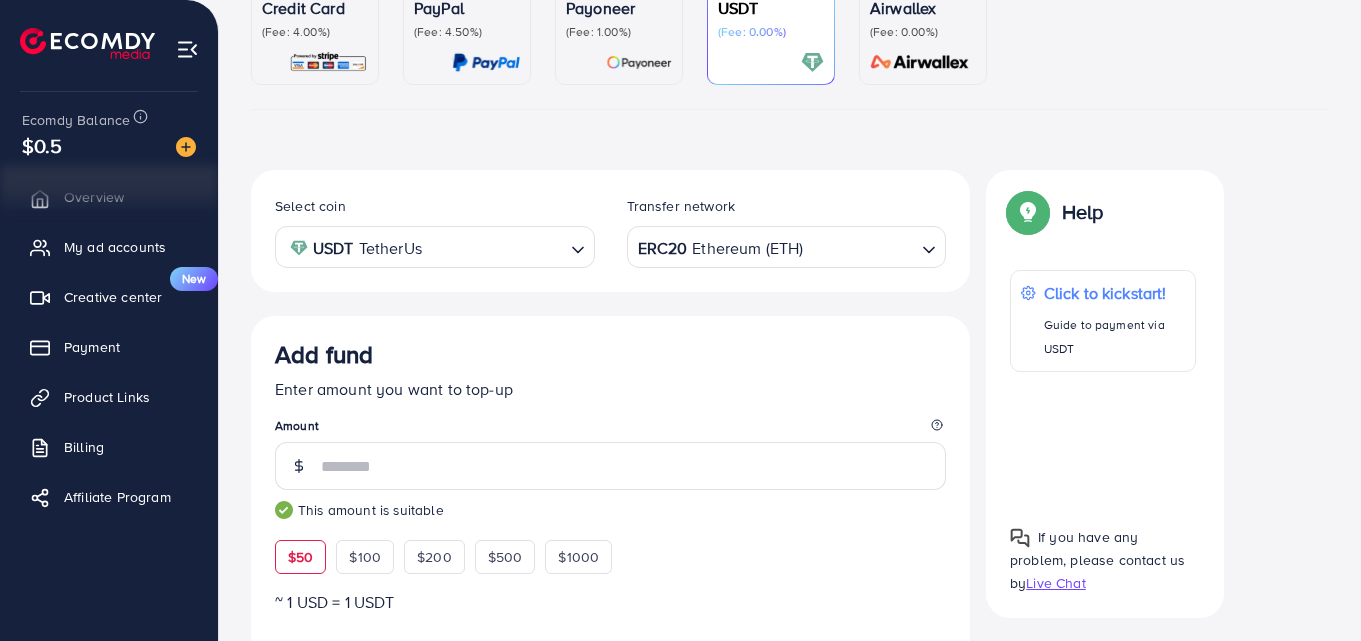 click on "Add fund  Enter amount you want to top-up Amount **  This amount is suitable  $50 $100 $200 $500 $1000  ~ 1 USD = 1 USDT   Add USDT amount  1/2 I would like to make a donation to support my Account Manager. 5% 10% 15% 20%  Summary   Amount   50.803 USD   Payment Method  USDT  Coin type  USDT  Service charge   (3.00%)  1.5 USD  Tax   (3.00%)  1.5 USD  Transfer network  ERC20  Total Amount   53.803 USD" at bounding box center (610, 721) 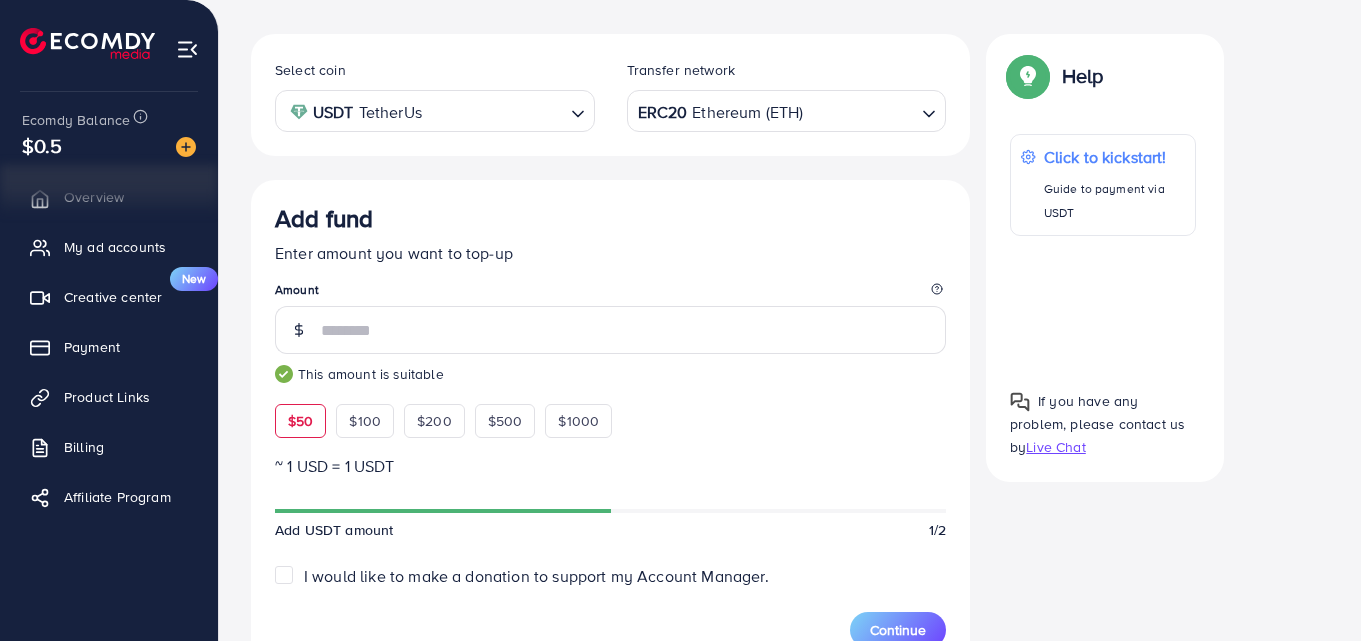 scroll, scrollTop: 310, scrollLeft: 0, axis: vertical 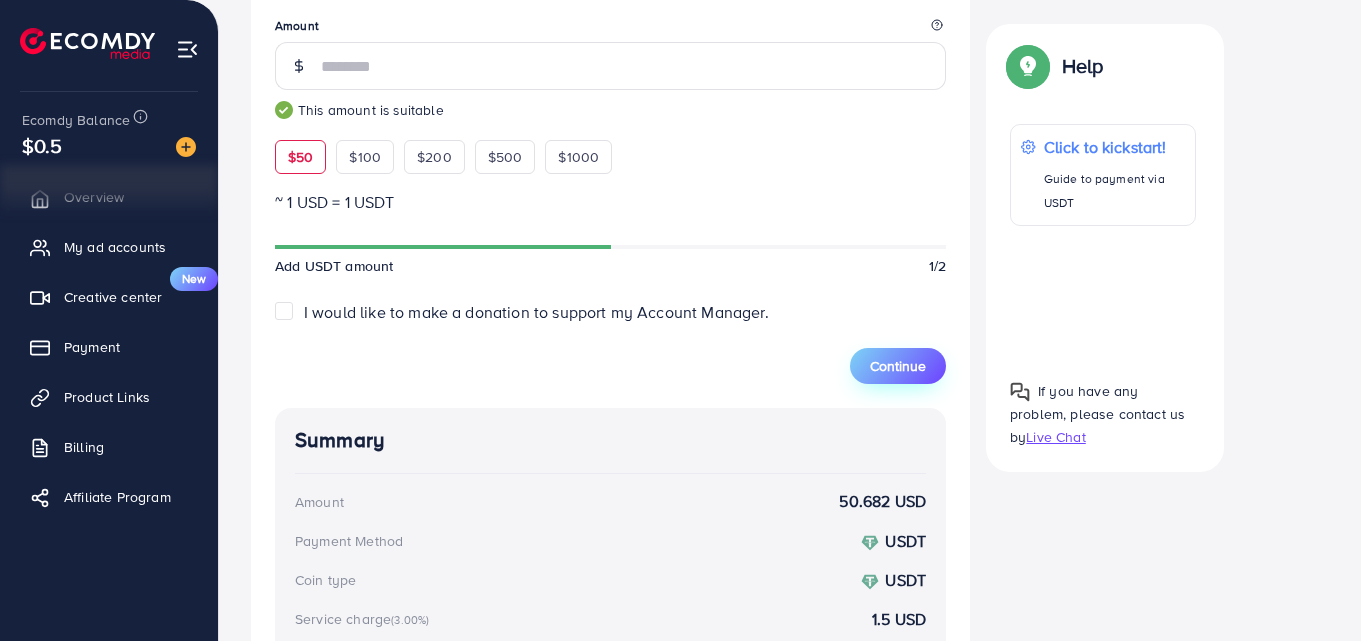 click on "Continue" at bounding box center [898, 366] 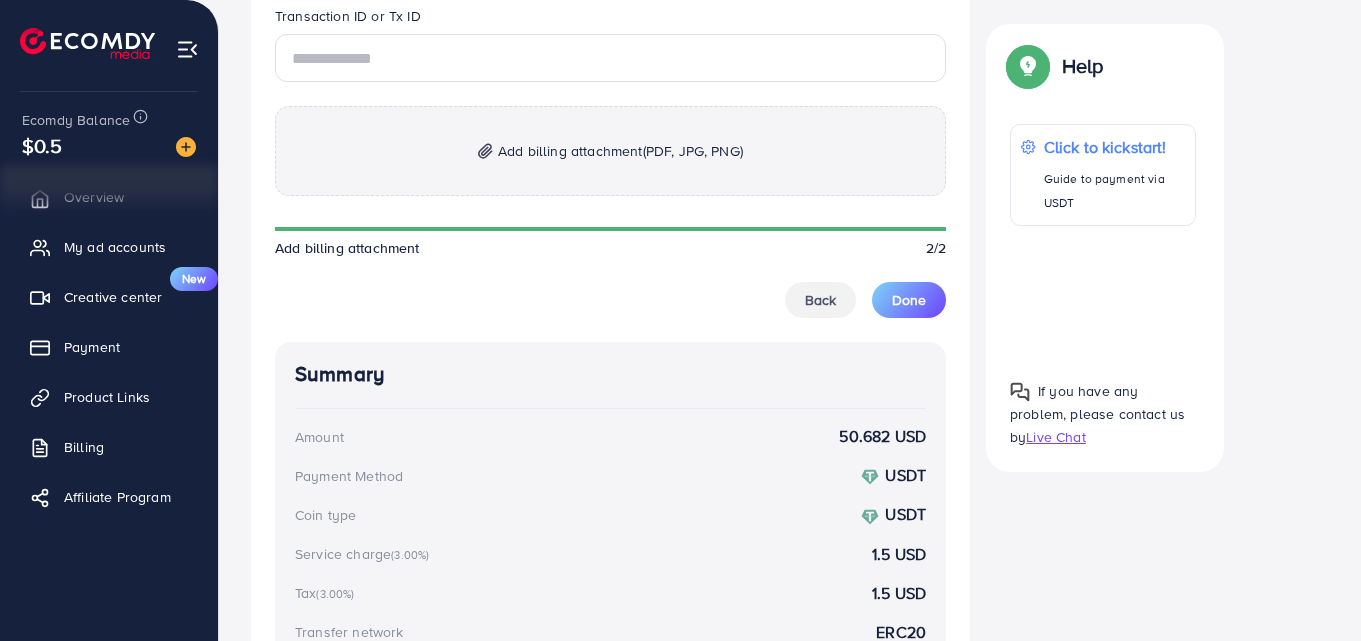 scroll, scrollTop: 1187, scrollLeft: 0, axis: vertical 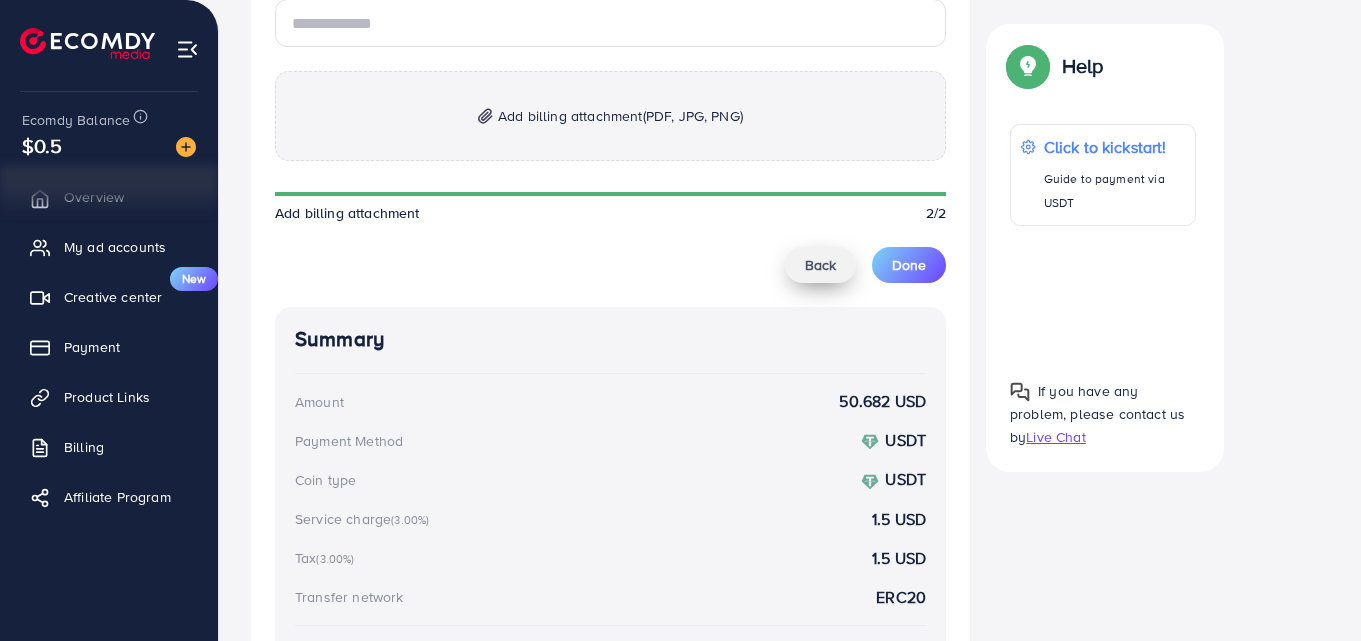 click on "Back" at bounding box center (820, 265) 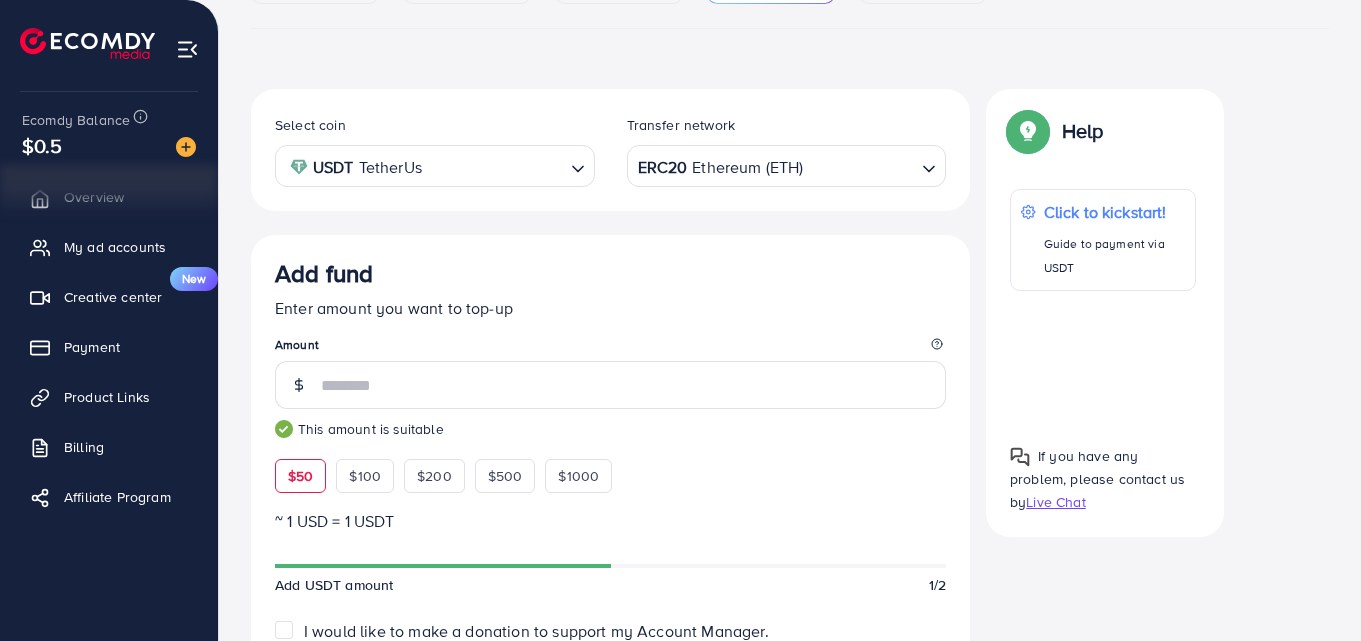 scroll, scrollTop: 256, scrollLeft: 0, axis: vertical 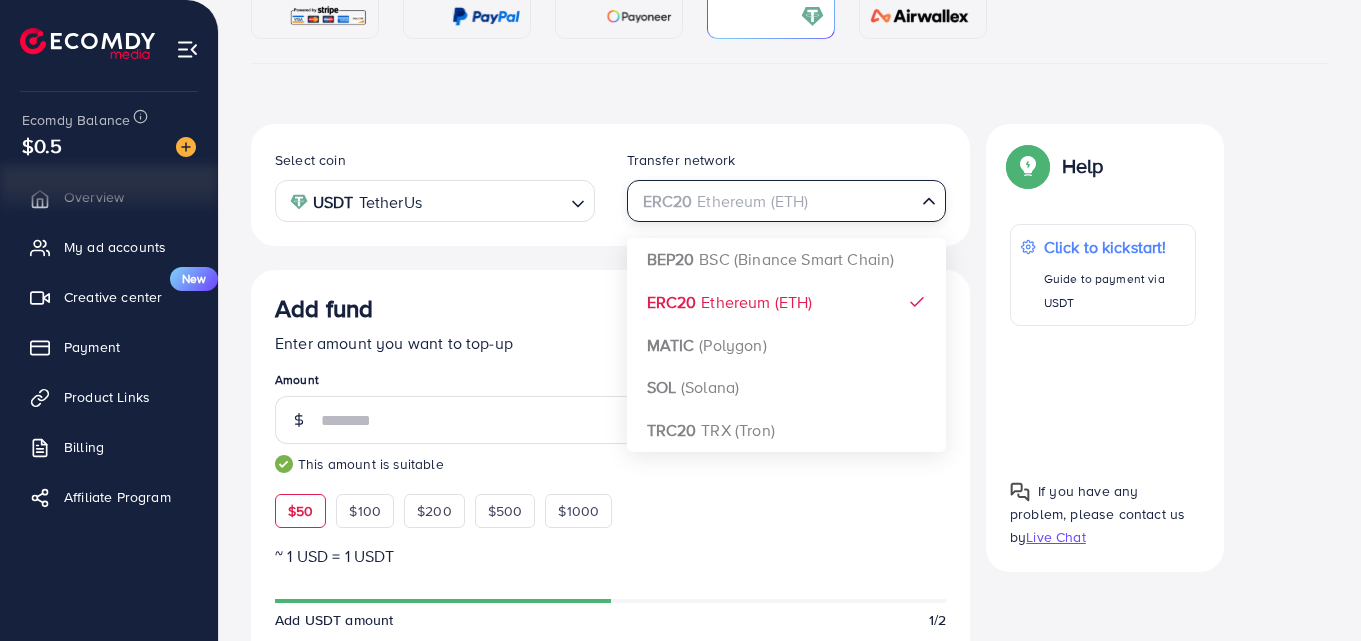 click at bounding box center [775, 201] 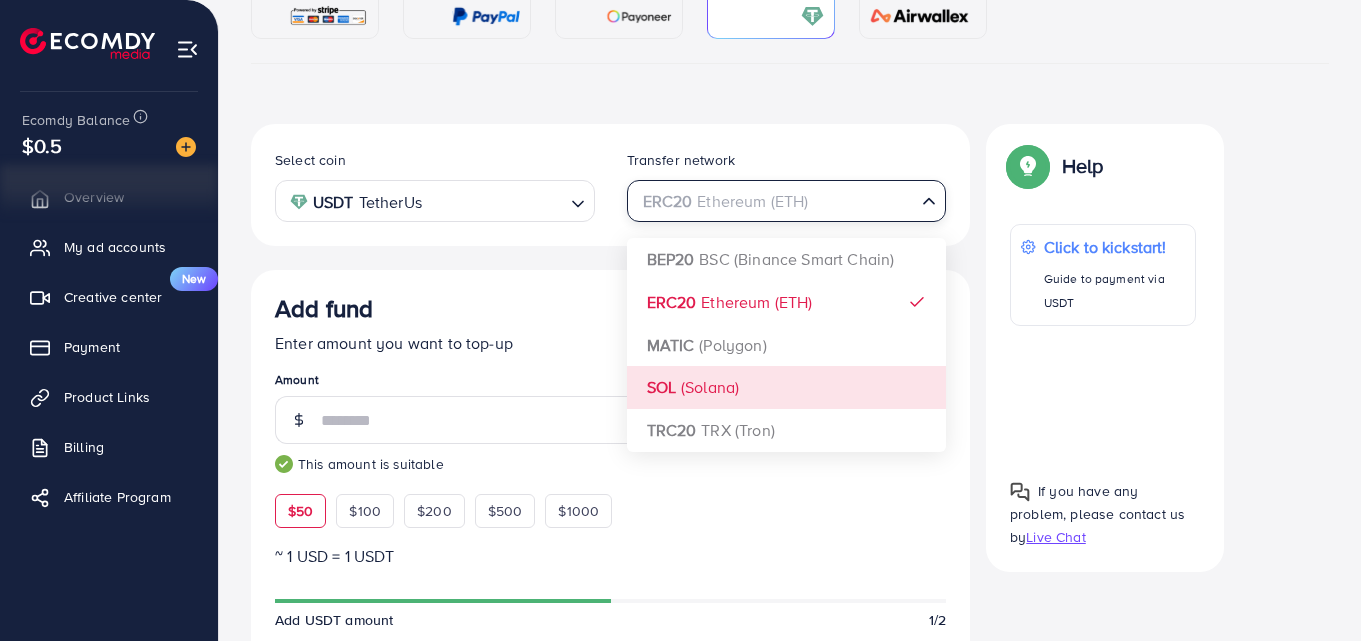 click on "Credit Card   (Fee: 4.00%)   PayPal   (Fee: 4.50%)   Payoneer   (Fee: 1.00%)   USDT   (Fee: 0.00%)   Airwallex   (Fee: 0.00%)   Top-up Success!   Thanks you for your purchase. Please check your balance again.   Summary   Client   Amna Mart   Amount   0 USD   Payment Method      Service charge  0 USD  Credit card fee  0 USD  Tax  0 USD  Total Amount = Amount + Service charge + Tax + Credit card fee    0 USD   Recharge   Show me Ad Account  *You can download the invoice   here  Credit Card  My Credit Cards   Card ID   Status  No credit card found! Add credit card  Guaranteed  SAFE  Checkout   Email   Card Number   Expired   CVC   Name on card   Add card   If you have any problem, please contact us by   Live Chat   Help   Help   Click to kickstart!   Guide to payment via USDT   If you have any problem, please contact us by   Live Chat   Top-up fail!  Your transaction cannot be completed with error:   Summary   Amount   Amna Mart   Client   0 USD   Payment Method   Paypal   Service charge  0 USD  Tax  0 USD $50" at bounding box center [790, 589] 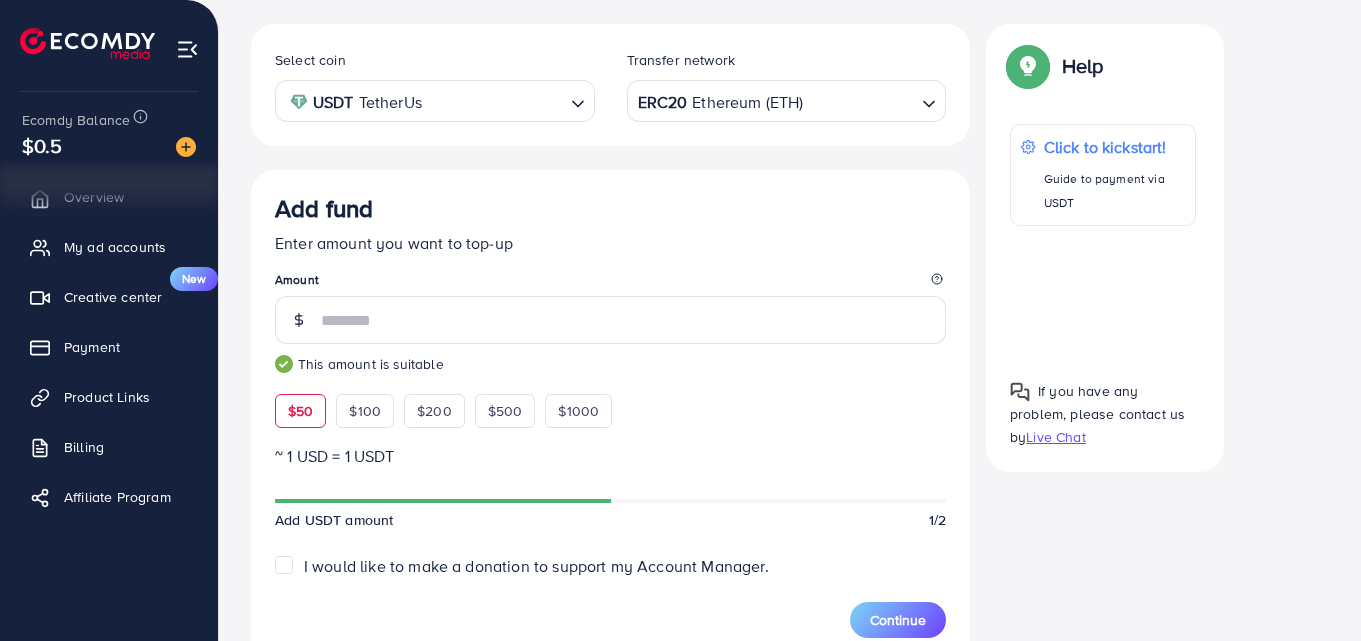 scroll, scrollTop: 256, scrollLeft: 0, axis: vertical 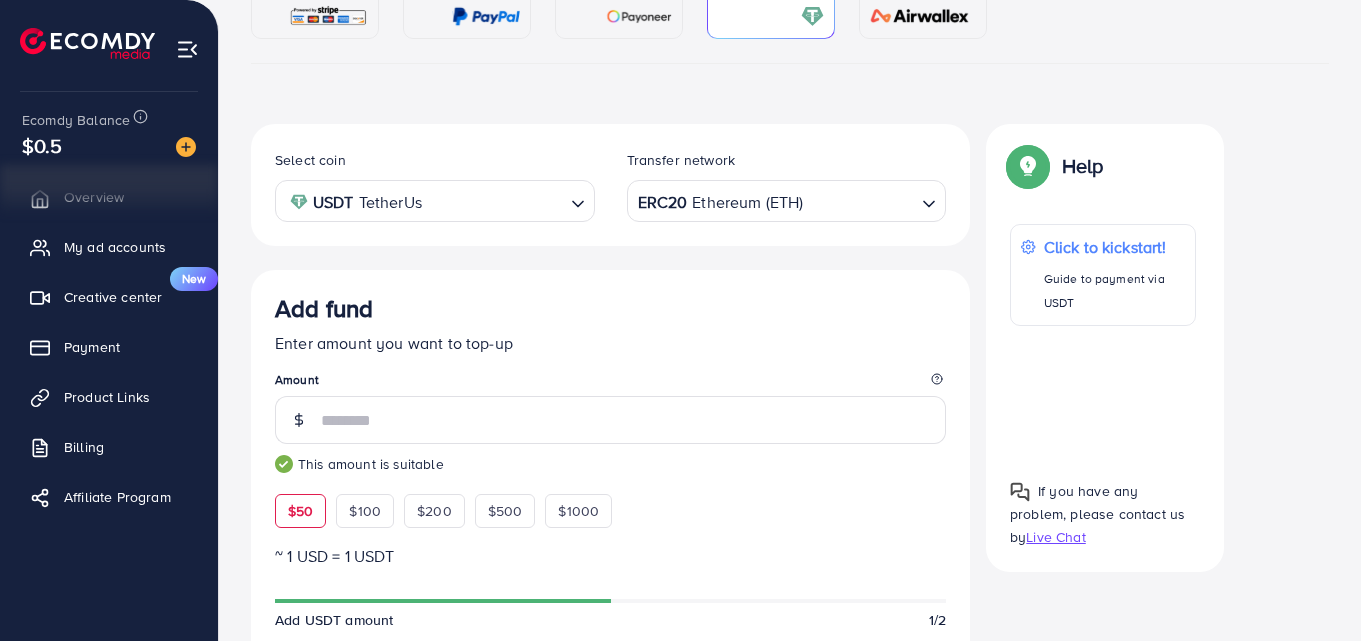 click at bounding box center (860, 201) 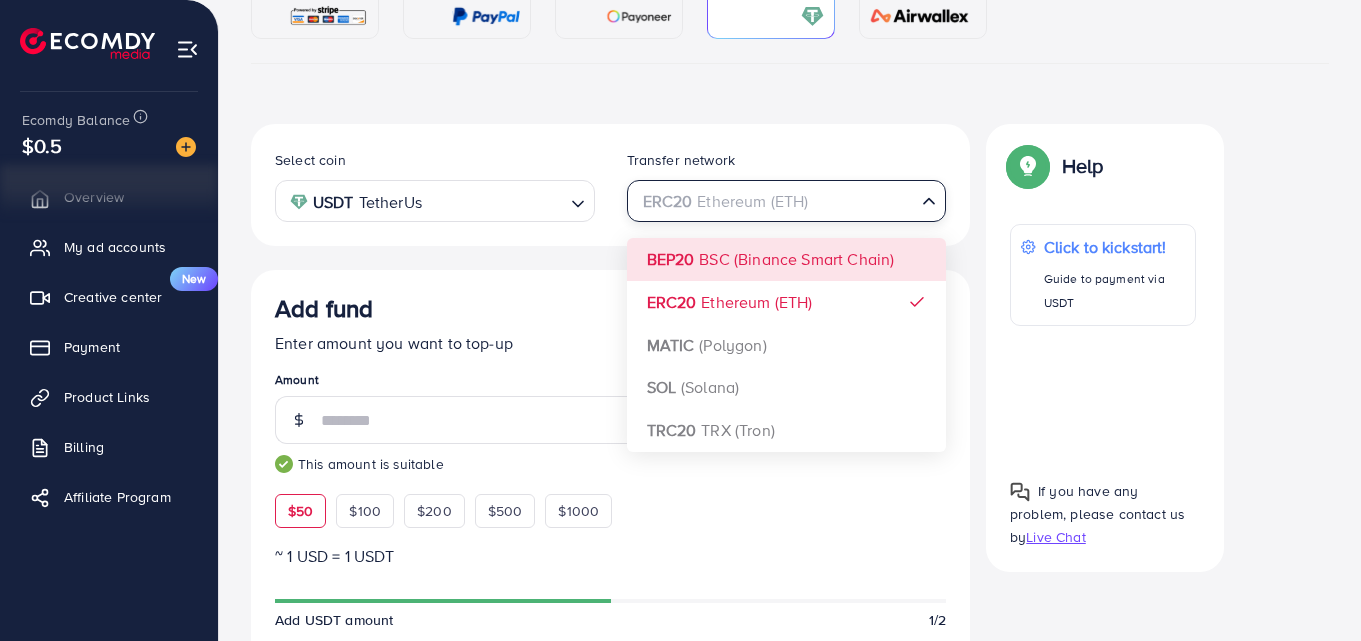 click on "Continue   Summary   Amount   50.682 USD   Payment Method  USDT  Coin type  USDT  Service charge   (3.00%)  1.5 USD  Tax   (3.00%)  1.5 USD  Transfer network  ERC20  Total Amount   53.682 USD" at bounding box center (610, 673) 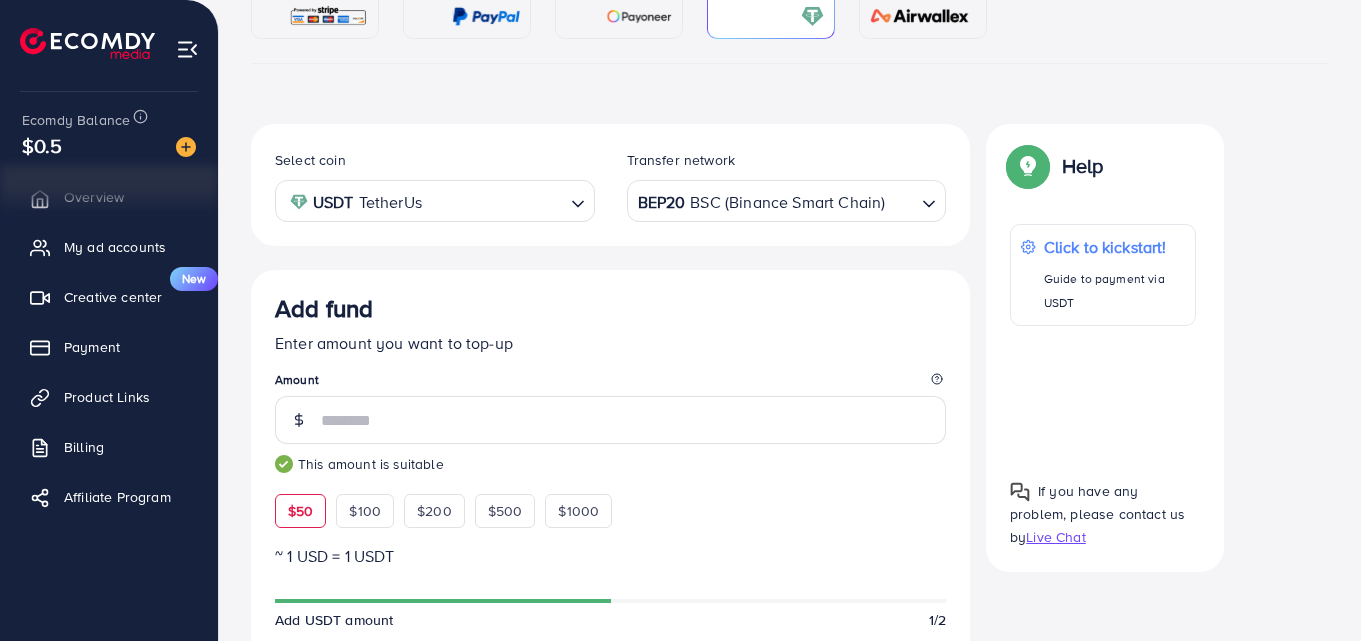 click on "BEP20 BSC (Binance Smart Chain)" at bounding box center (775, 199) 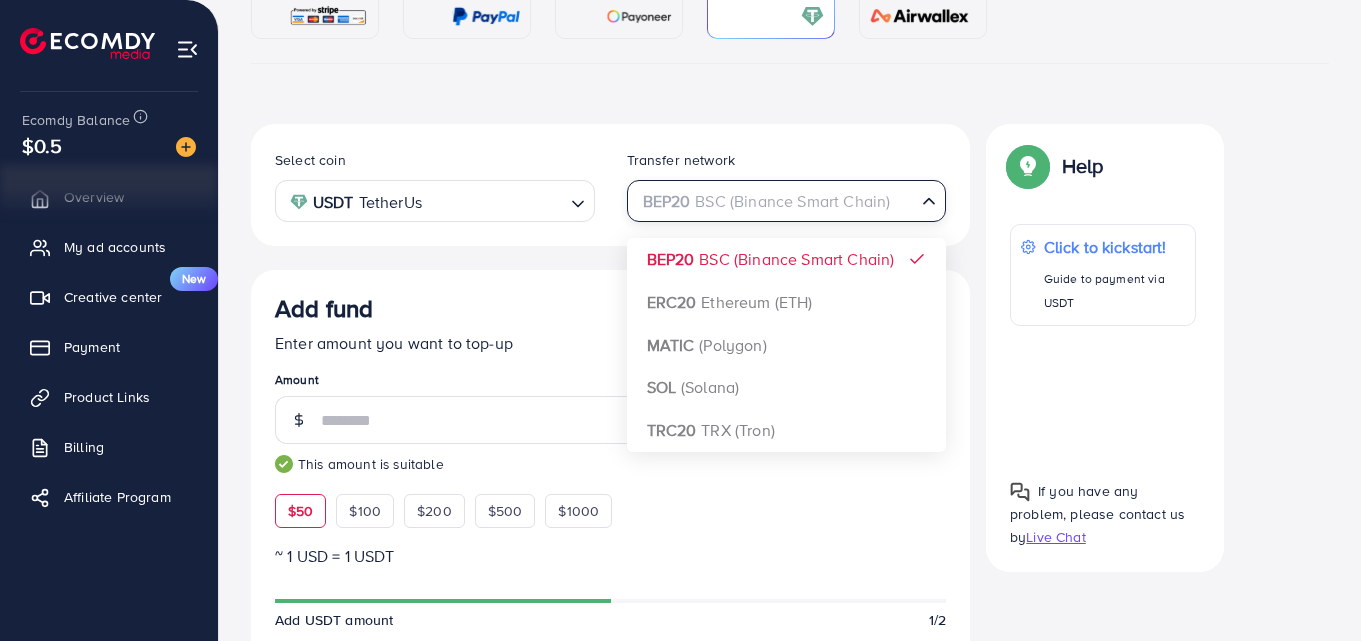 click at bounding box center (775, 201) 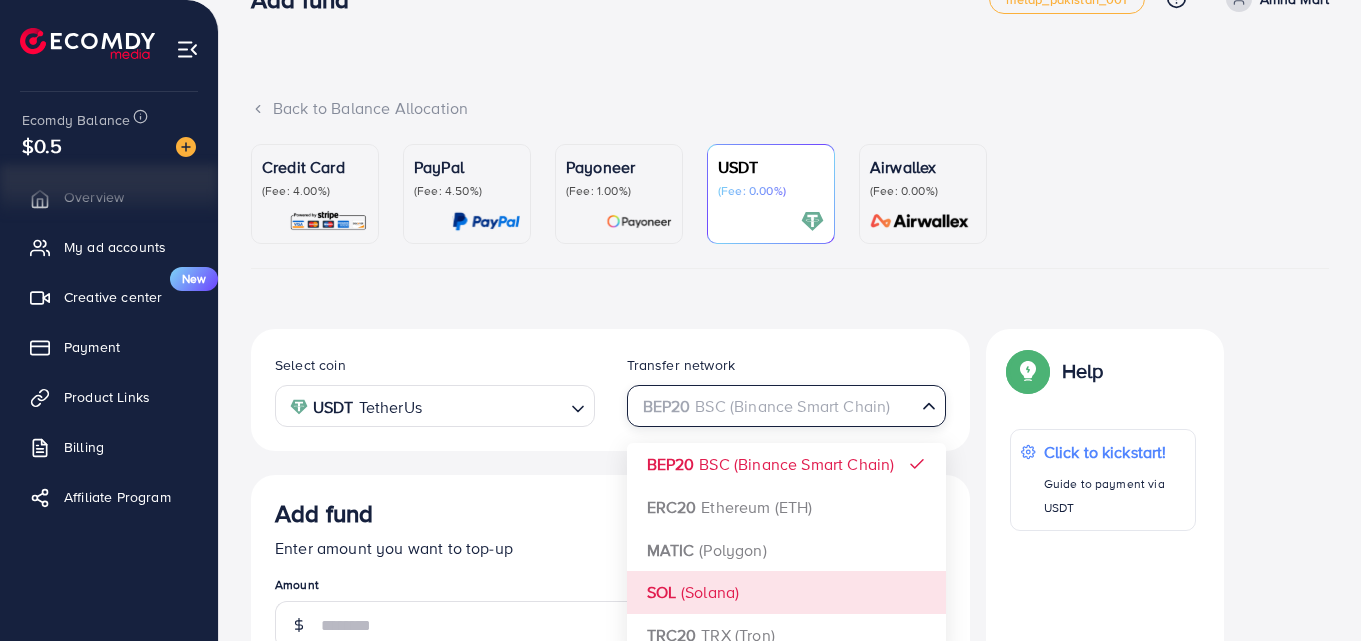scroll, scrollTop: 0, scrollLeft: 0, axis: both 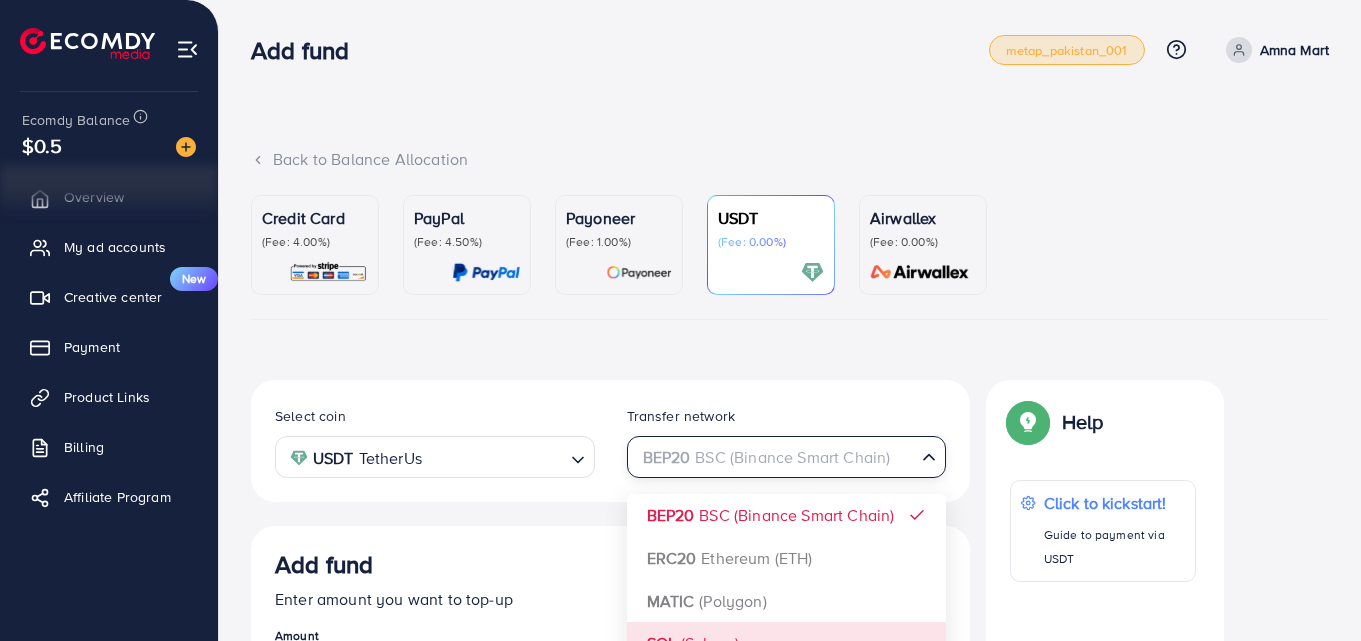 click on "metap_pakistan_001" at bounding box center (1067, 50) 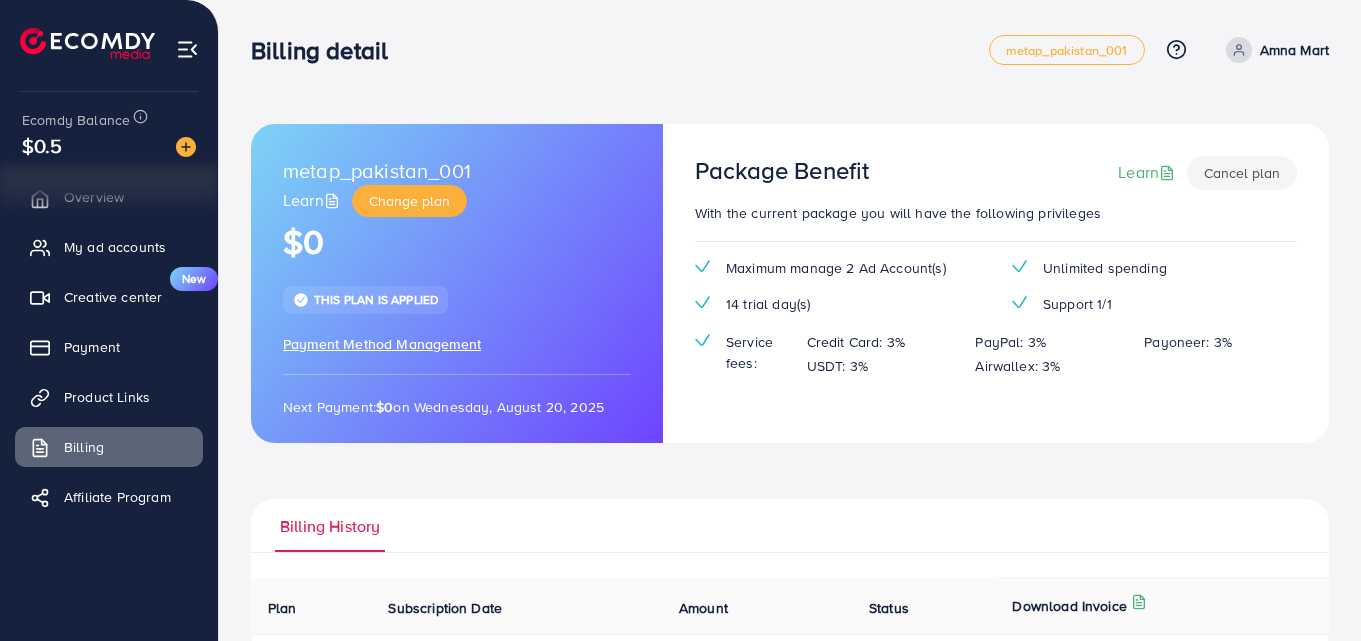 click on "Payment Method Management" at bounding box center (382, 344) 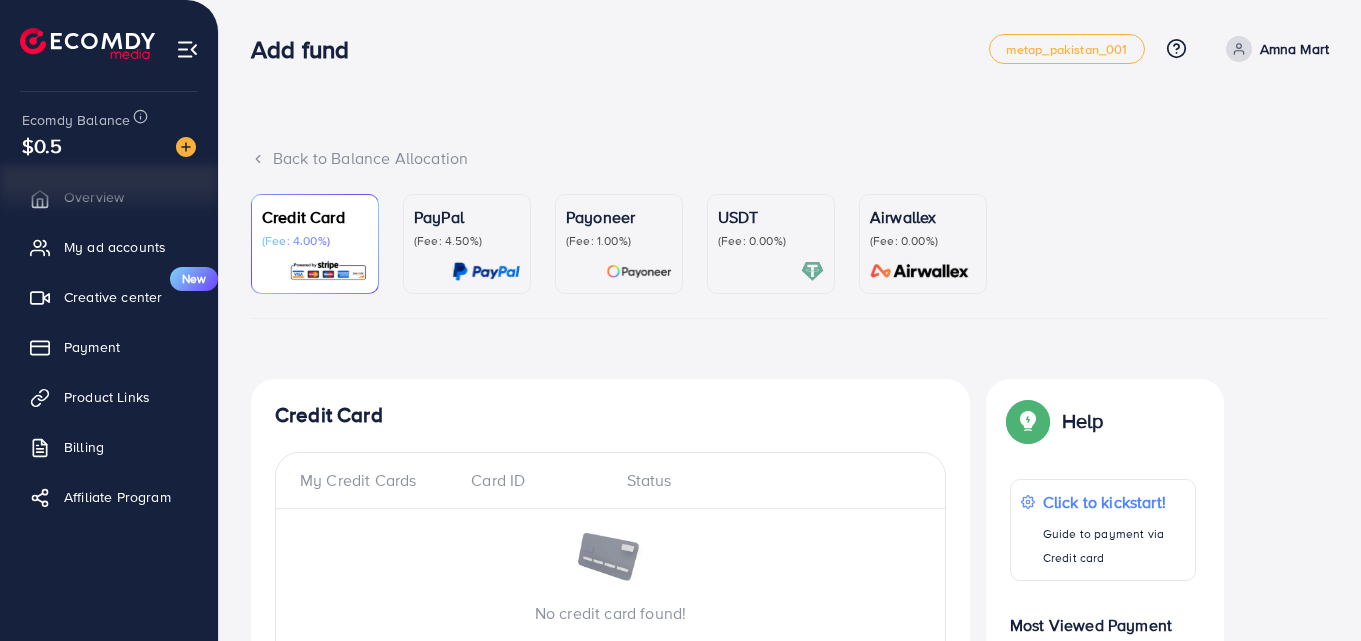 scroll, scrollTop: 0, scrollLeft: 0, axis: both 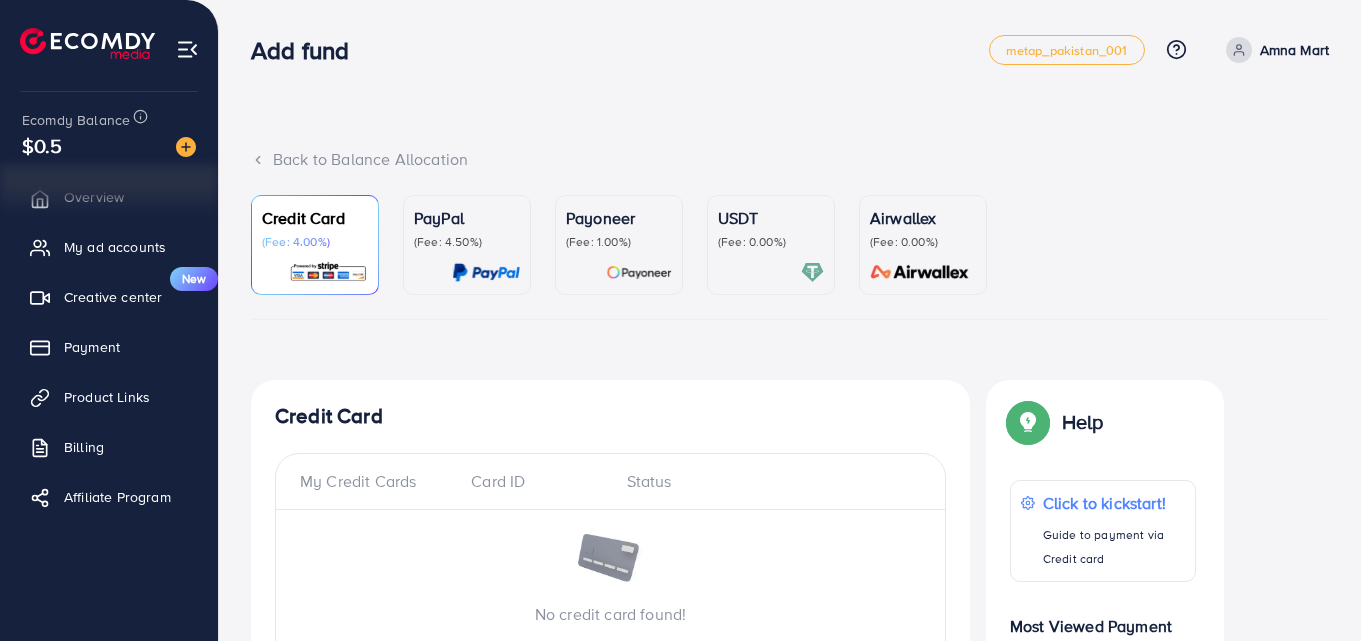 click on "Help Center Contact Support Plans and Pricing Term and policy About Us  Amna Mart  Profile Log out" at bounding box center (790, 50) 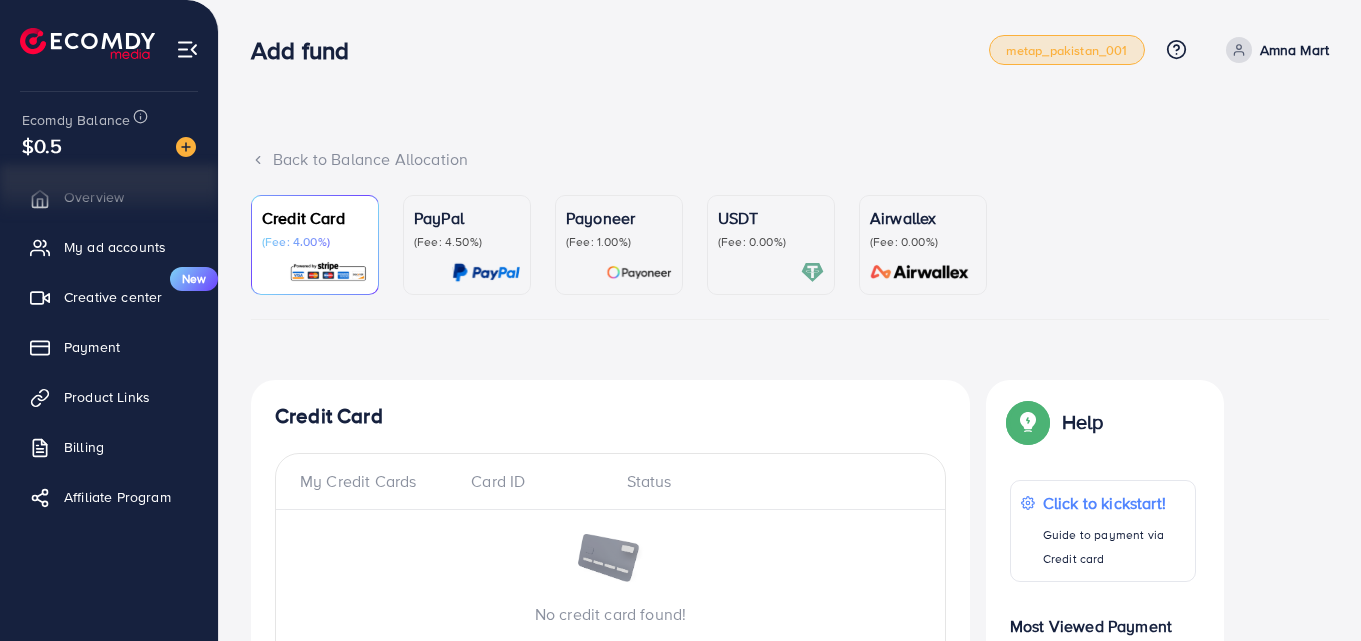 click on "metap_pakistan_001" at bounding box center [1067, 50] 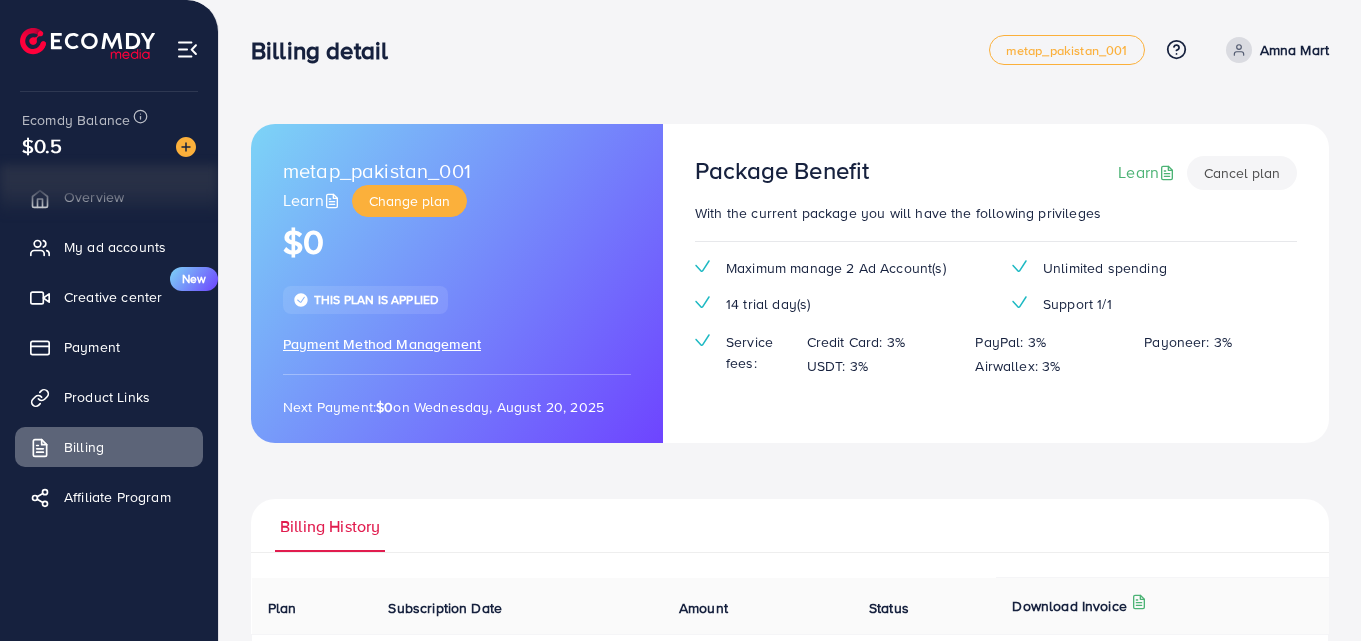 click on "Next Payment:  $0  on Wednesday, August 20, 2025" at bounding box center [457, 407] 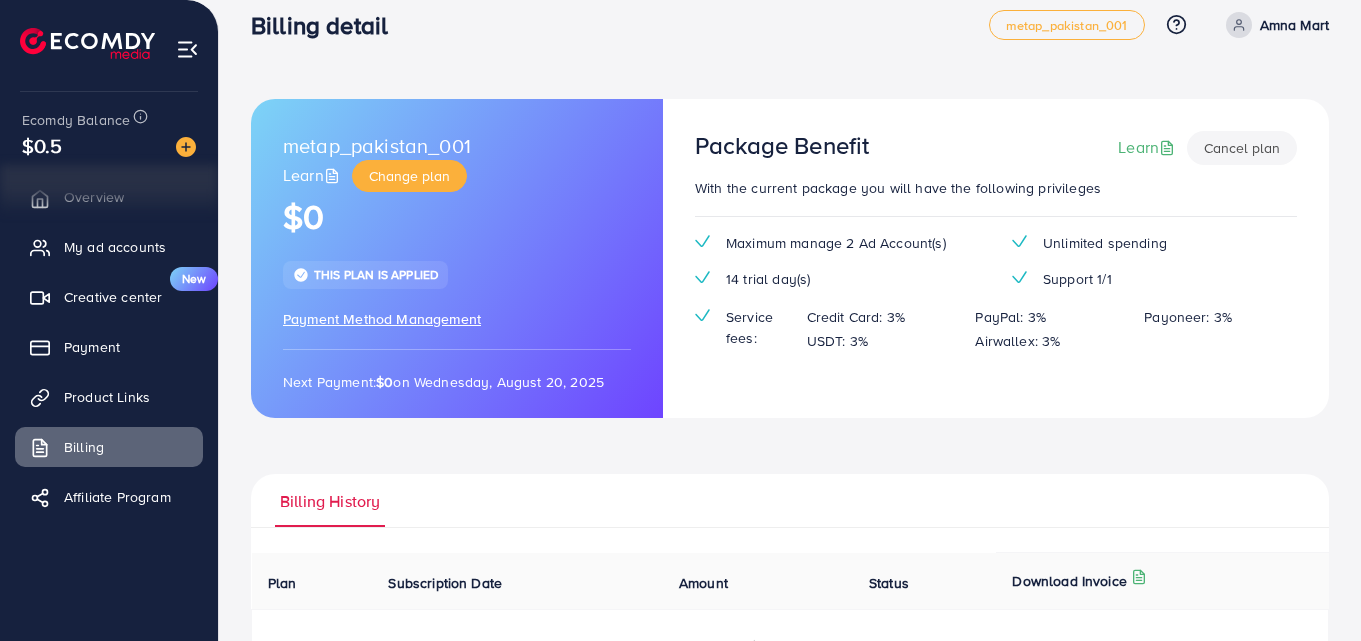 scroll, scrollTop: 0, scrollLeft: 0, axis: both 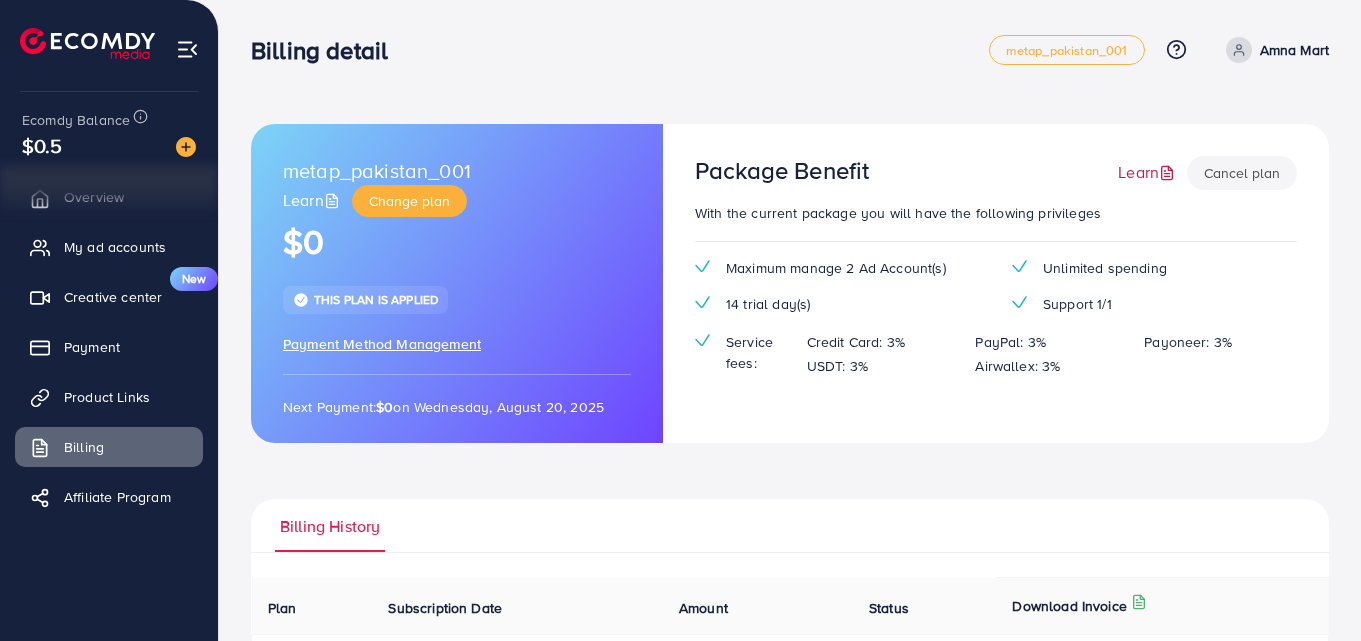 click 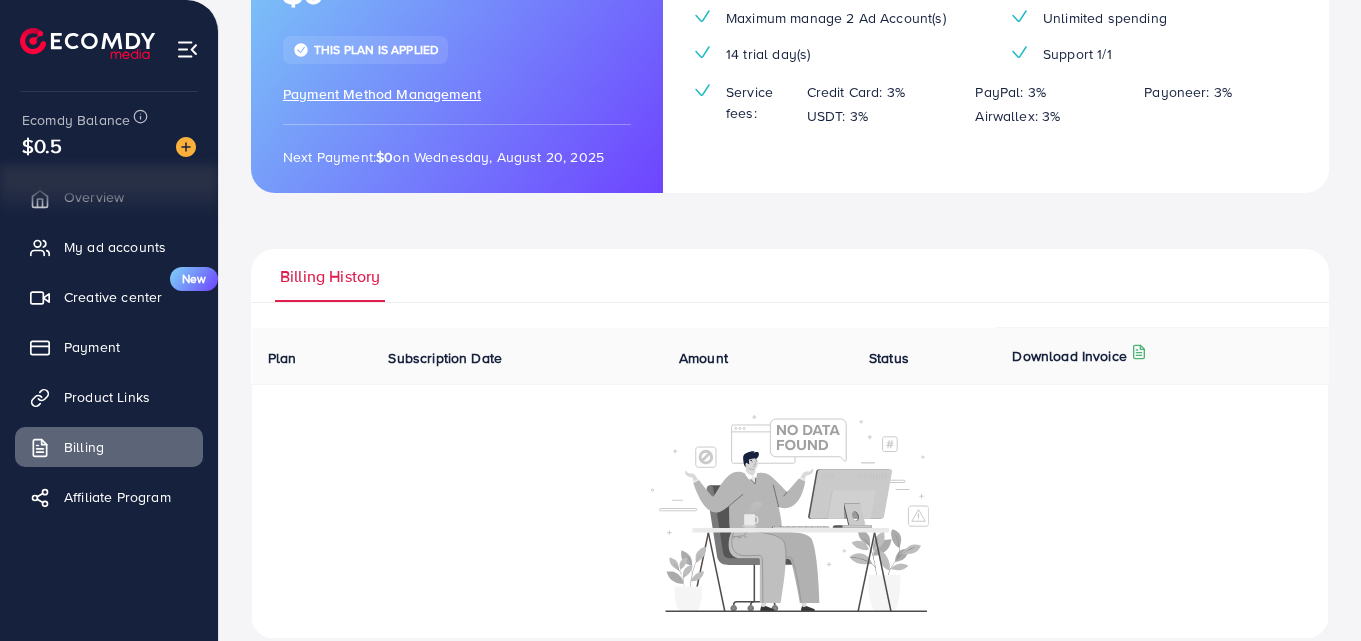 scroll, scrollTop: 280, scrollLeft: 0, axis: vertical 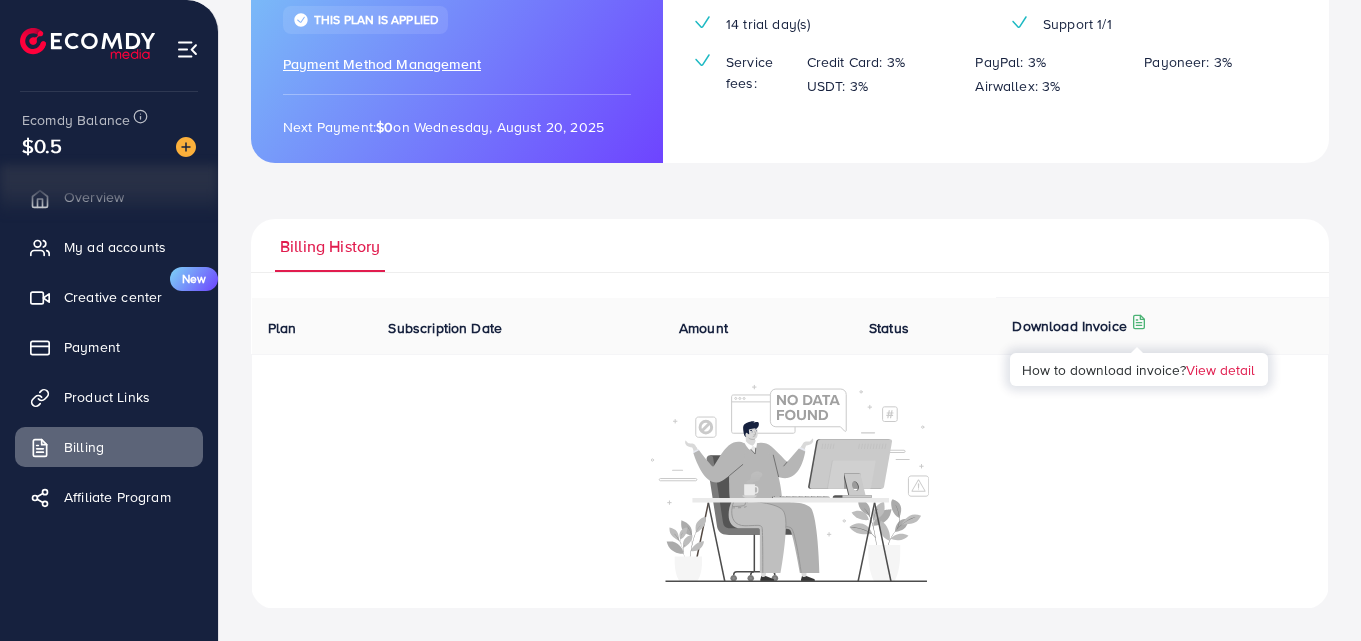 click 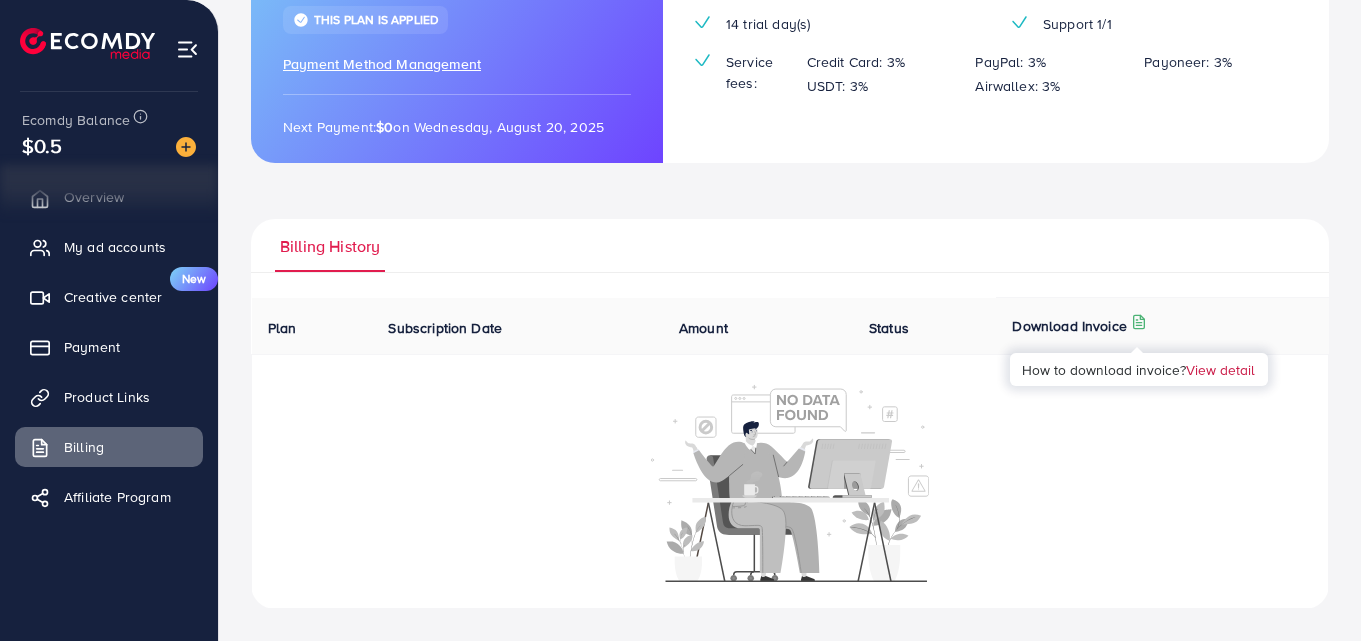 click on "View detail" at bounding box center (1220, 369) 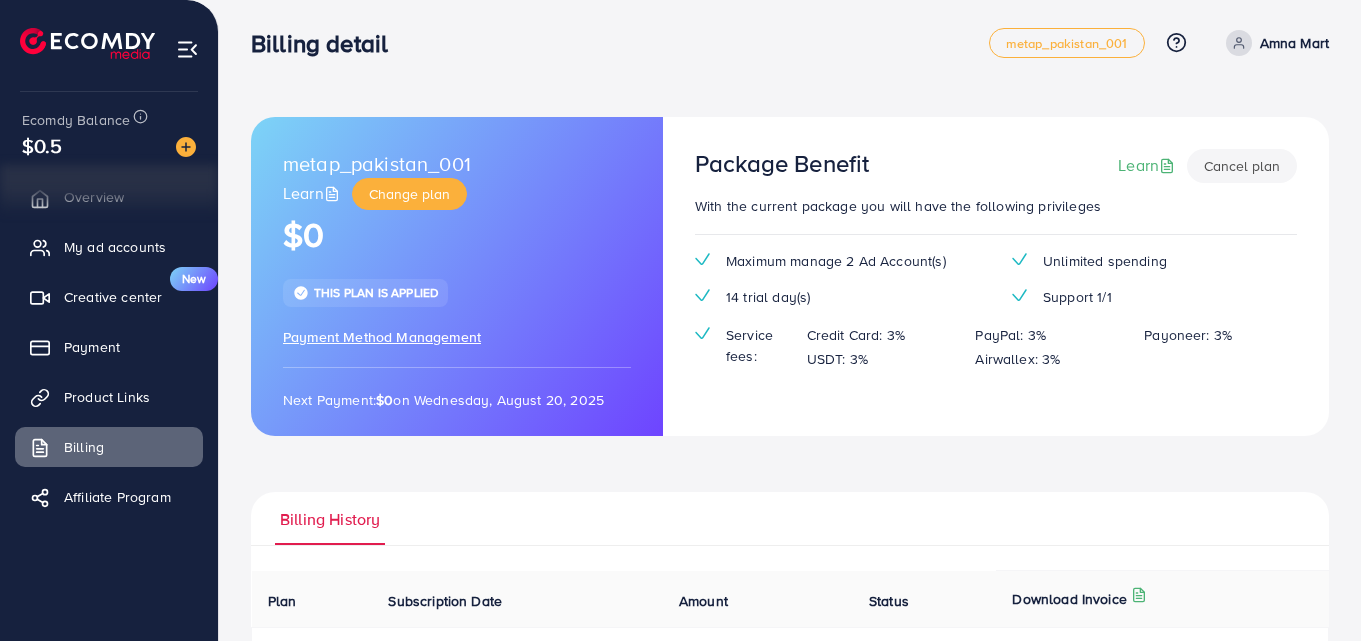 scroll, scrollTop: 0, scrollLeft: 0, axis: both 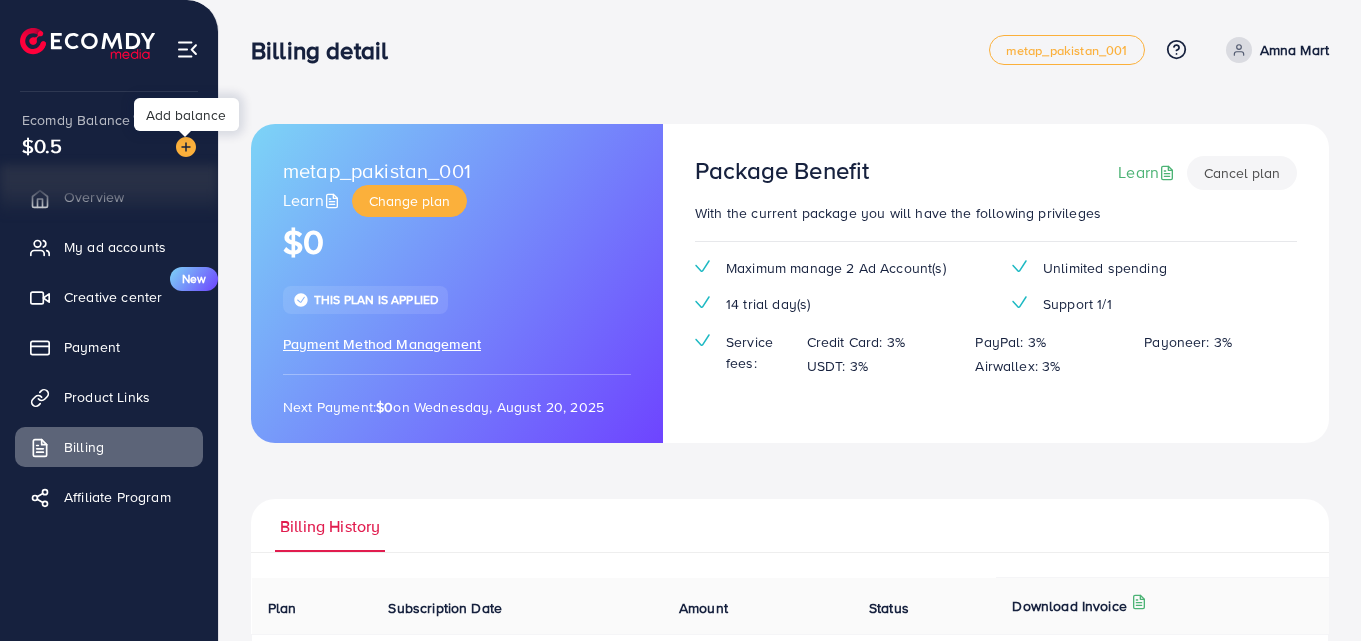 click at bounding box center [186, 147] 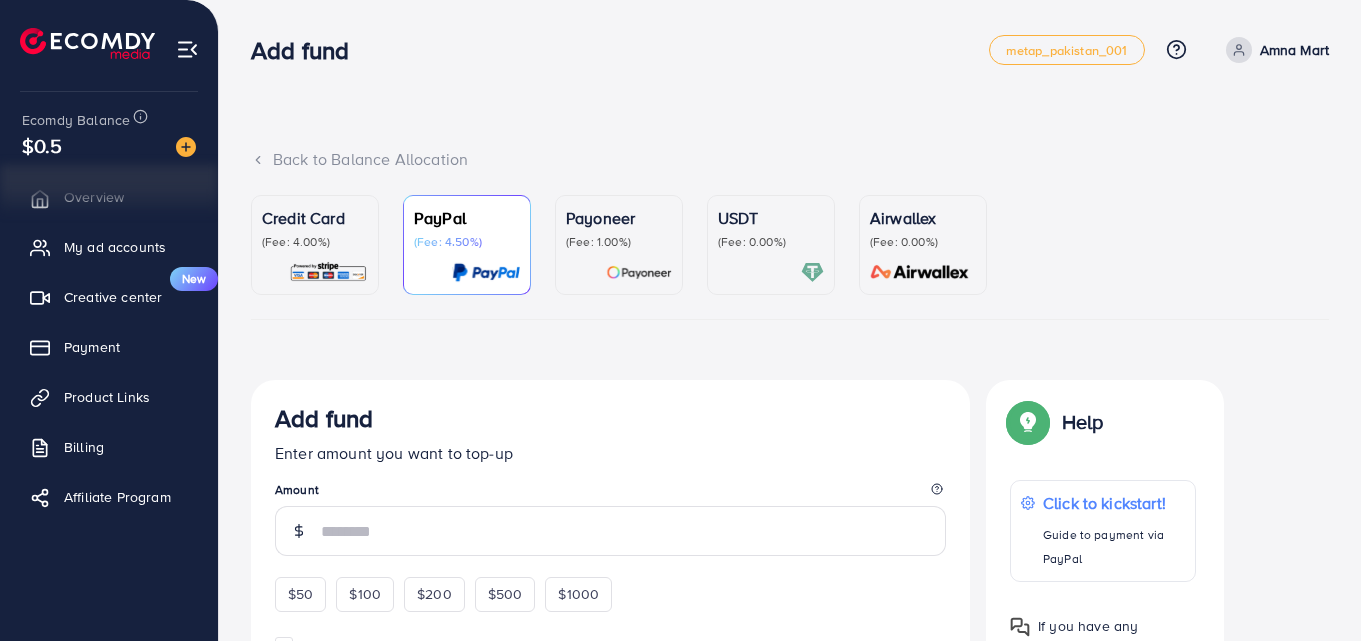 click on "Airwallex   (Fee: 0.00%)" at bounding box center [923, 245] 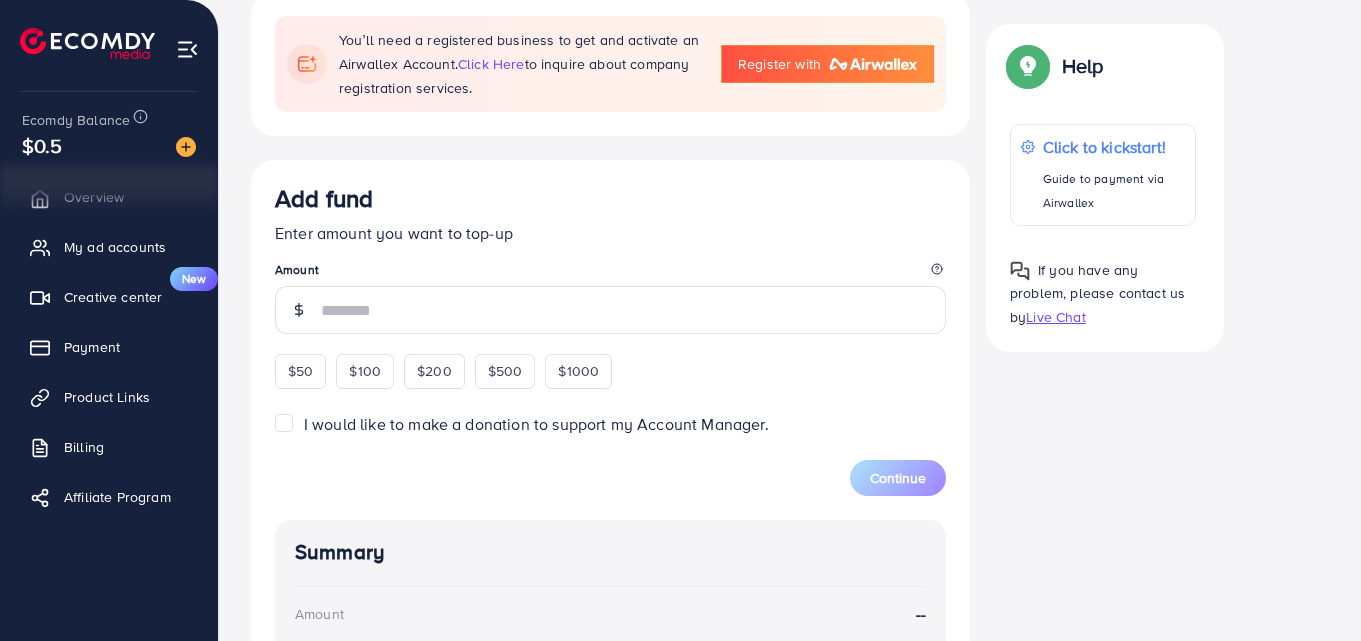 scroll, scrollTop: 400, scrollLeft: 0, axis: vertical 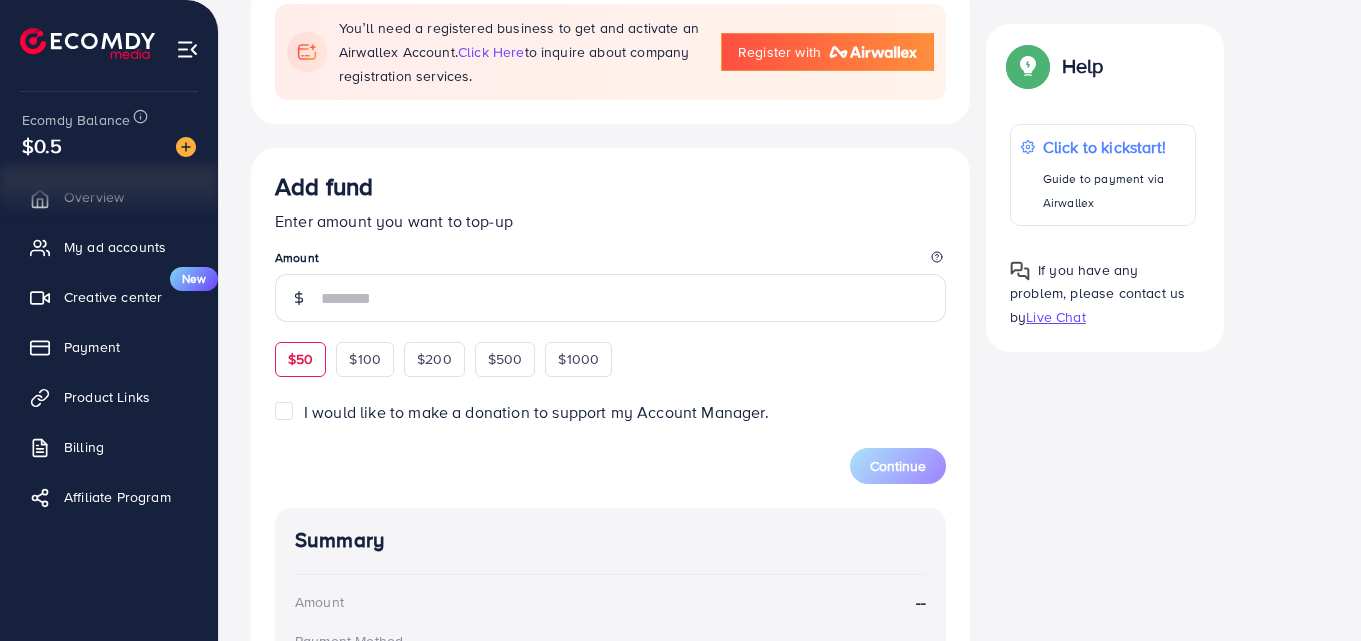 click on "$50" at bounding box center (300, 359) 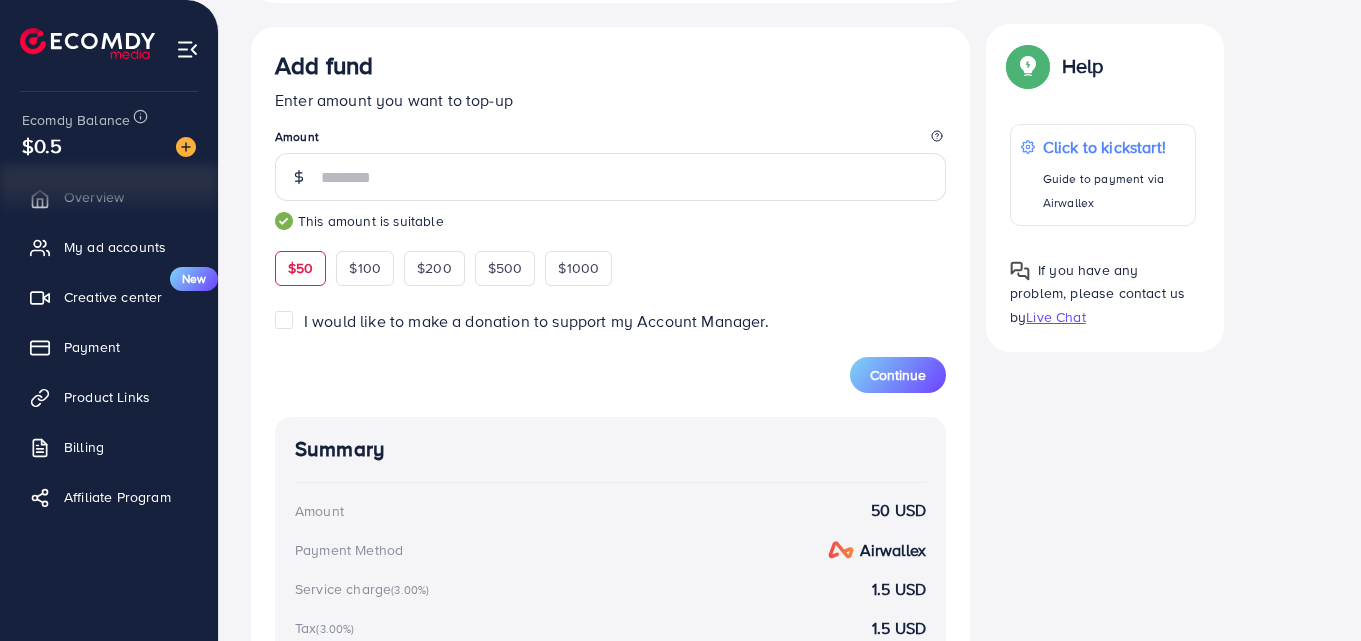 scroll, scrollTop: 476, scrollLeft: 0, axis: vertical 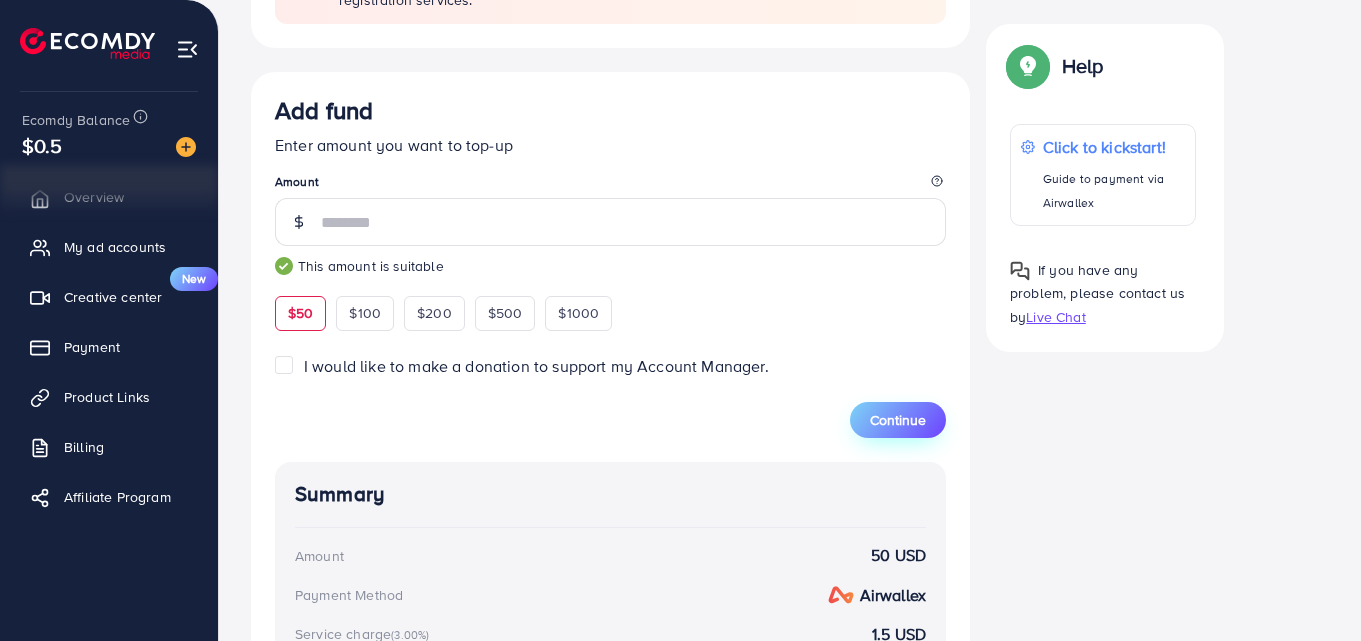 click on "Continue" at bounding box center [898, 420] 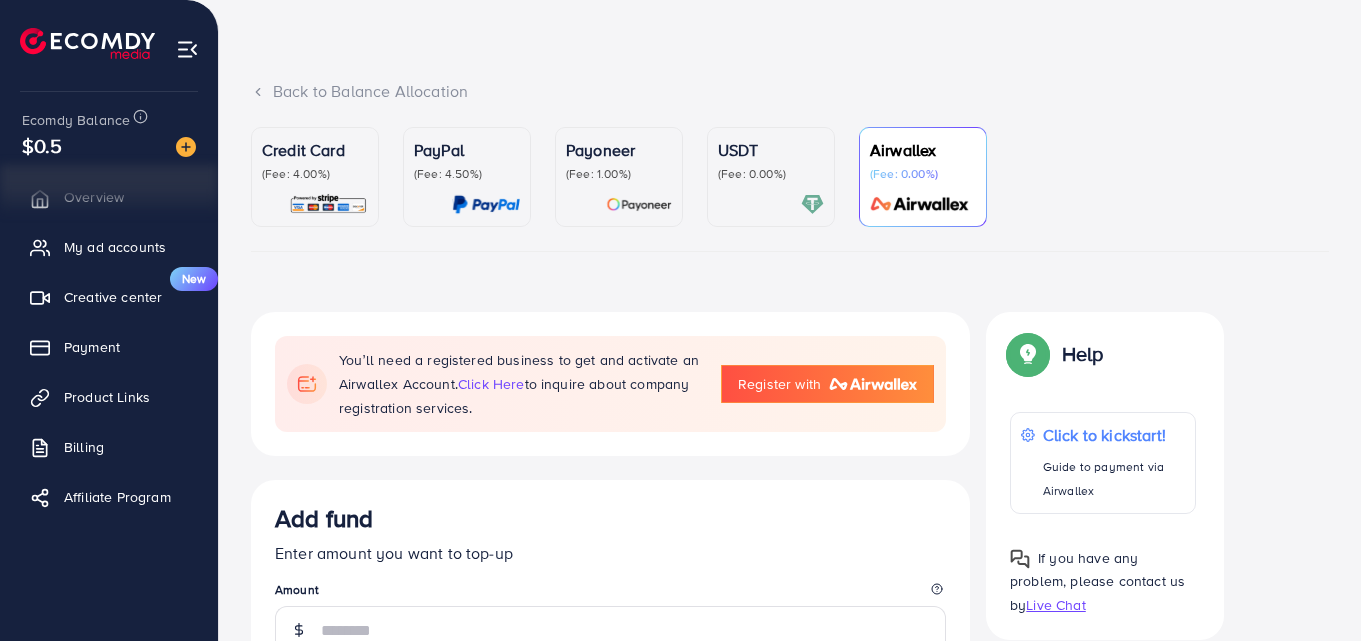 scroll, scrollTop: 0, scrollLeft: 0, axis: both 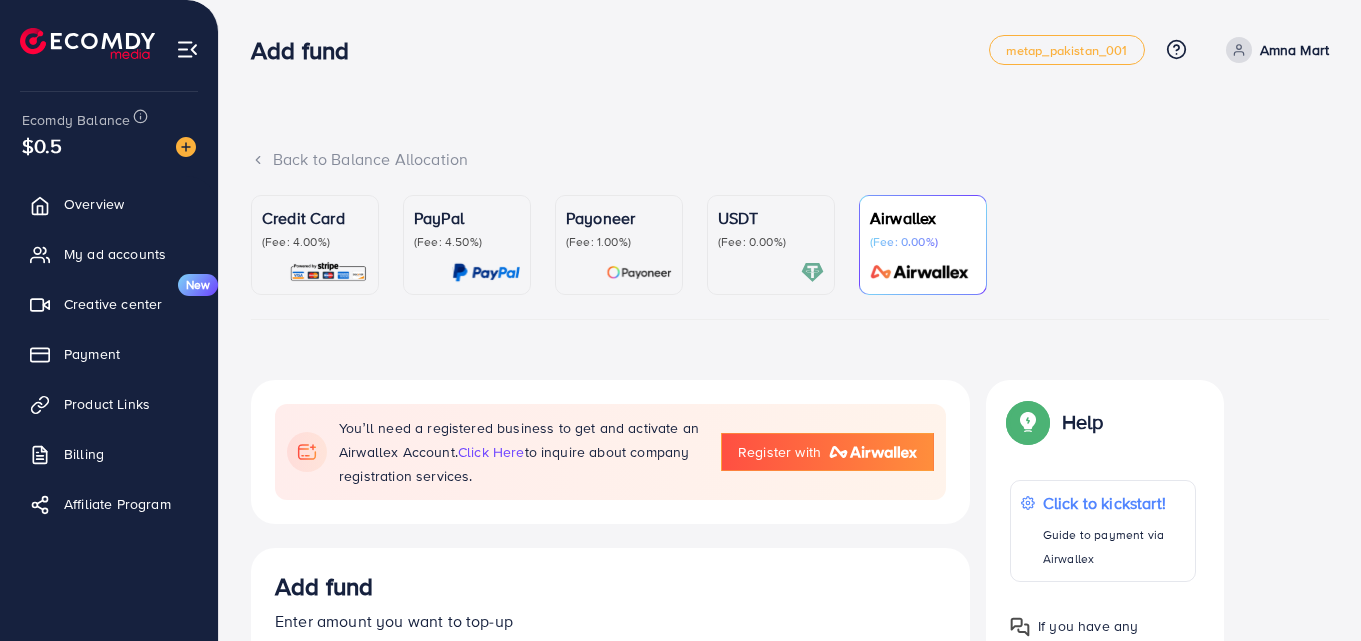 click at bounding box center (771, 272) 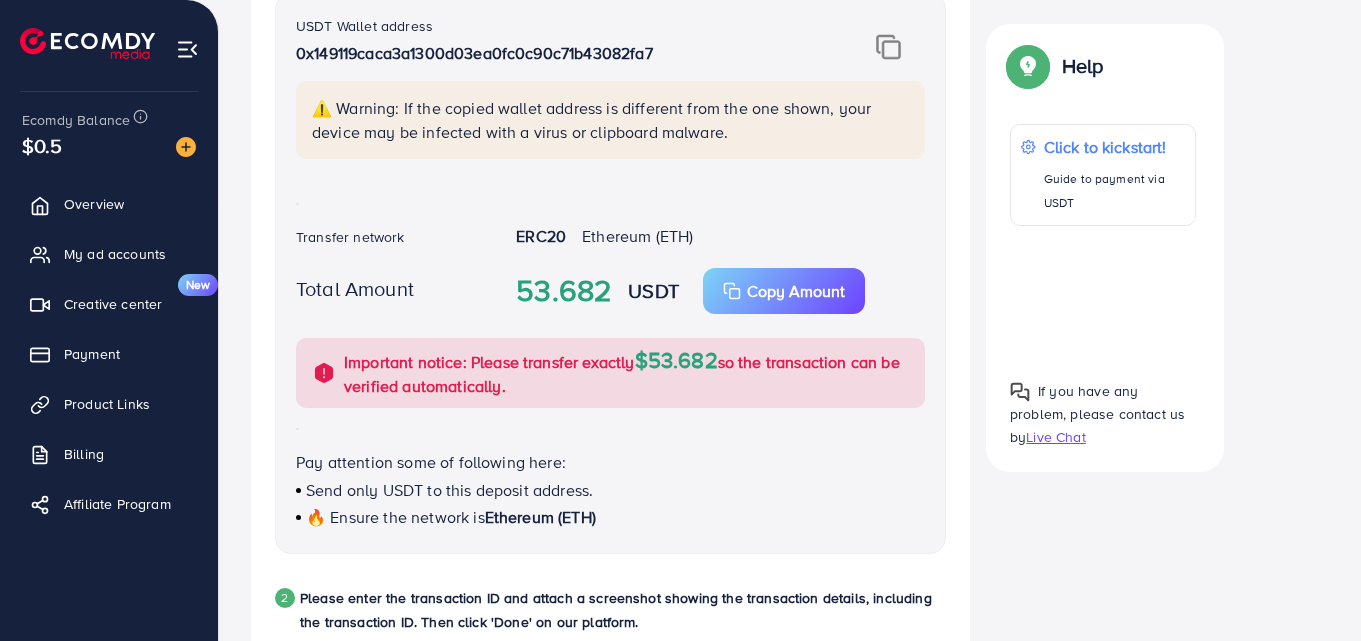 scroll, scrollTop: 500, scrollLeft: 0, axis: vertical 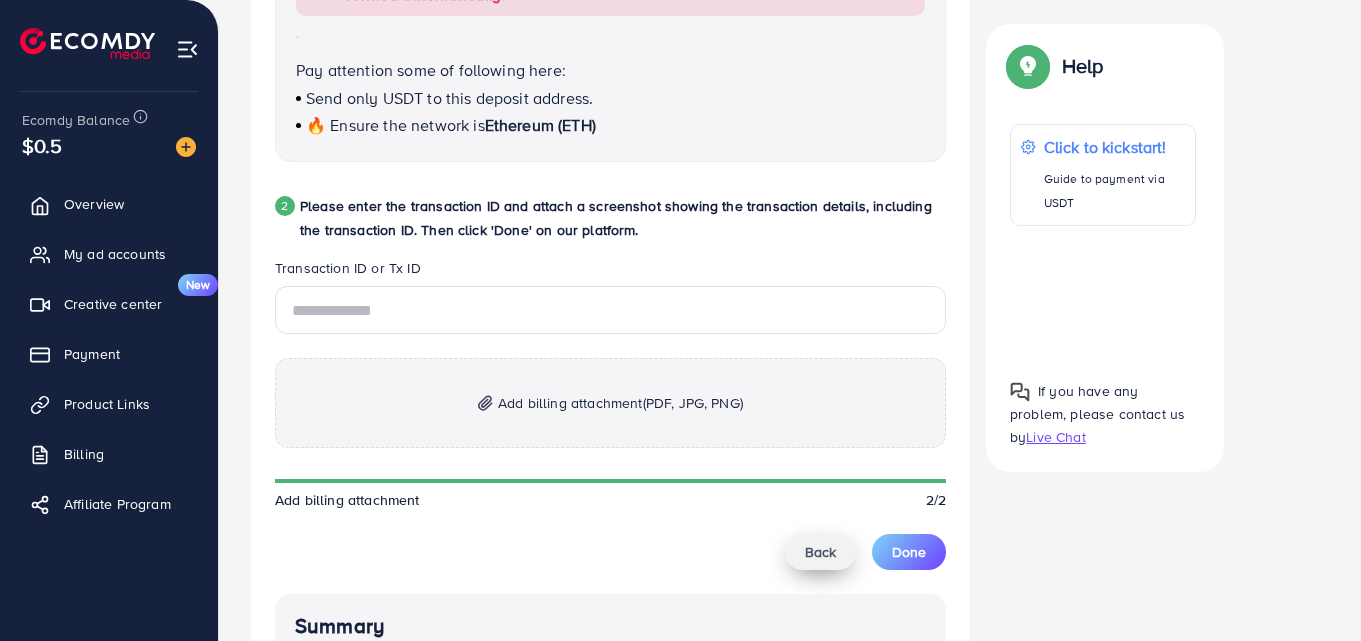 click on "Back" at bounding box center (820, 552) 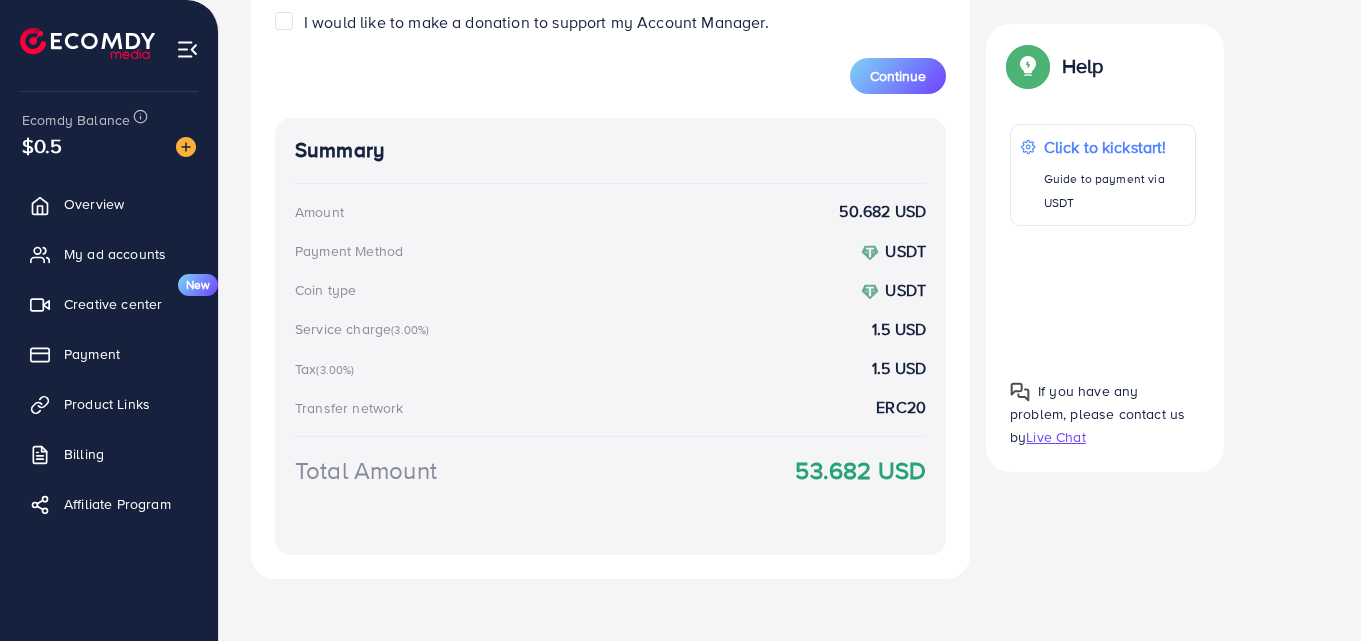scroll, scrollTop: 356, scrollLeft: 0, axis: vertical 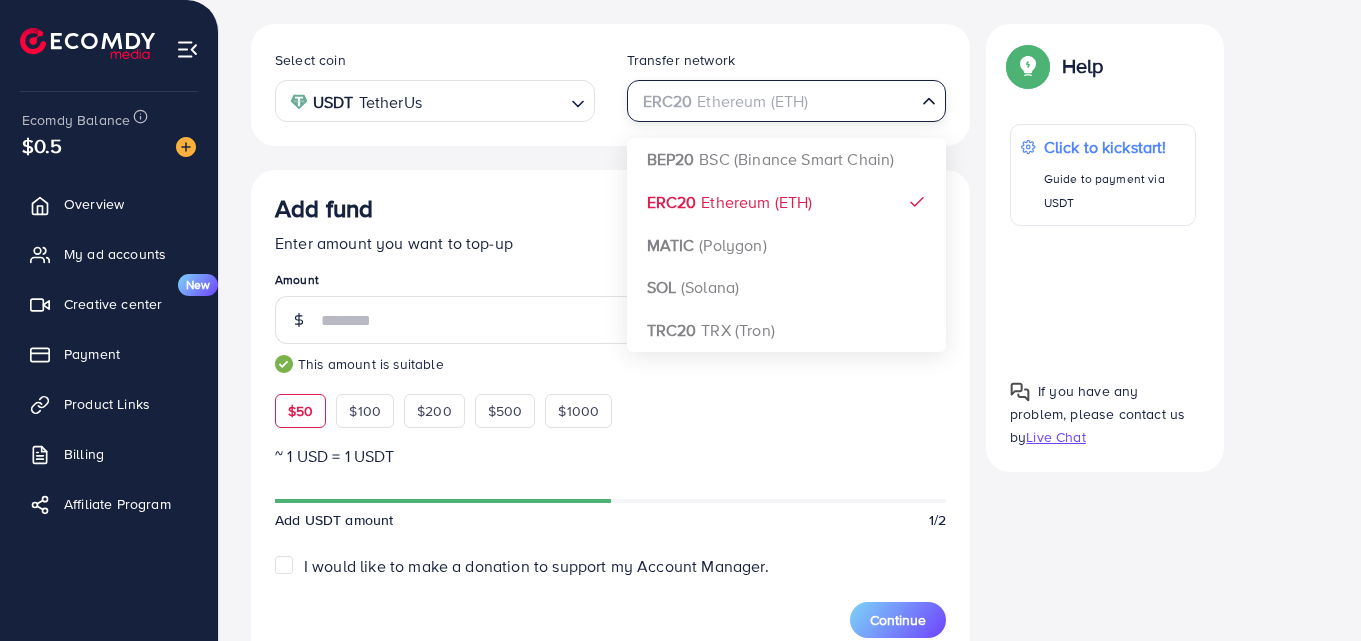 click at bounding box center [775, 101] 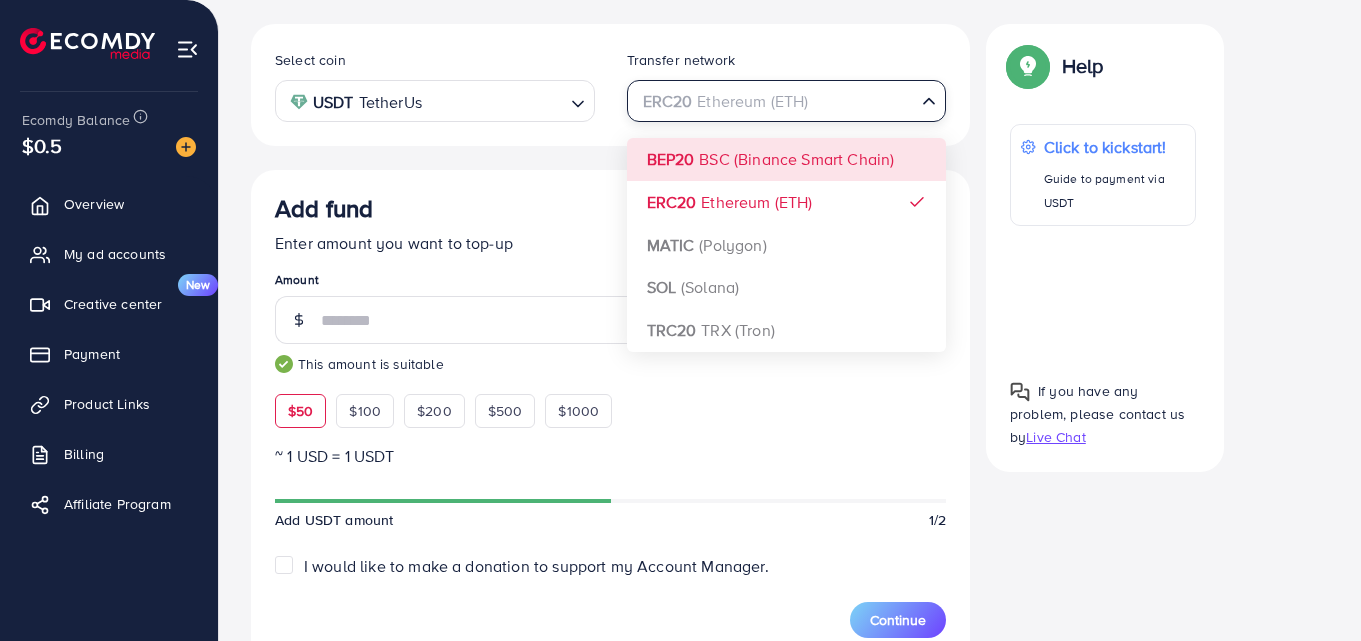 click on "Continue   Summary   Amount   50.682 USD   Payment Method  USDT  Coin type  USDT  Service charge   (3.00%)  1.5 USD  Tax   (3.00%)  1.5 USD  Transfer network  ERC20  Total Amount   53.682 USD" at bounding box center [610, 573] 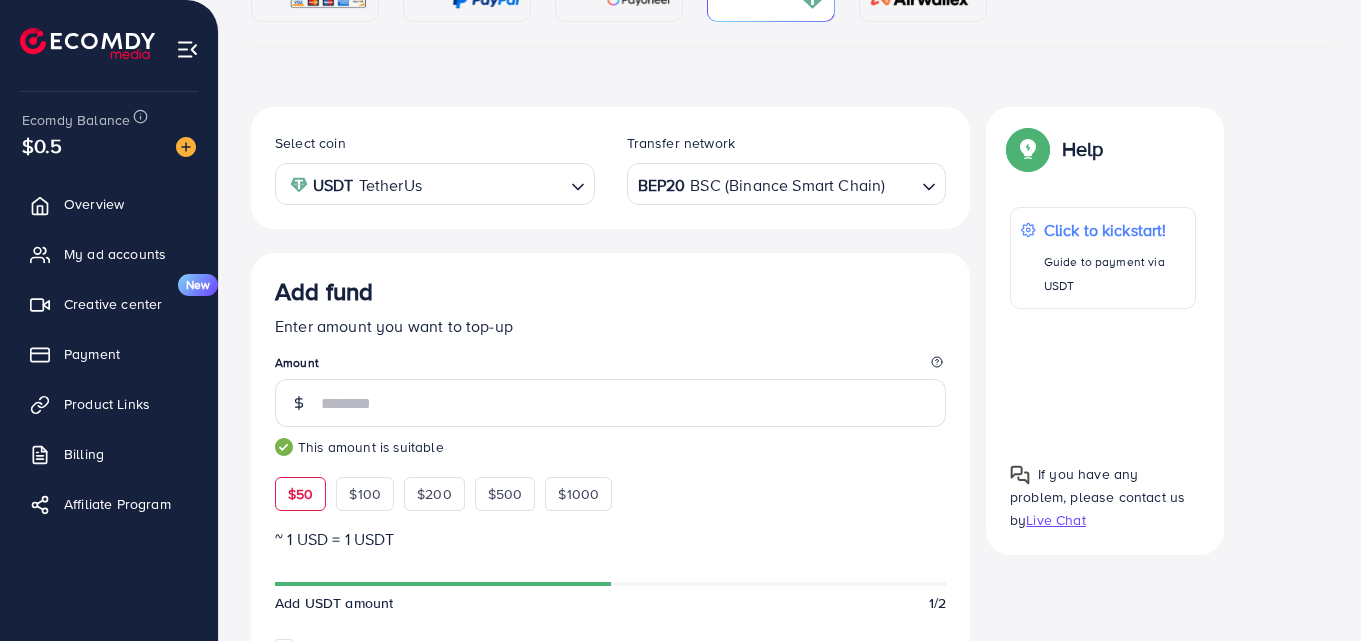 scroll, scrollTop: 210, scrollLeft: 0, axis: vertical 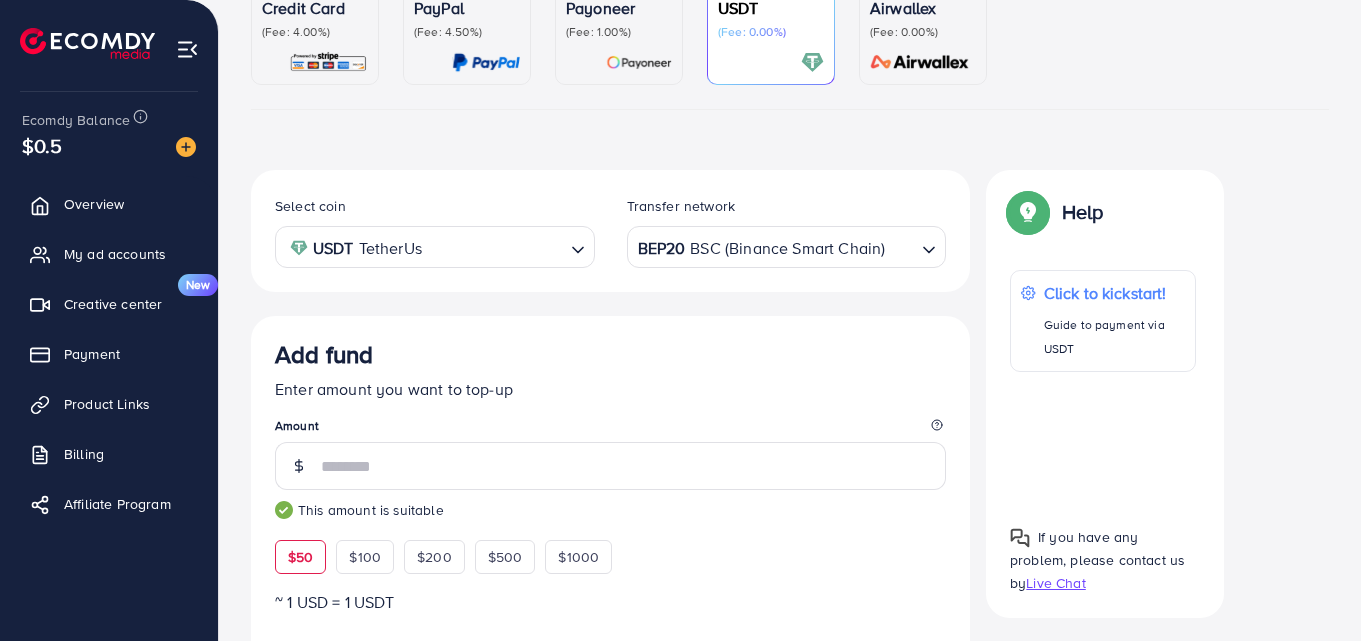click on "BEP20 BSC (Binance Smart Chain)" at bounding box center (775, 245) 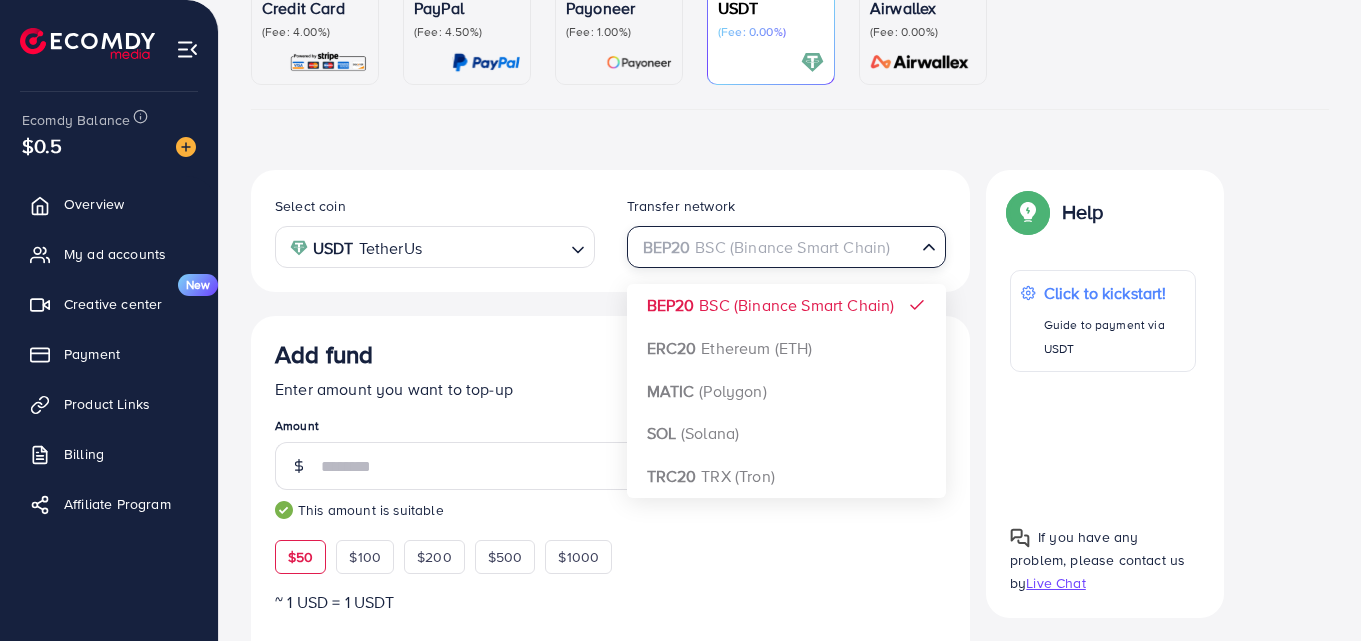 click at bounding box center (775, 247) 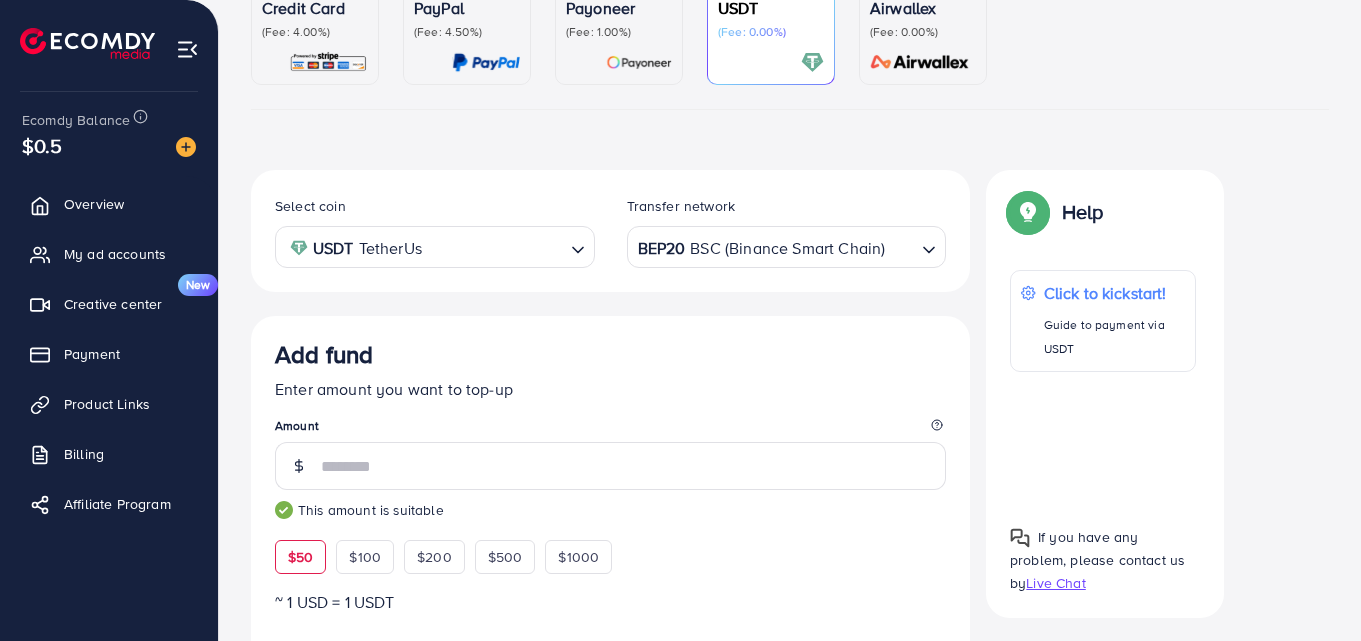 click at bounding box center [495, 247] 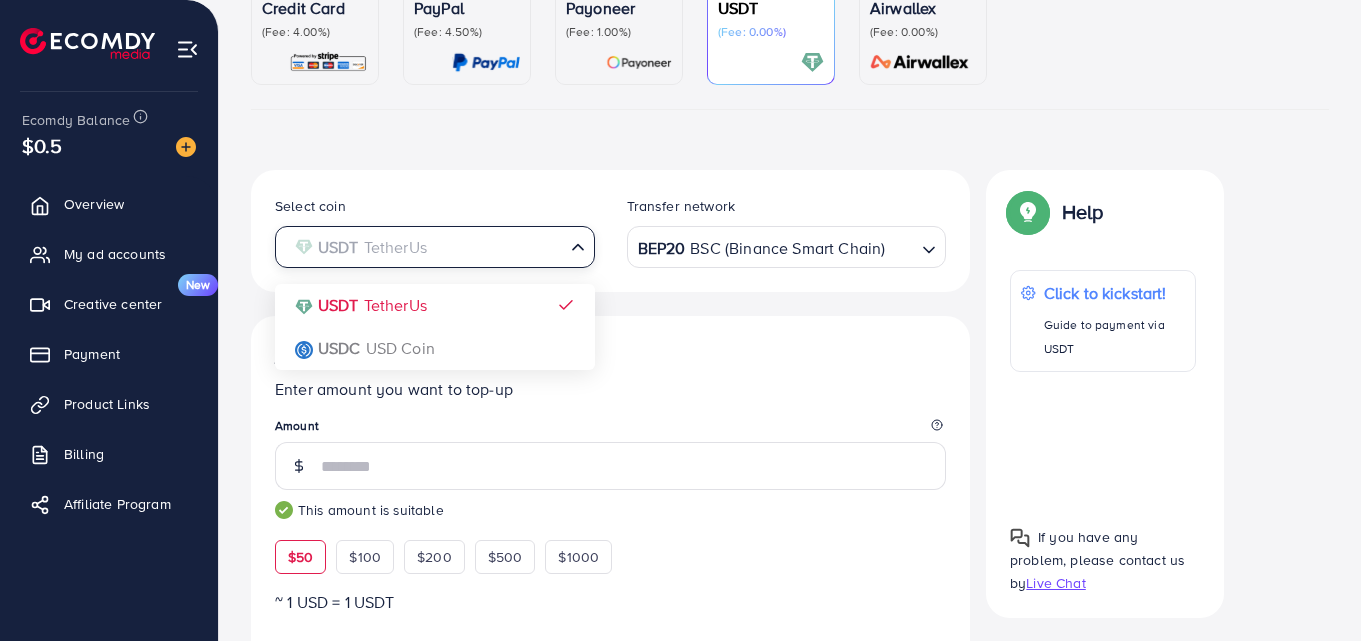 click on "BEP20 BSC (Binance Smart Chain)" at bounding box center [775, 245] 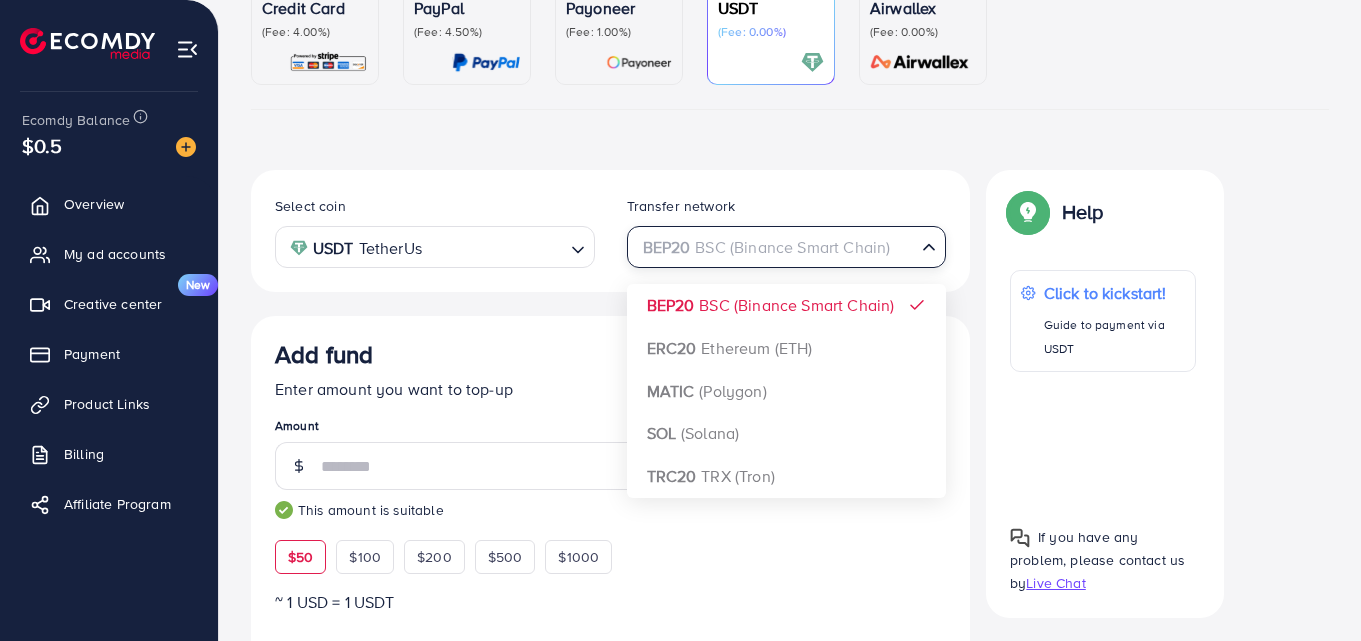click at bounding box center [495, 247] 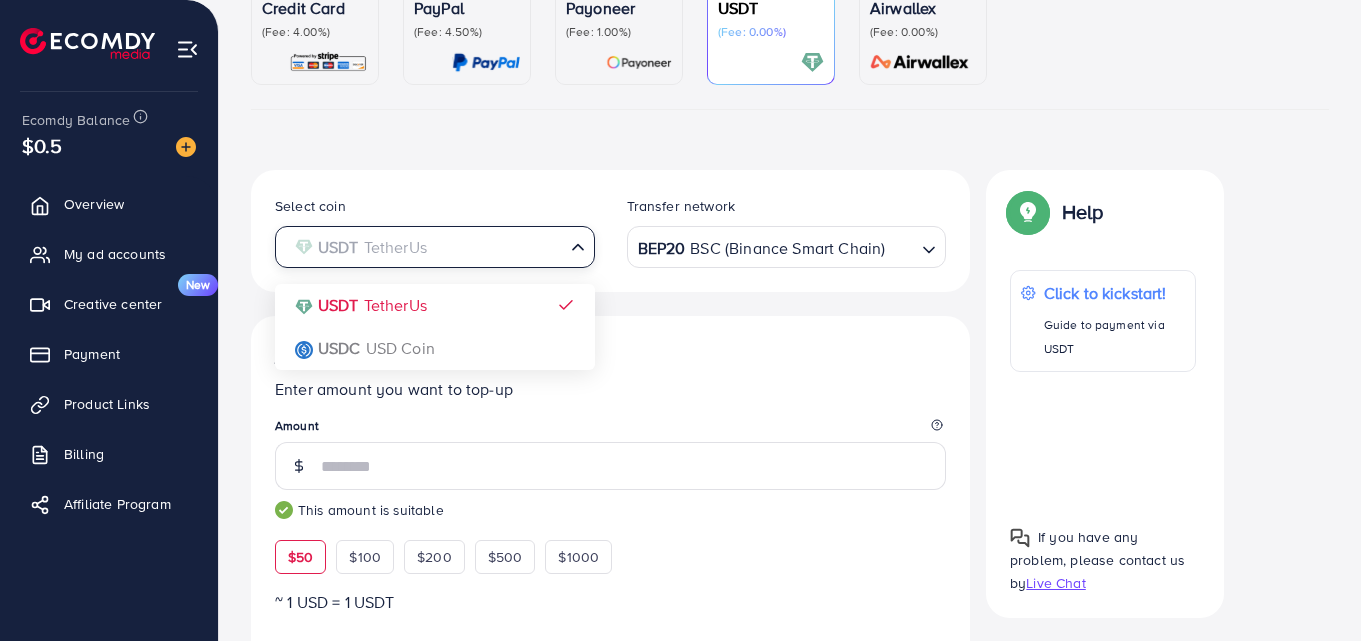 click at bounding box center (423, 247) 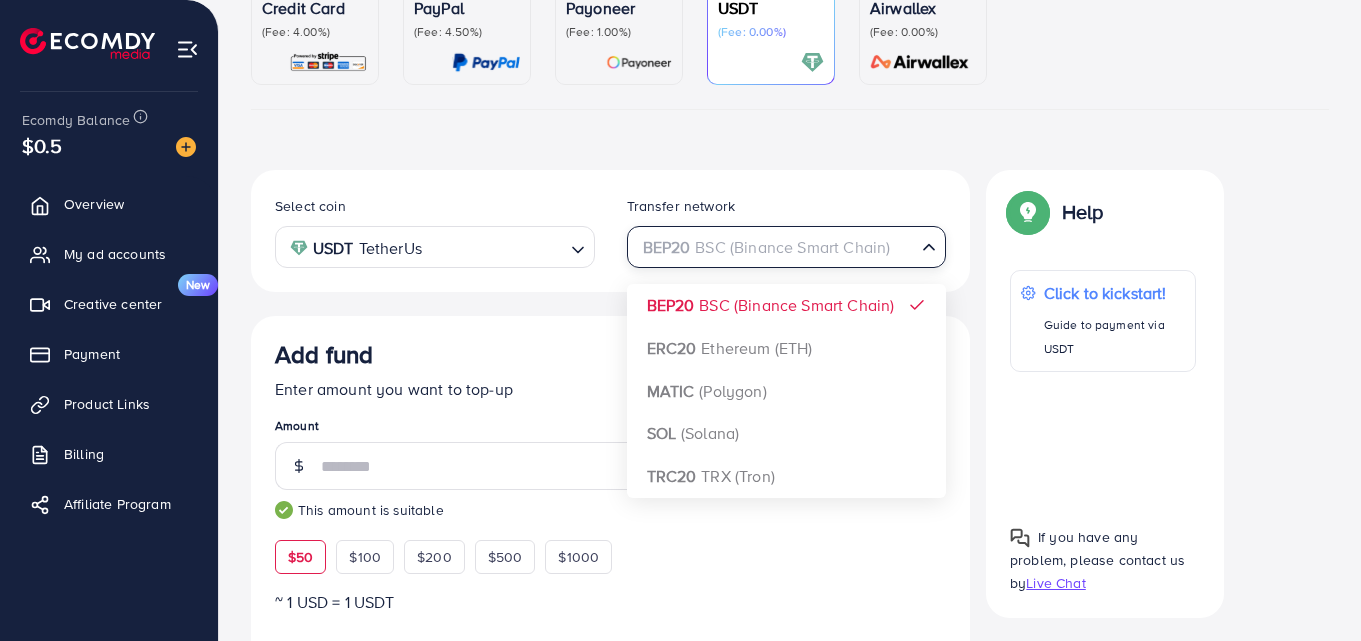 click on "Select coin   USDT TetherUs           Loading...     Transfer network   BEP20 BSC (Binance Smart Chain)           Loading...     BEP20 BSC (Binance Smart Chain) ERC20 Ethereum (ETH) MATIC (Polygon) SOL (Solana) TRC20 TRX (Tron)" at bounding box center (610, 231) 